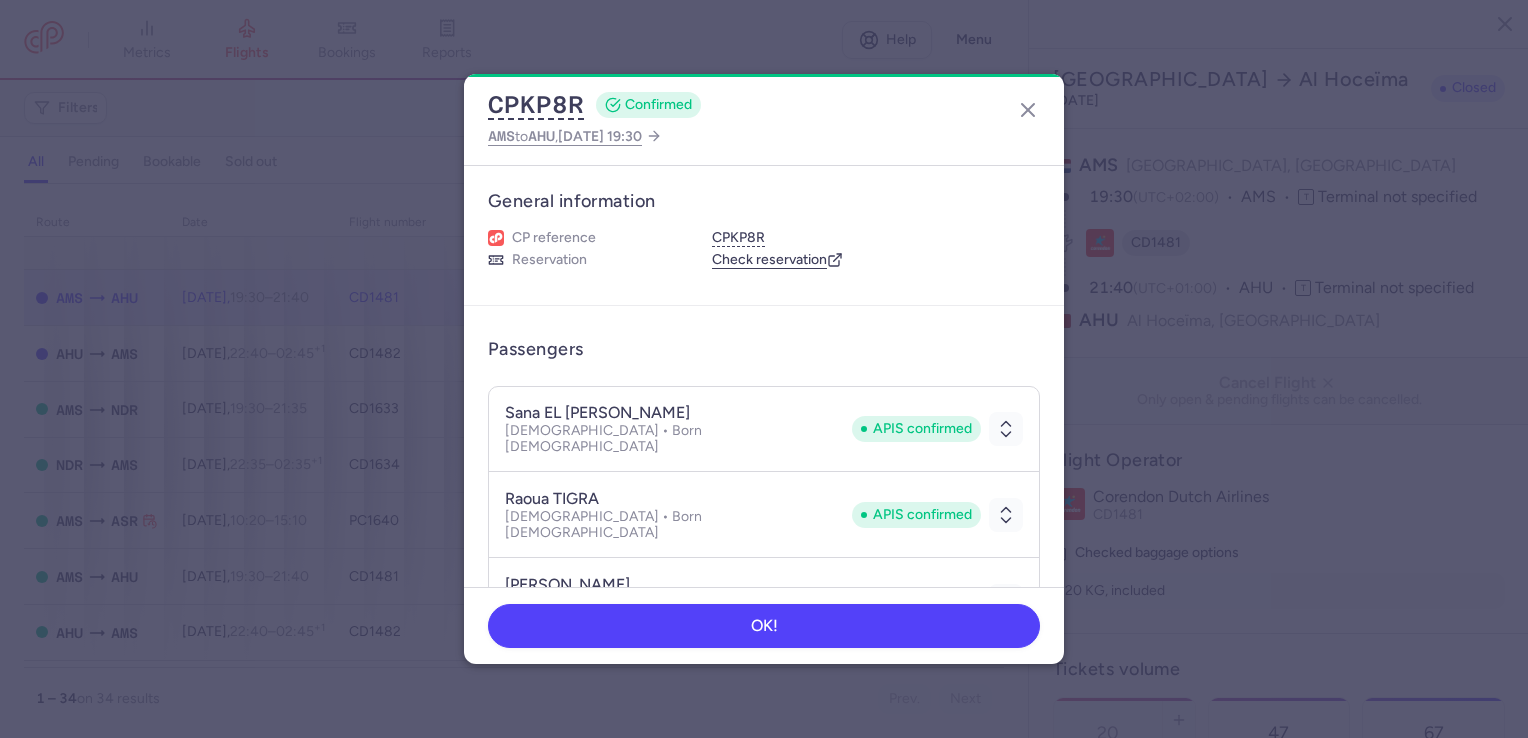 select on "hours" 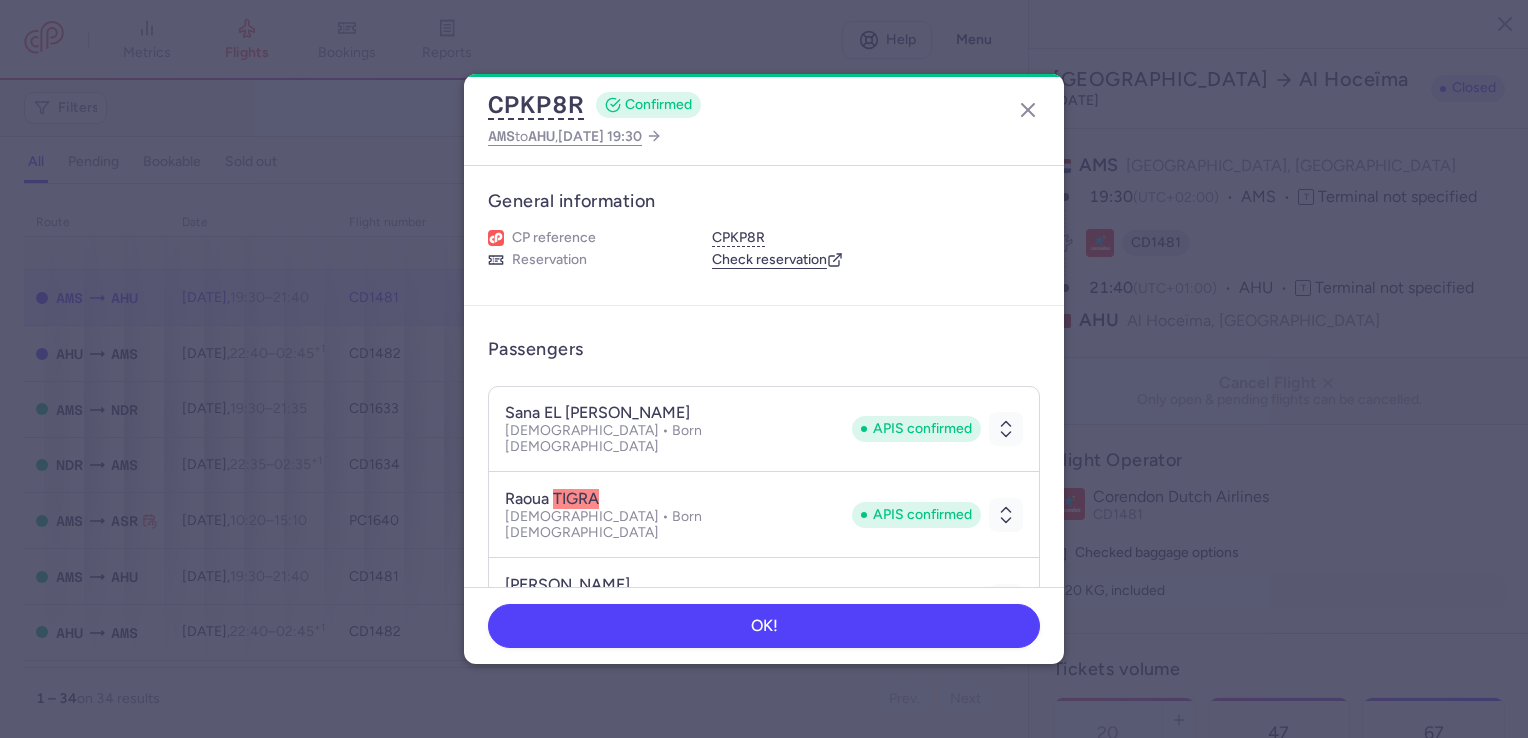 scroll, scrollTop: 900, scrollLeft: 0, axis: vertical 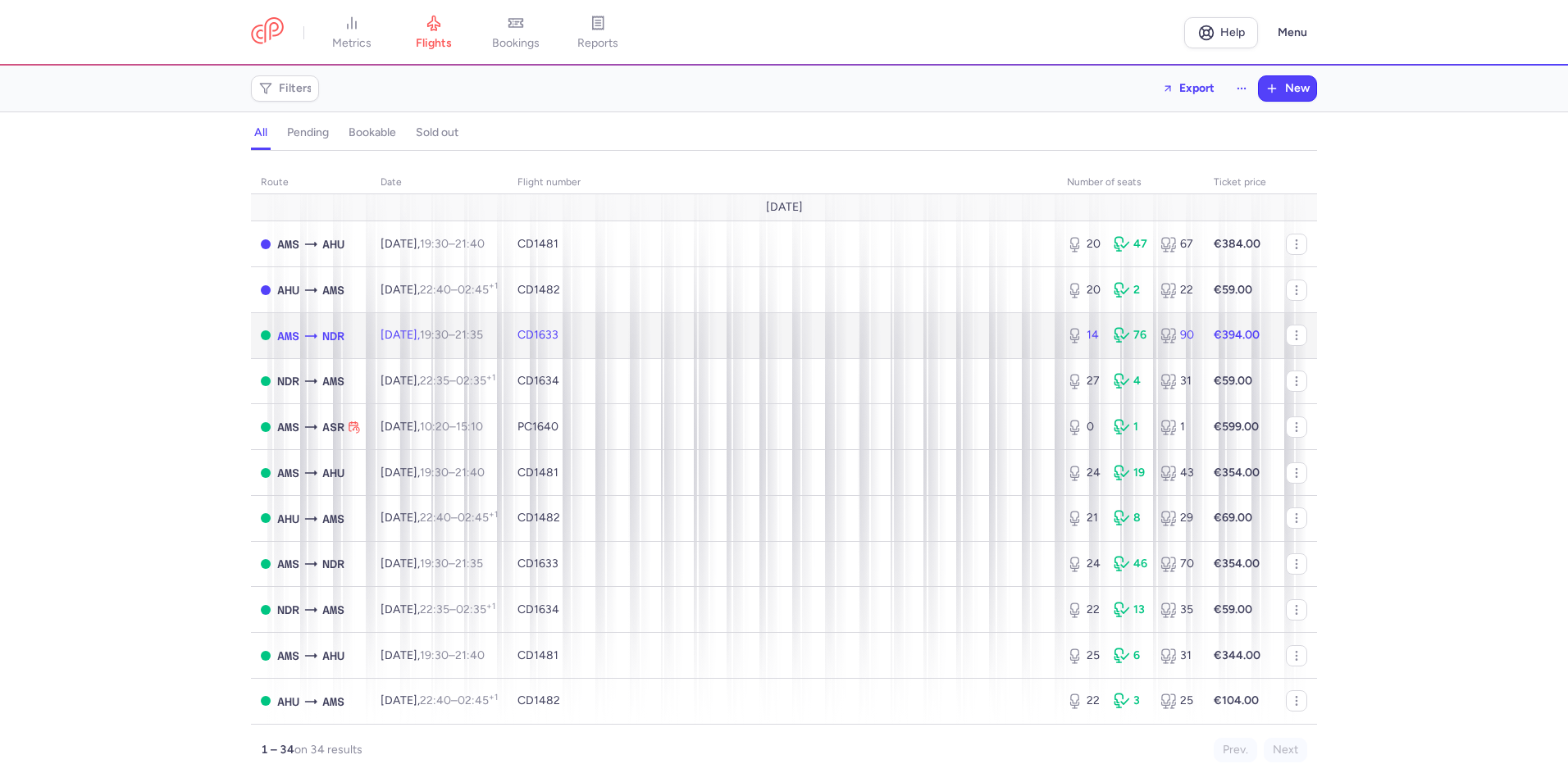 click on "CD1633" at bounding box center [782, 335] 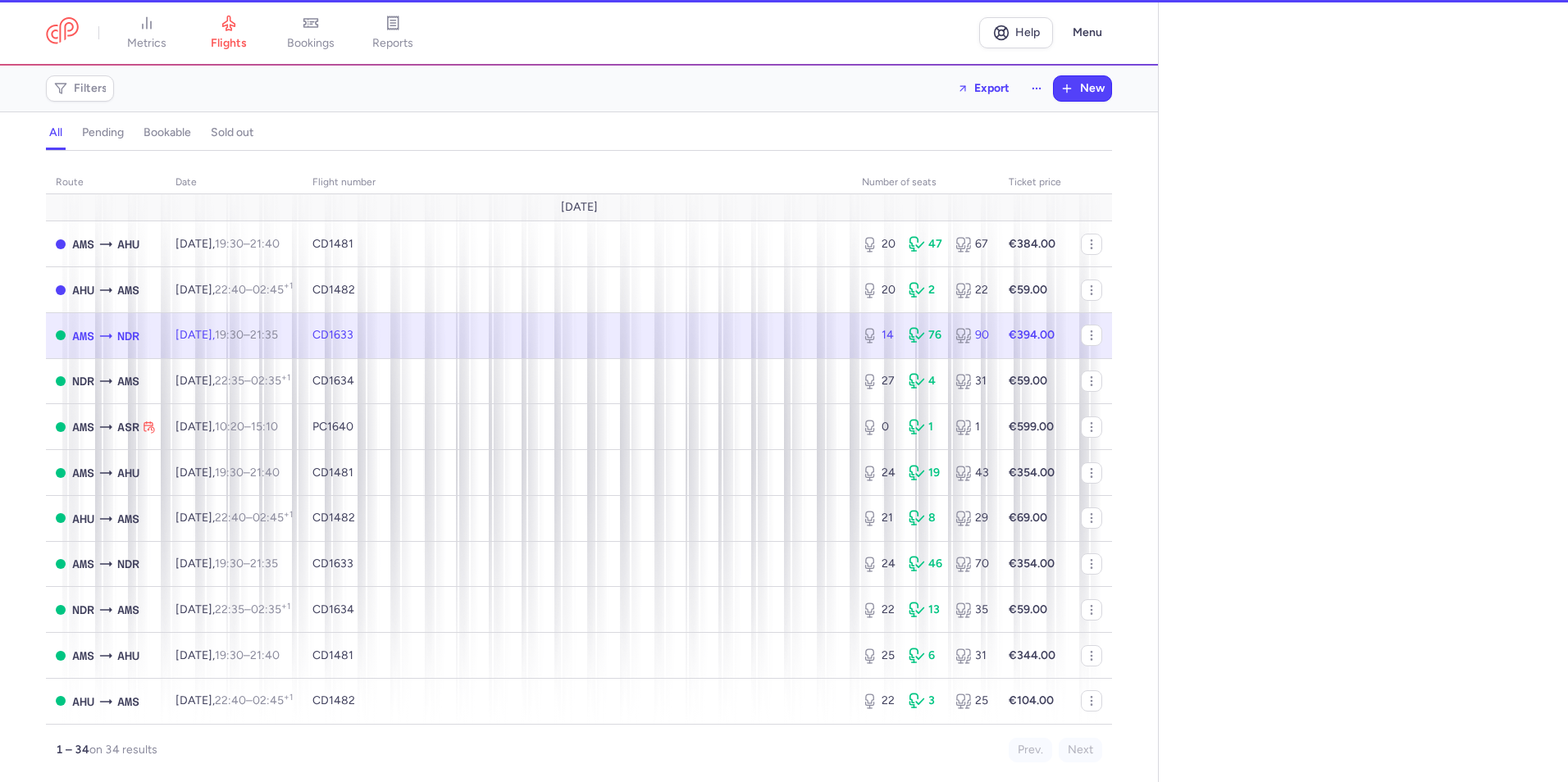 select on "hours" 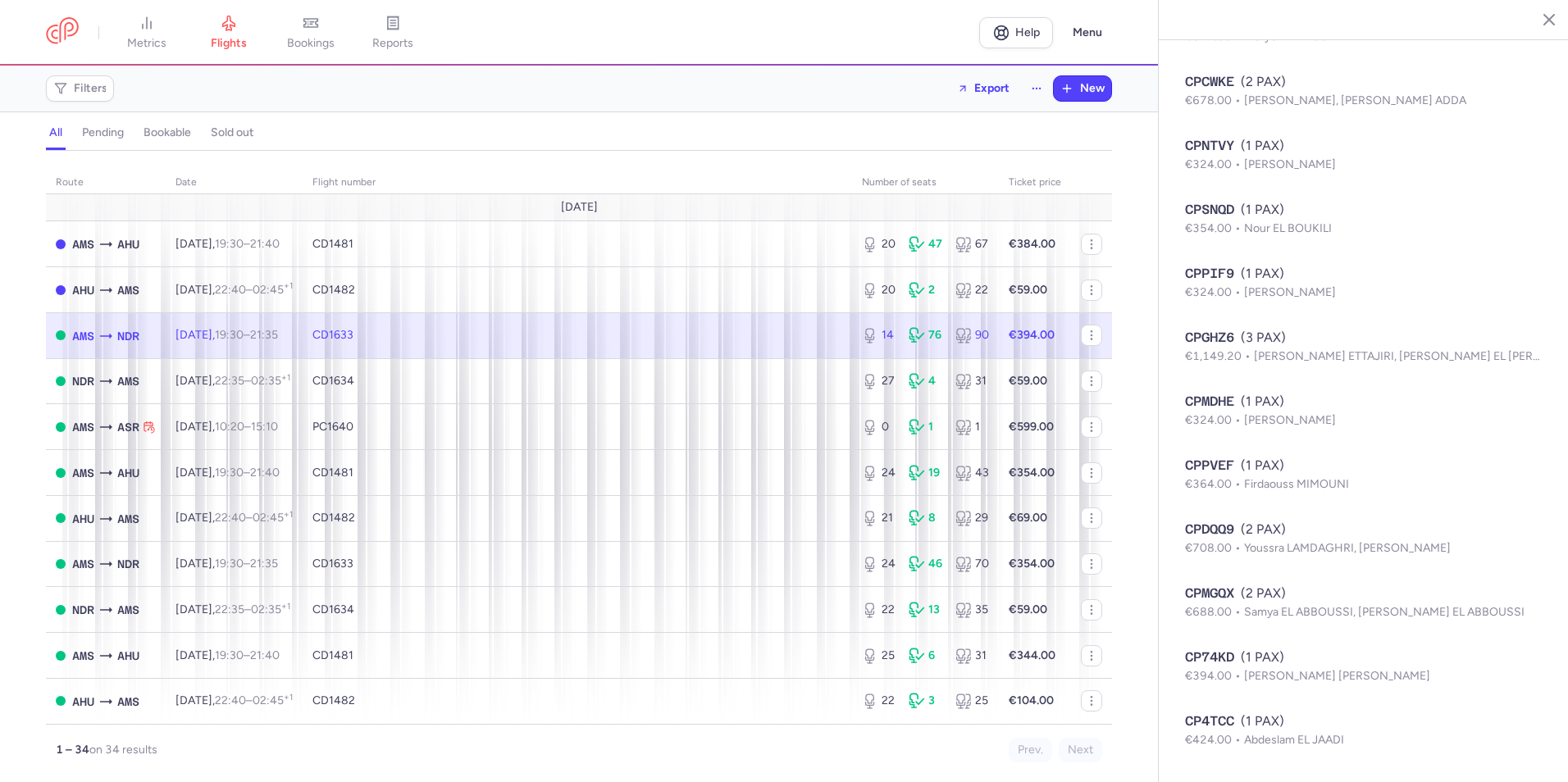 scroll, scrollTop: 2565, scrollLeft: 0, axis: vertical 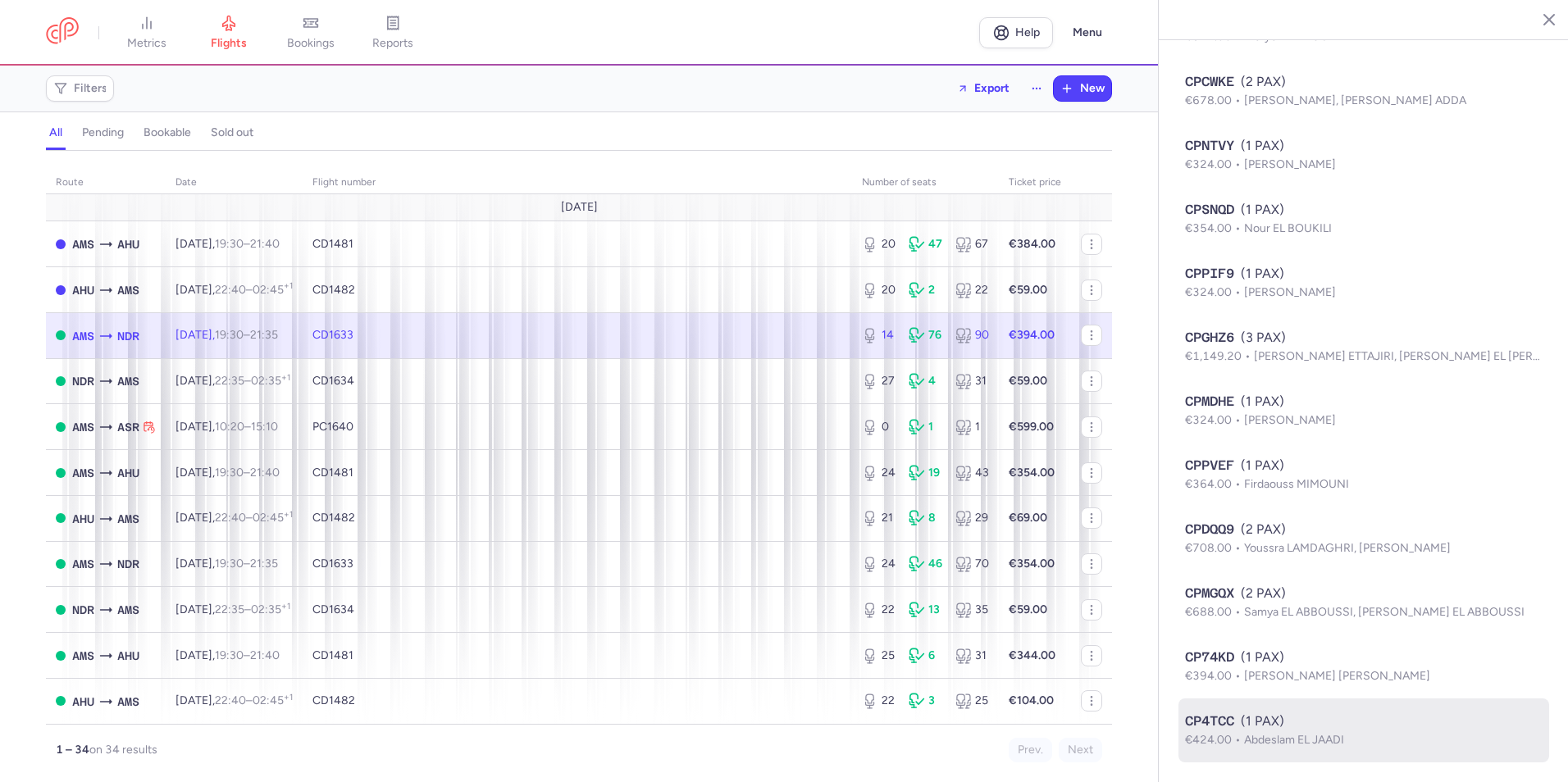 click on "CP4TCC  (1 PAX)" at bounding box center [1364, 721] 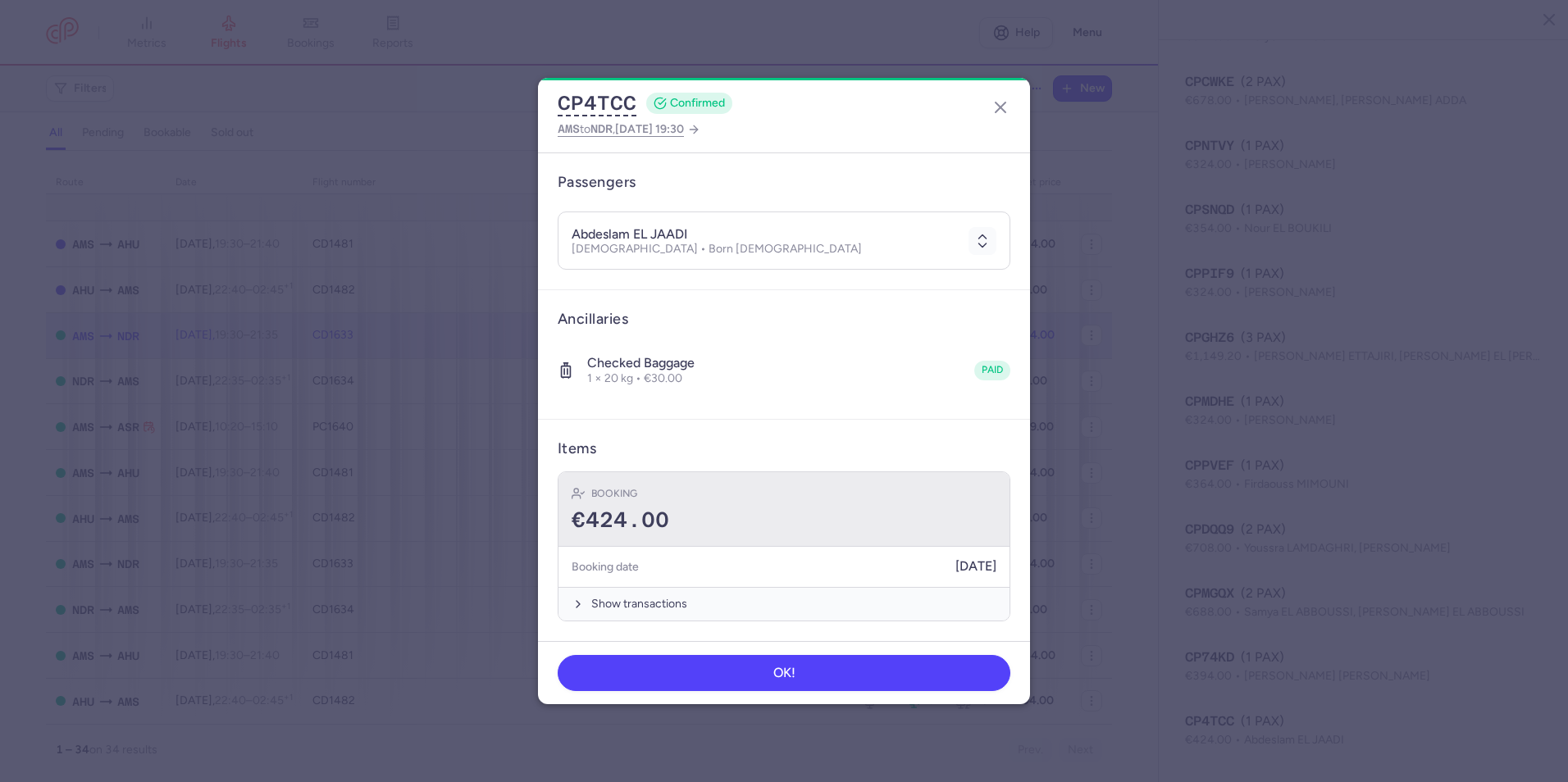 click on "€424.00" at bounding box center (784, 521) 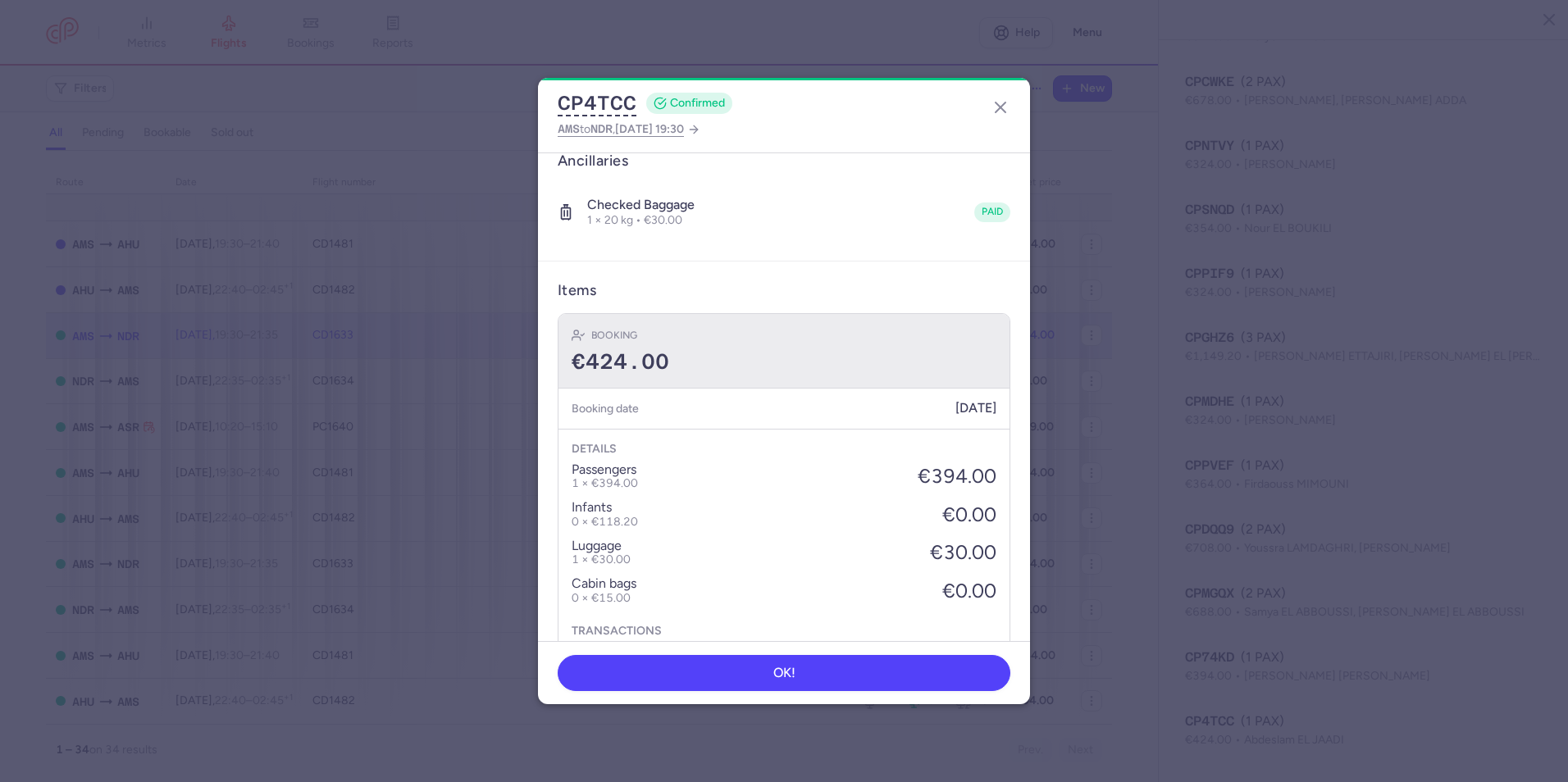 scroll, scrollTop: 374, scrollLeft: 0, axis: vertical 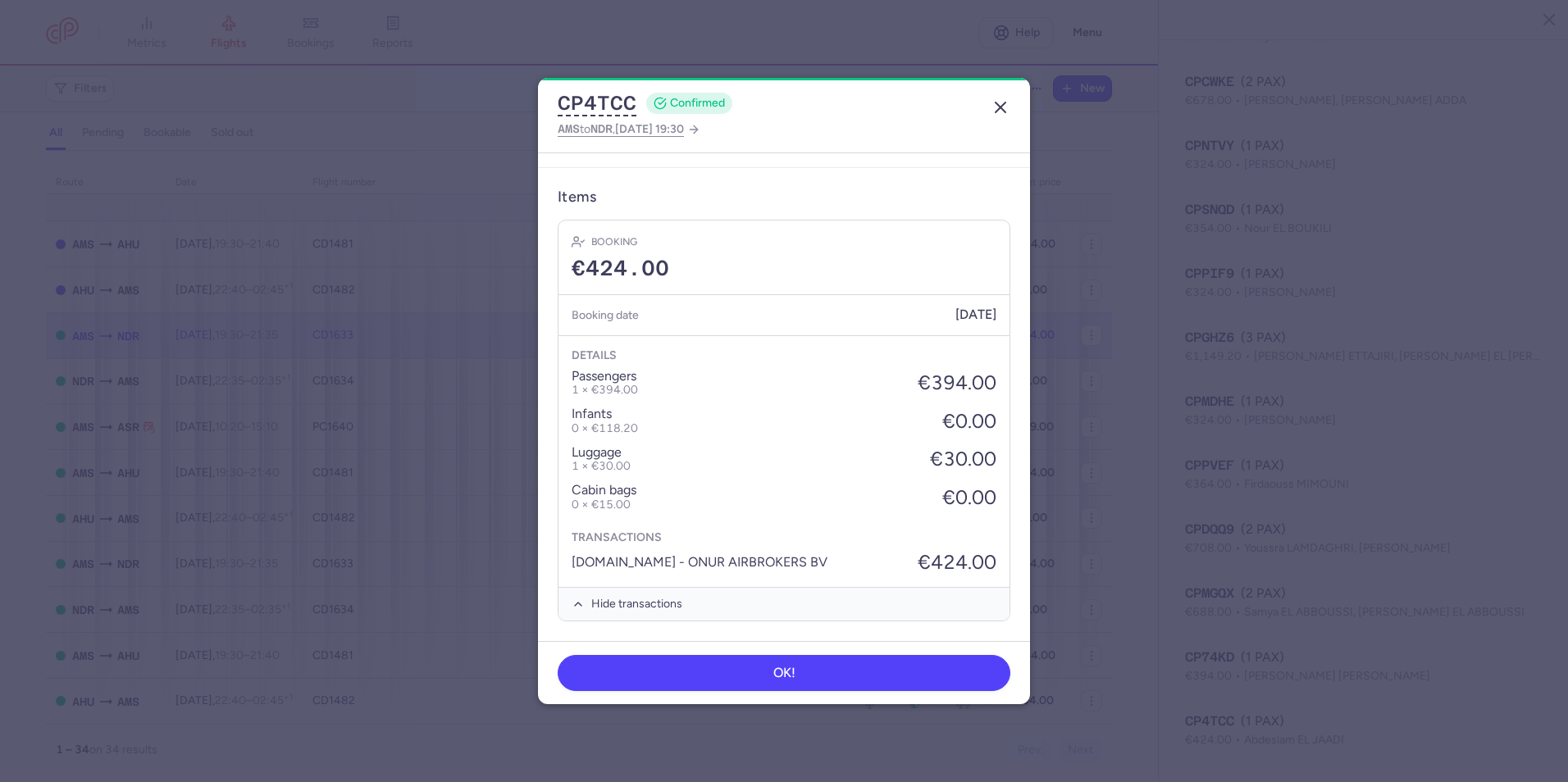 click 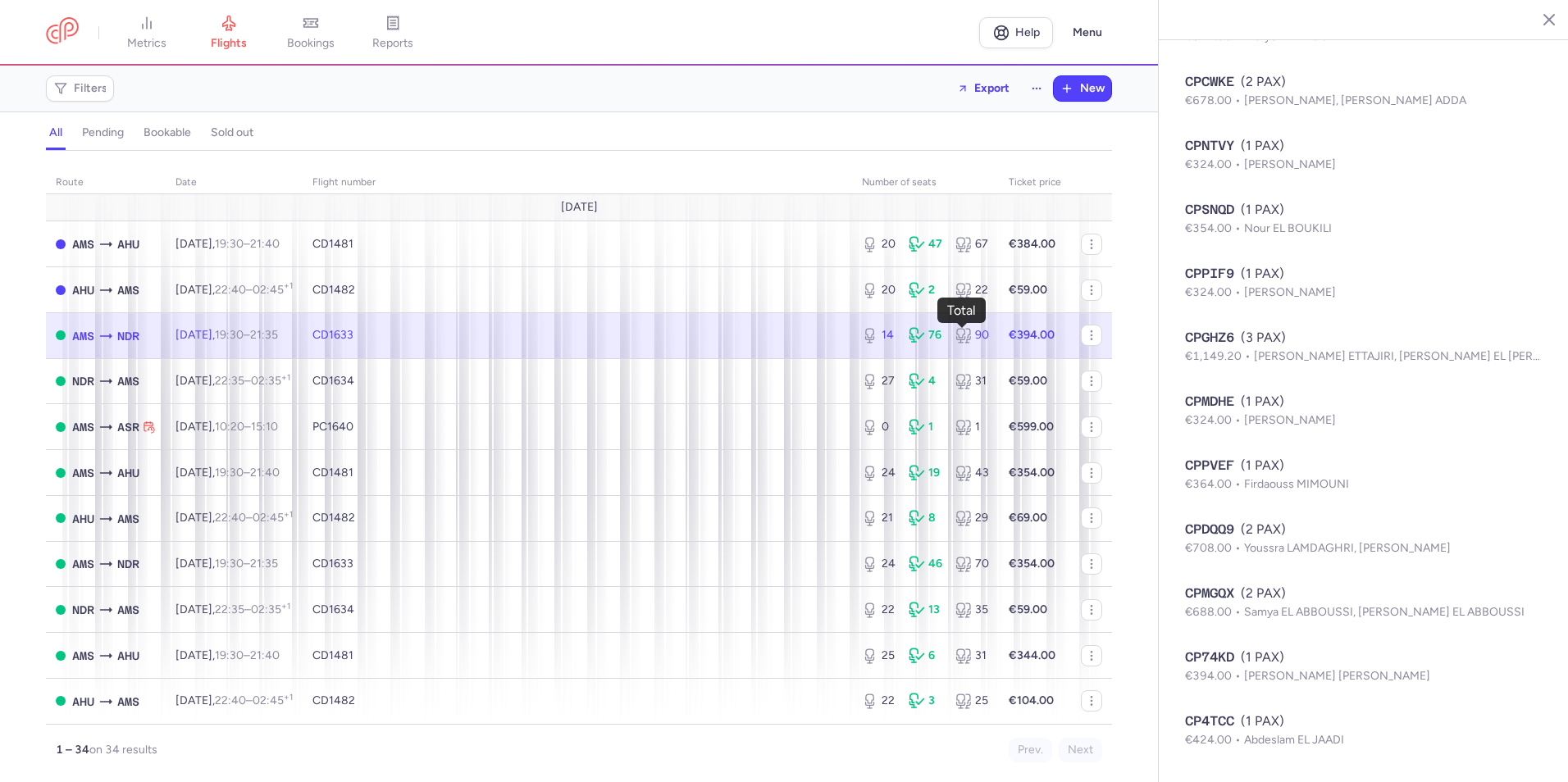 click 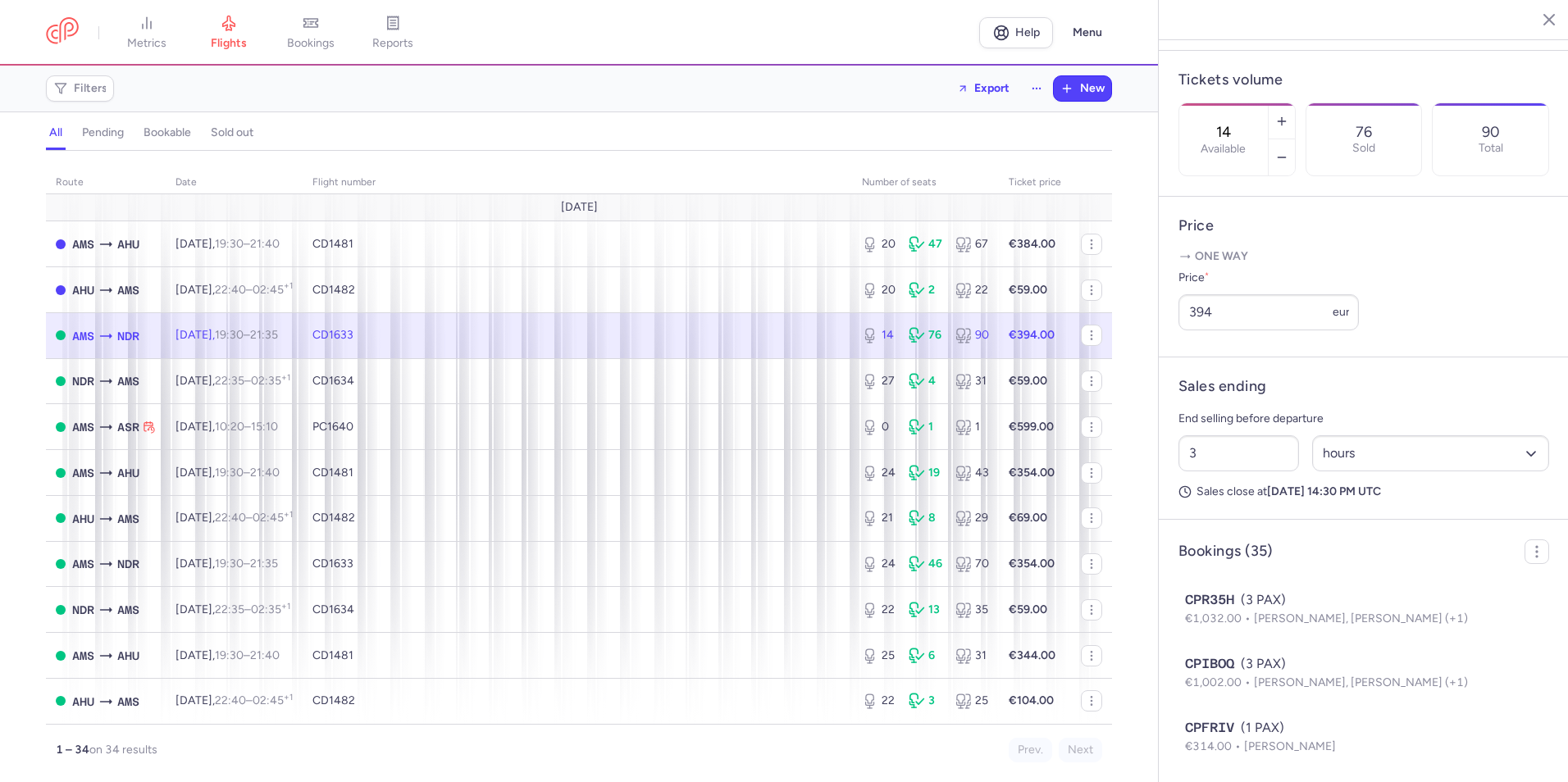 scroll, scrollTop: 492, scrollLeft: 0, axis: vertical 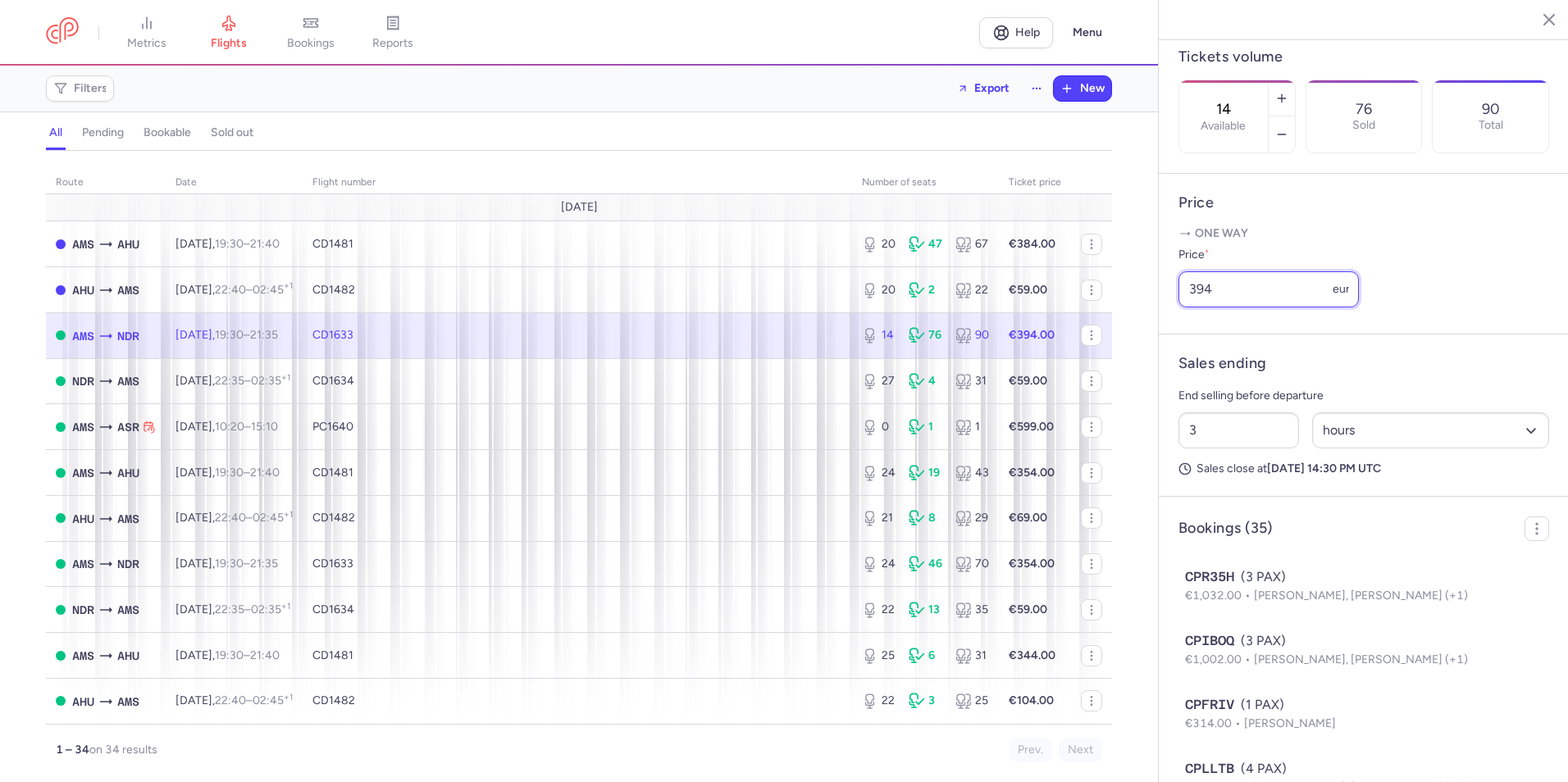 drag, startPoint x: 1162, startPoint y: 336, endPoint x: 1113, endPoint y: 337, distance: 49.0102 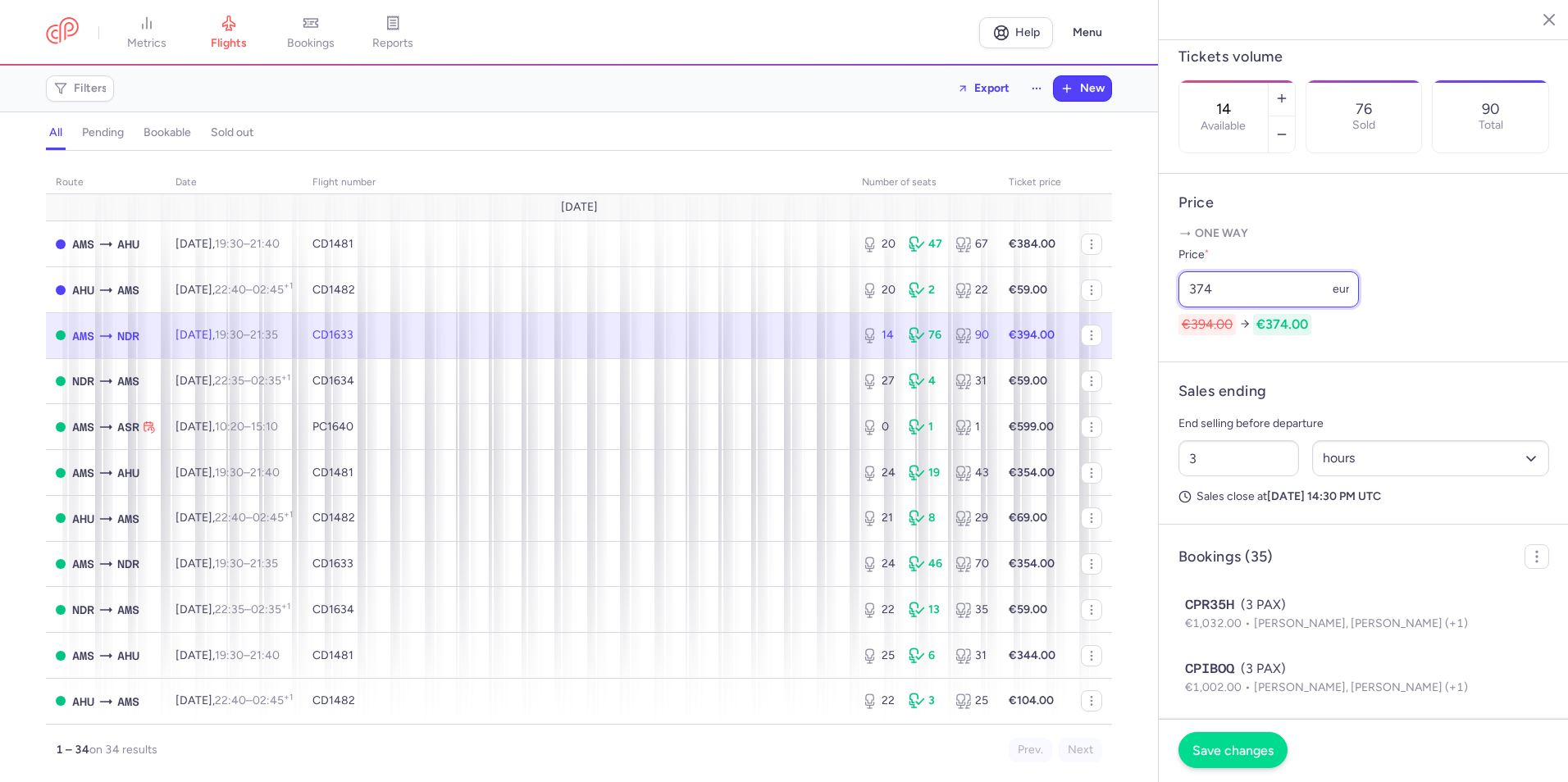 type on "374" 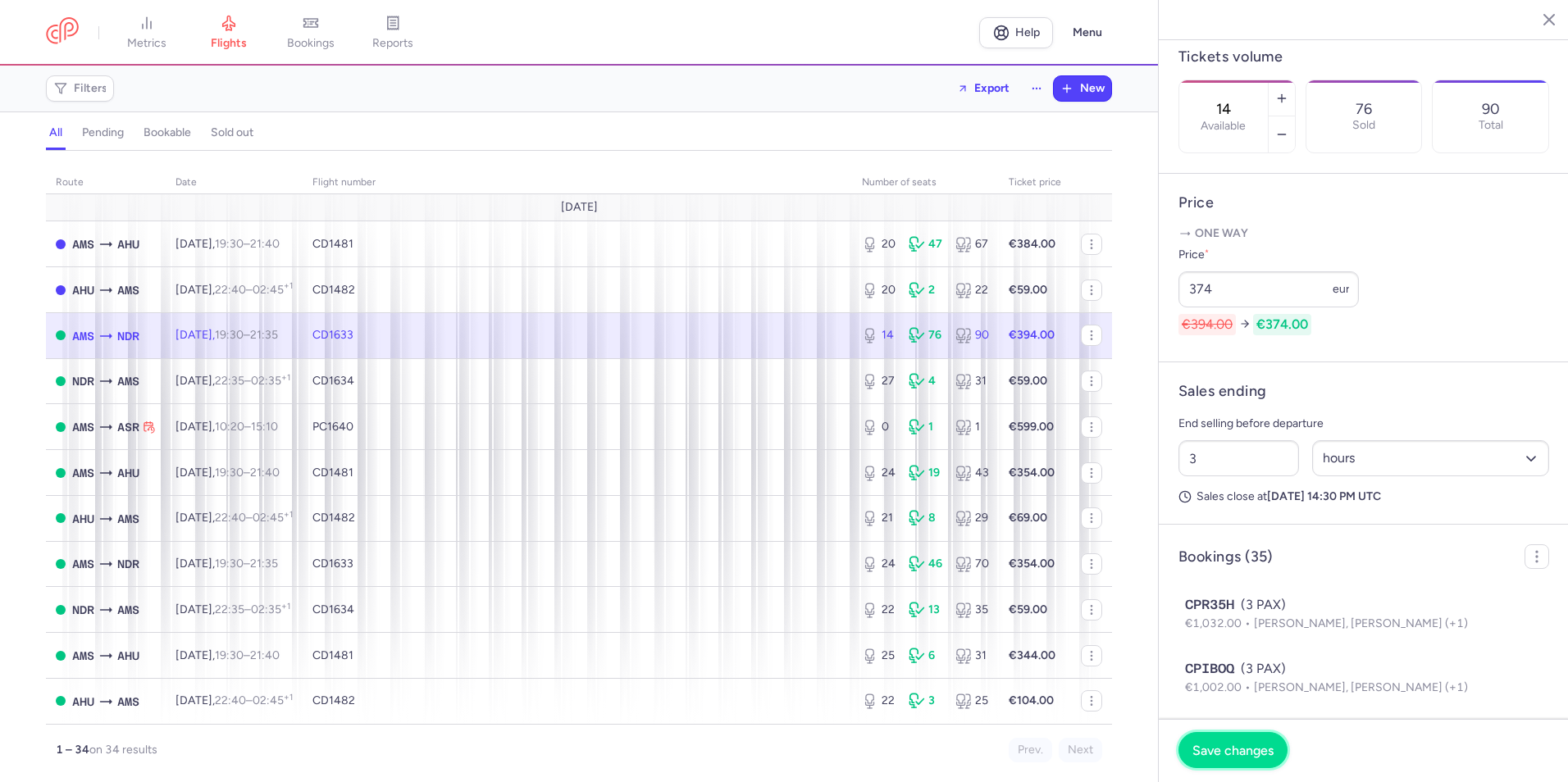 click on "Save changes" at bounding box center [1233, 750] 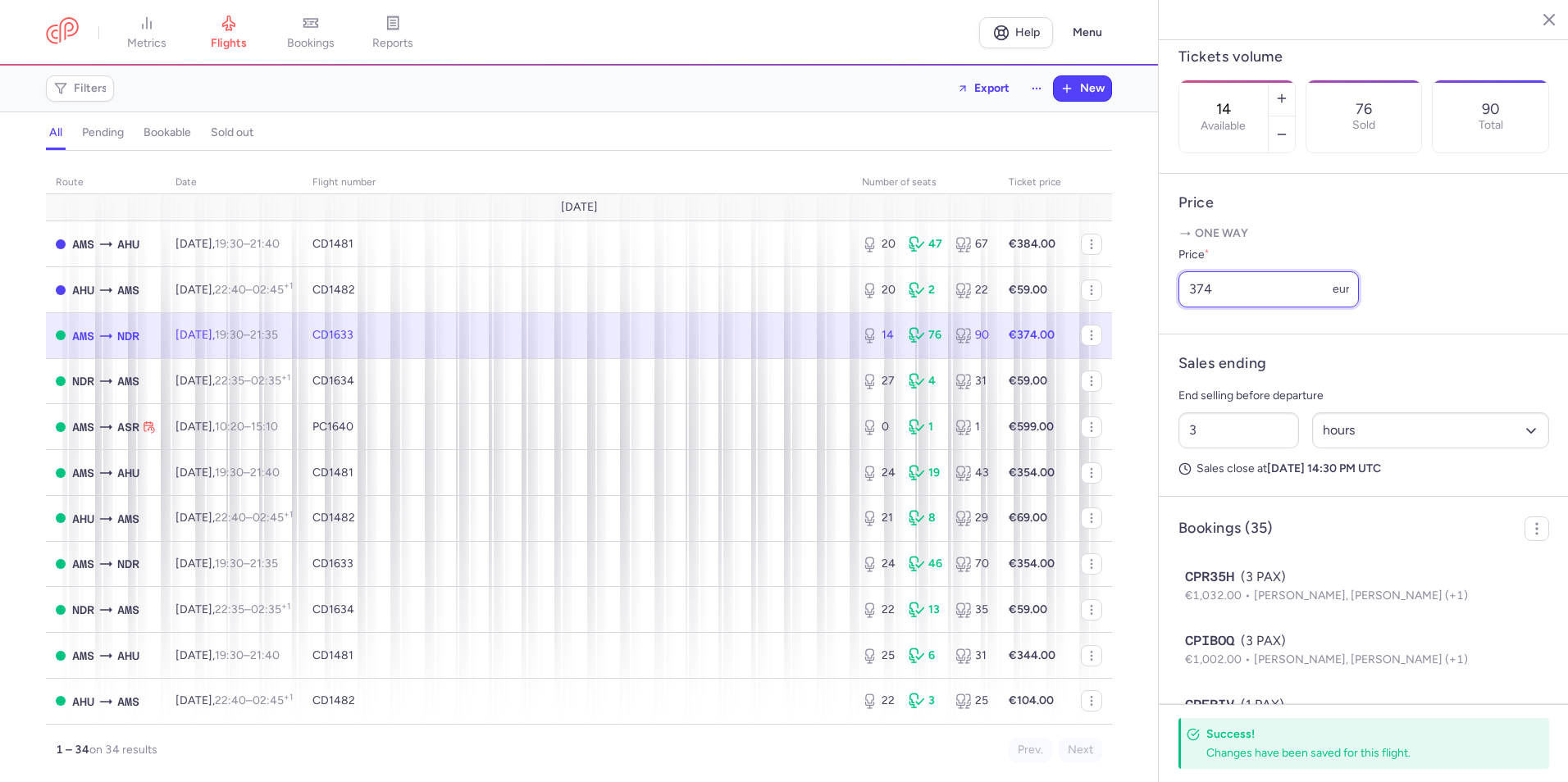 drag, startPoint x: 1243, startPoint y: 321, endPoint x: 1124, endPoint y: 312, distance: 119.33985 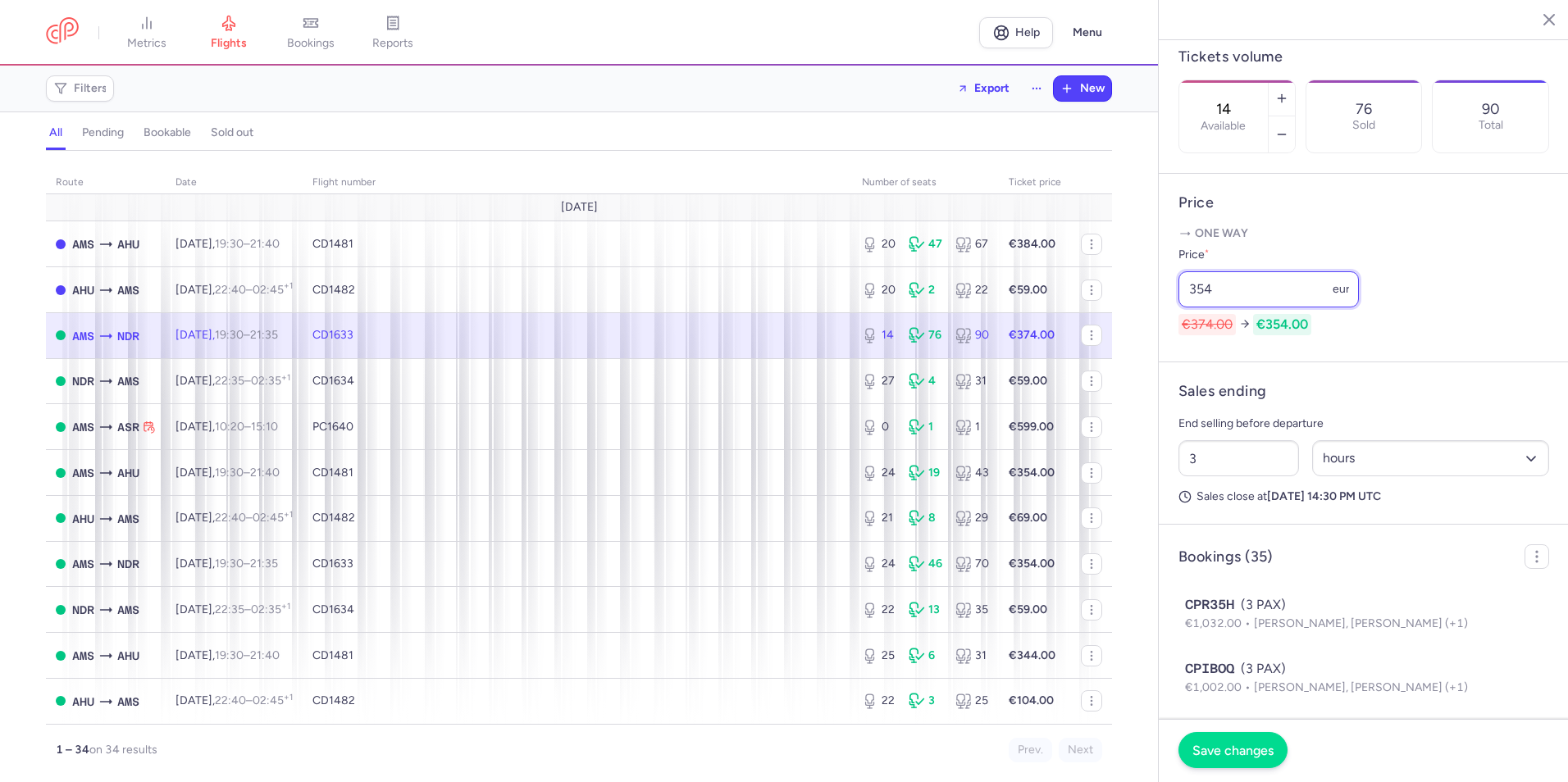 type on "354" 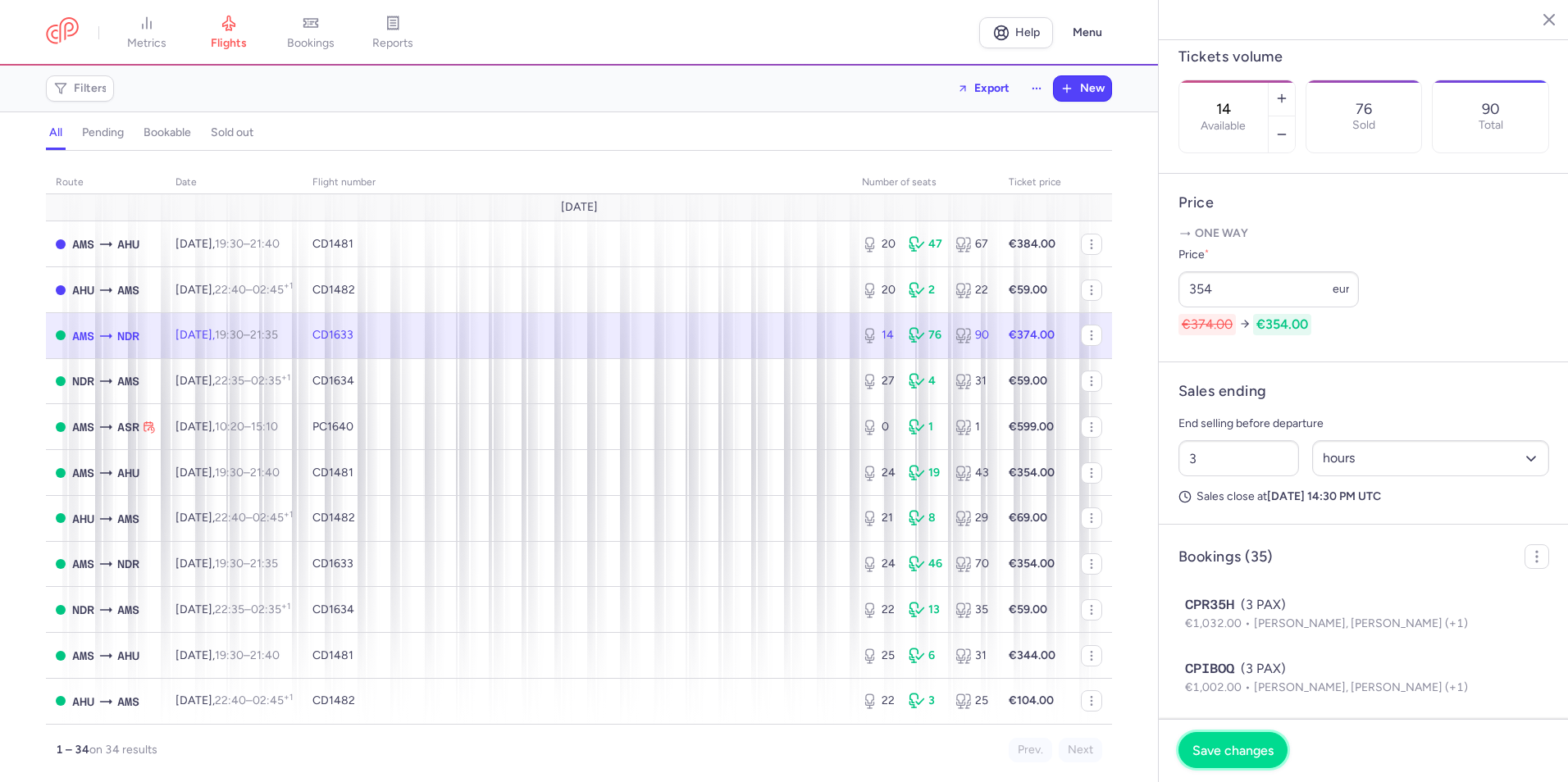 click on "Save changes" at bounding box center [1233, 750] 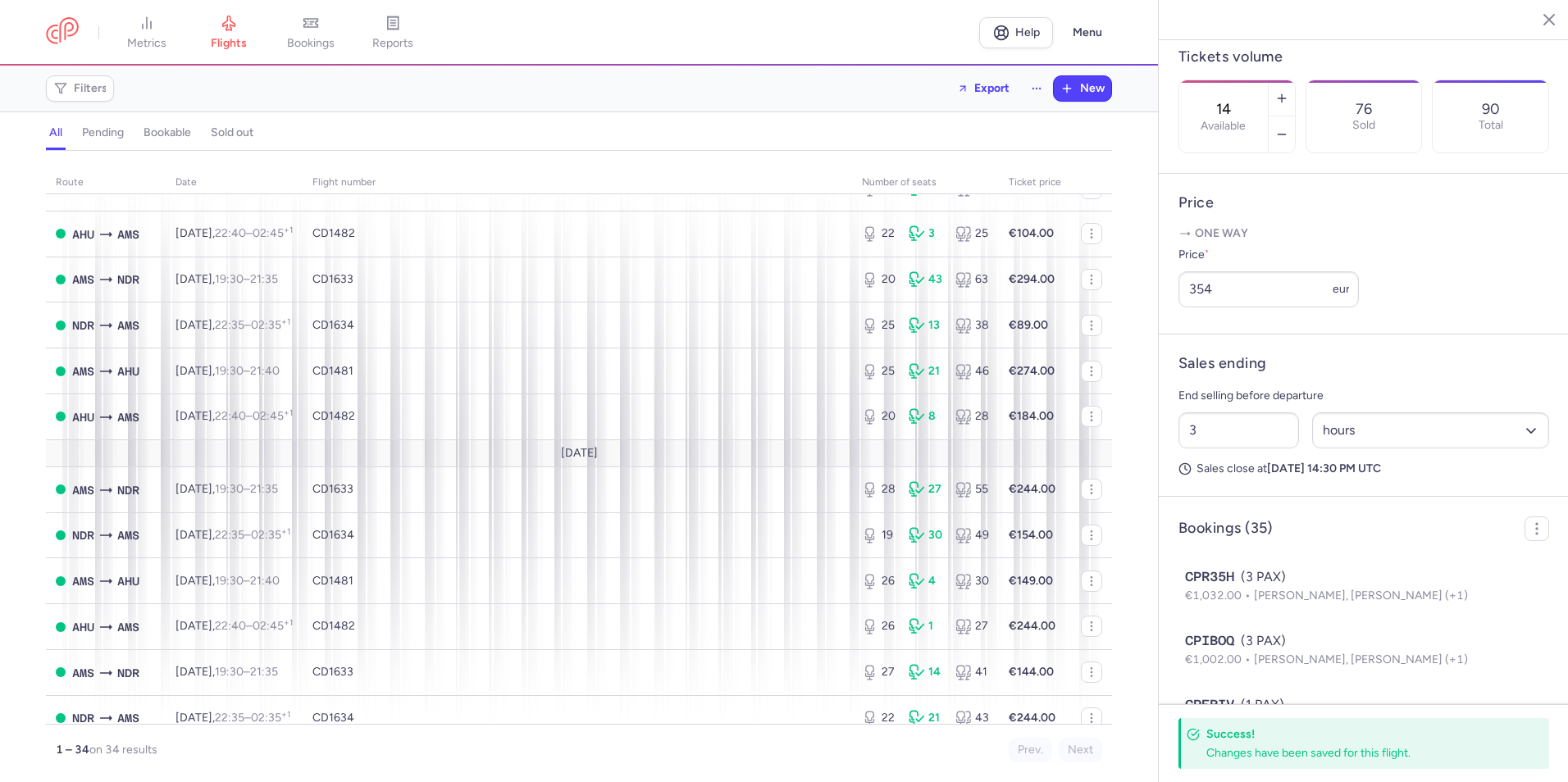 scroll, scrollTop: 492, scrollLeft: 0, axis: vertical 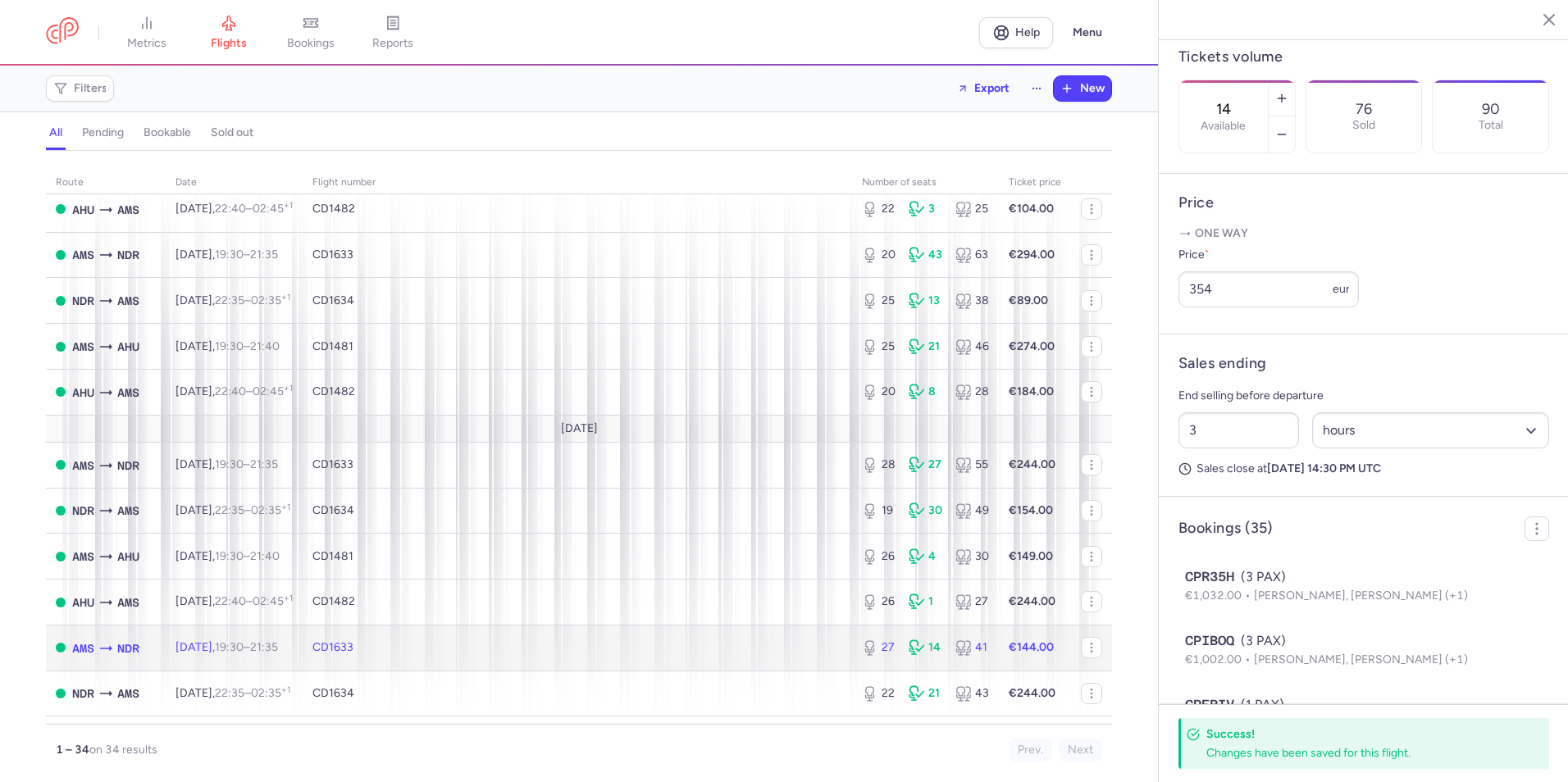 click on "CD1633" at bounding box center [577, 648] 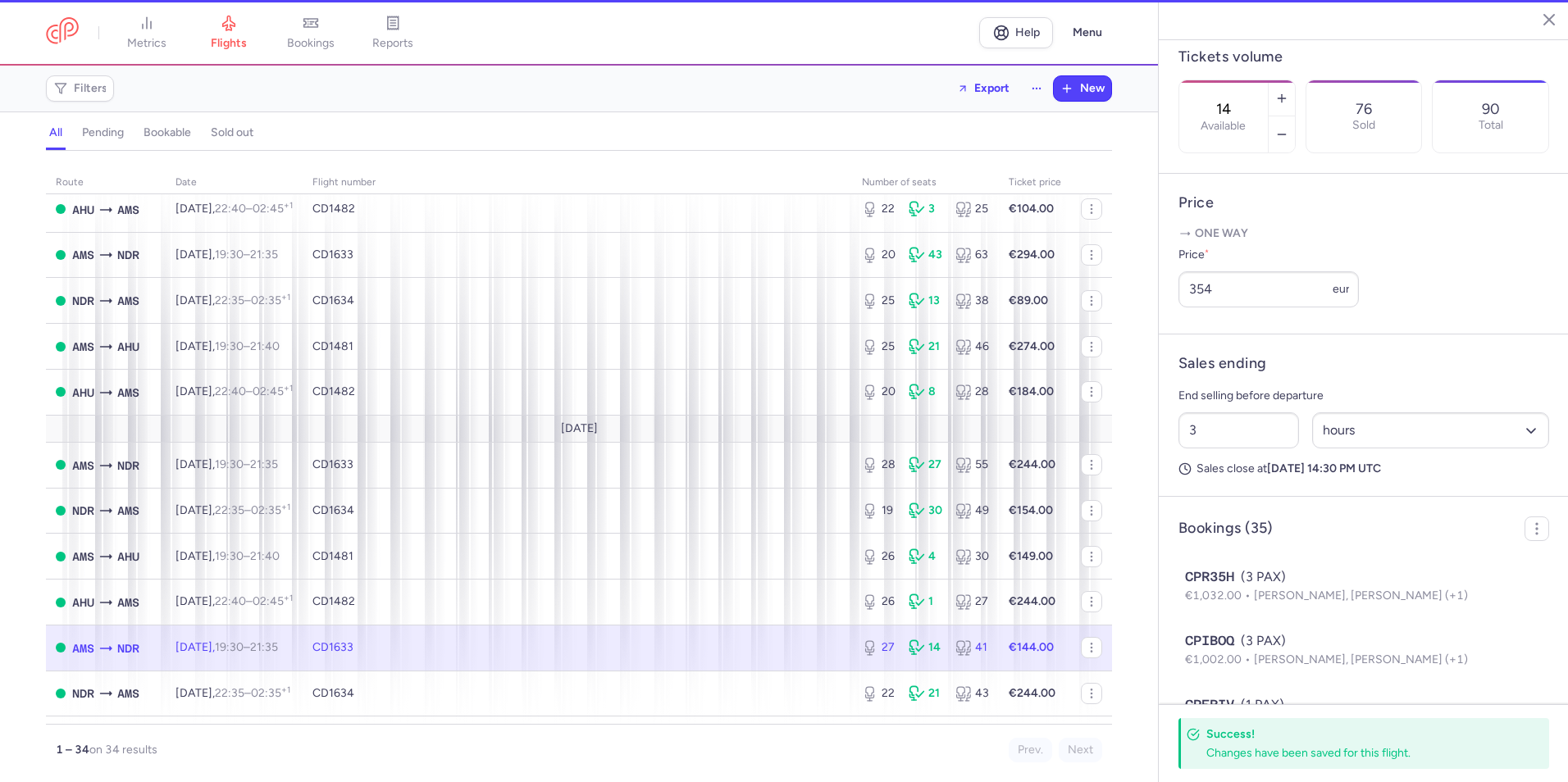type on "27" 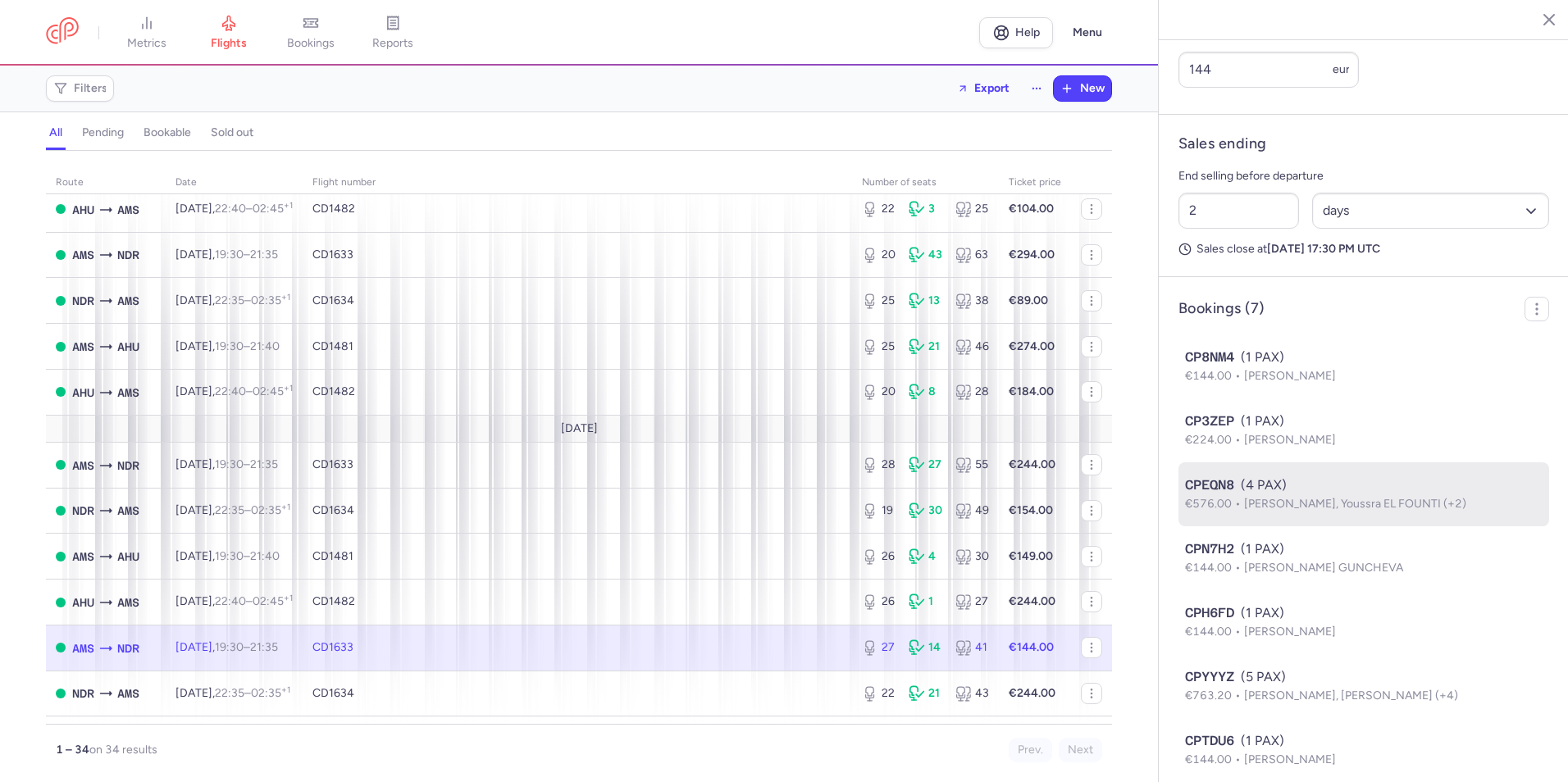 scroll, scrollTop: 775, scrollLeft: 0, axis: vertical 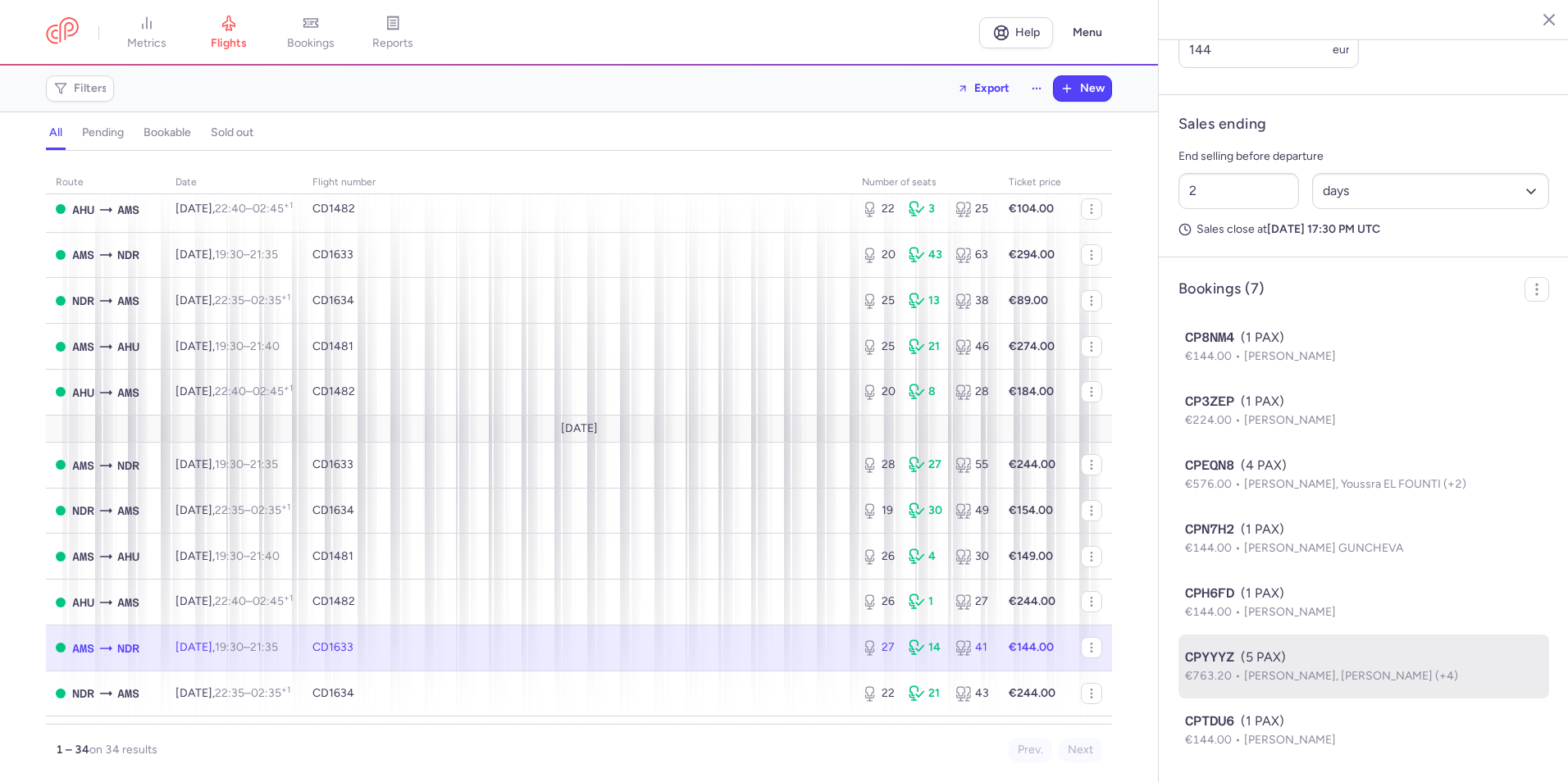 click on "Aicha ACHKRI, Fikri ARROUFI (+4)" at bounding box center [1351, 675] 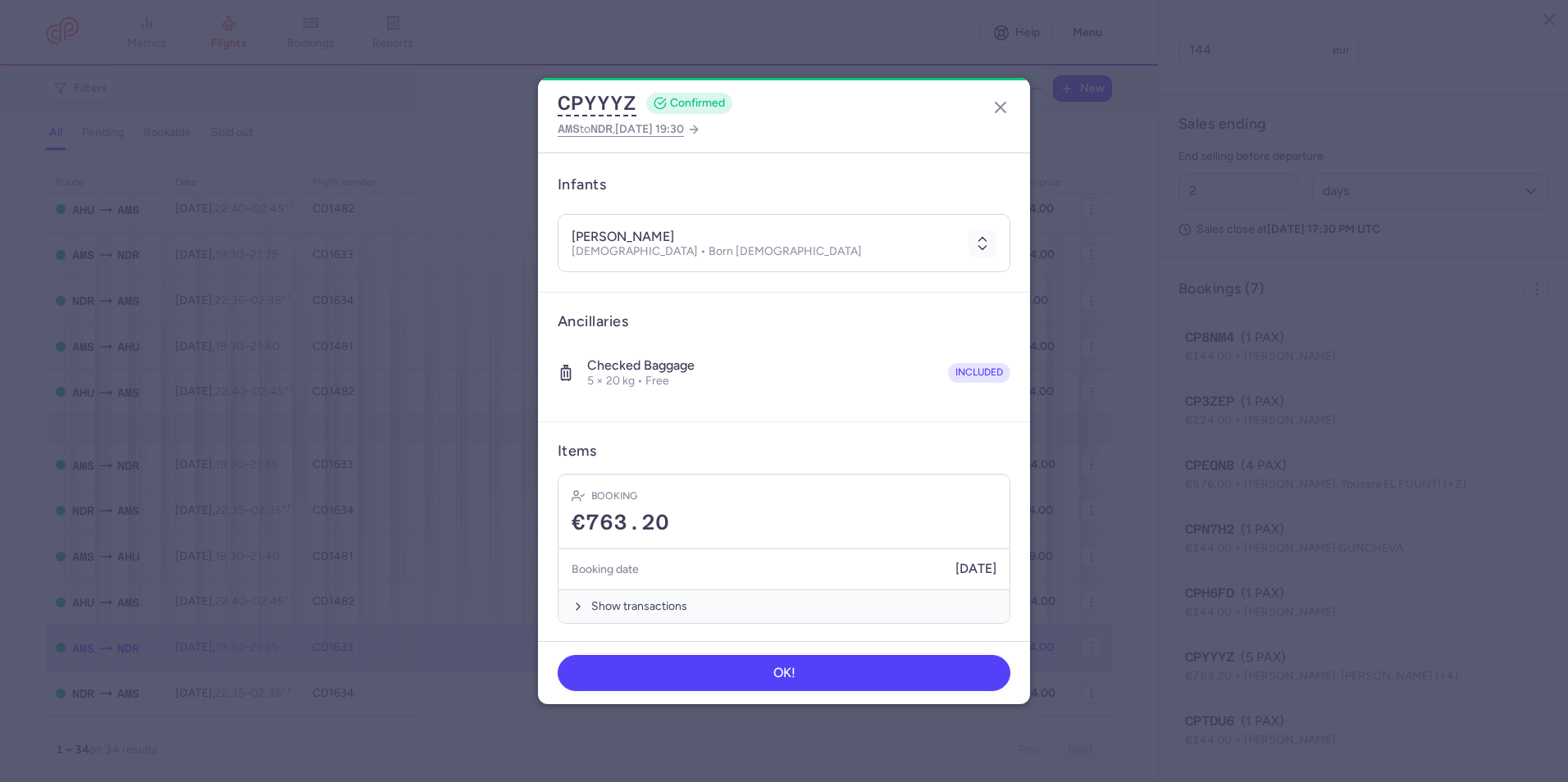 scroll, scrollTop: 494, scrollLeft: 0, axis: vertical 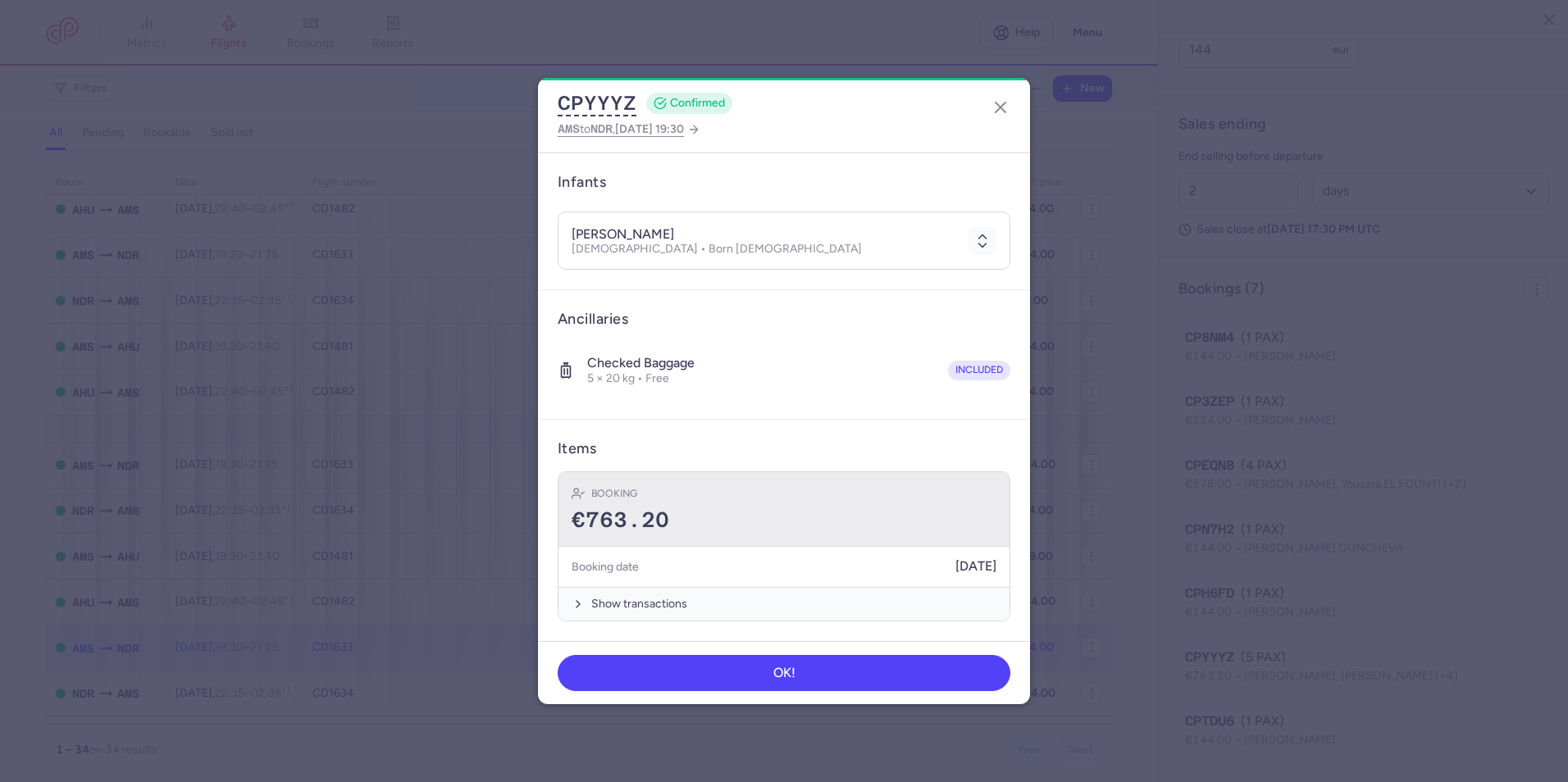 click on "Booking €763.20" at bounding box center (784, 509) 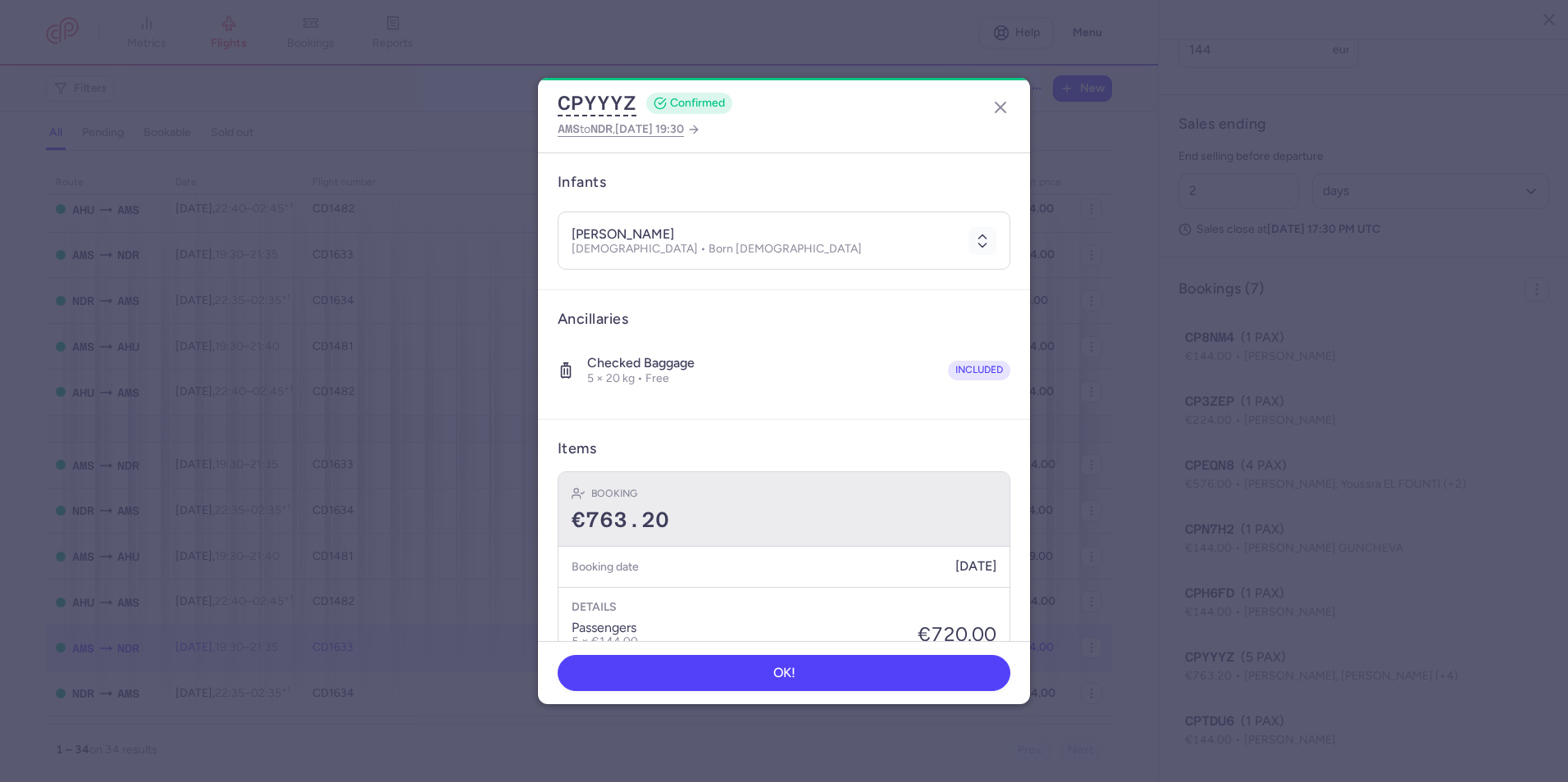 scroll, scrollTop: 746, scrollLeft: 0, axis: vertical 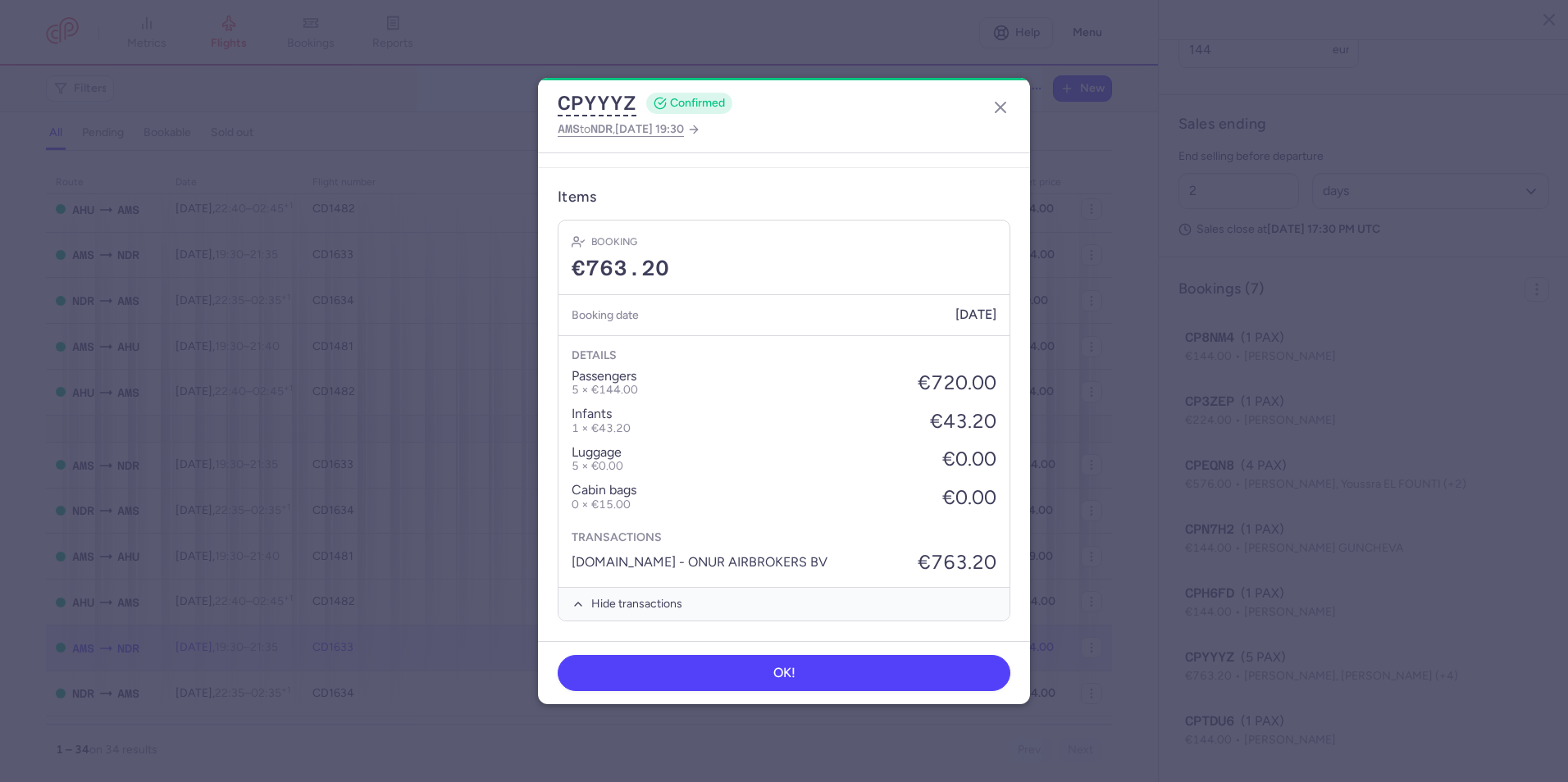 click on "KOMFLY.COM - ONUR AIRBROKERS BV €763.20" 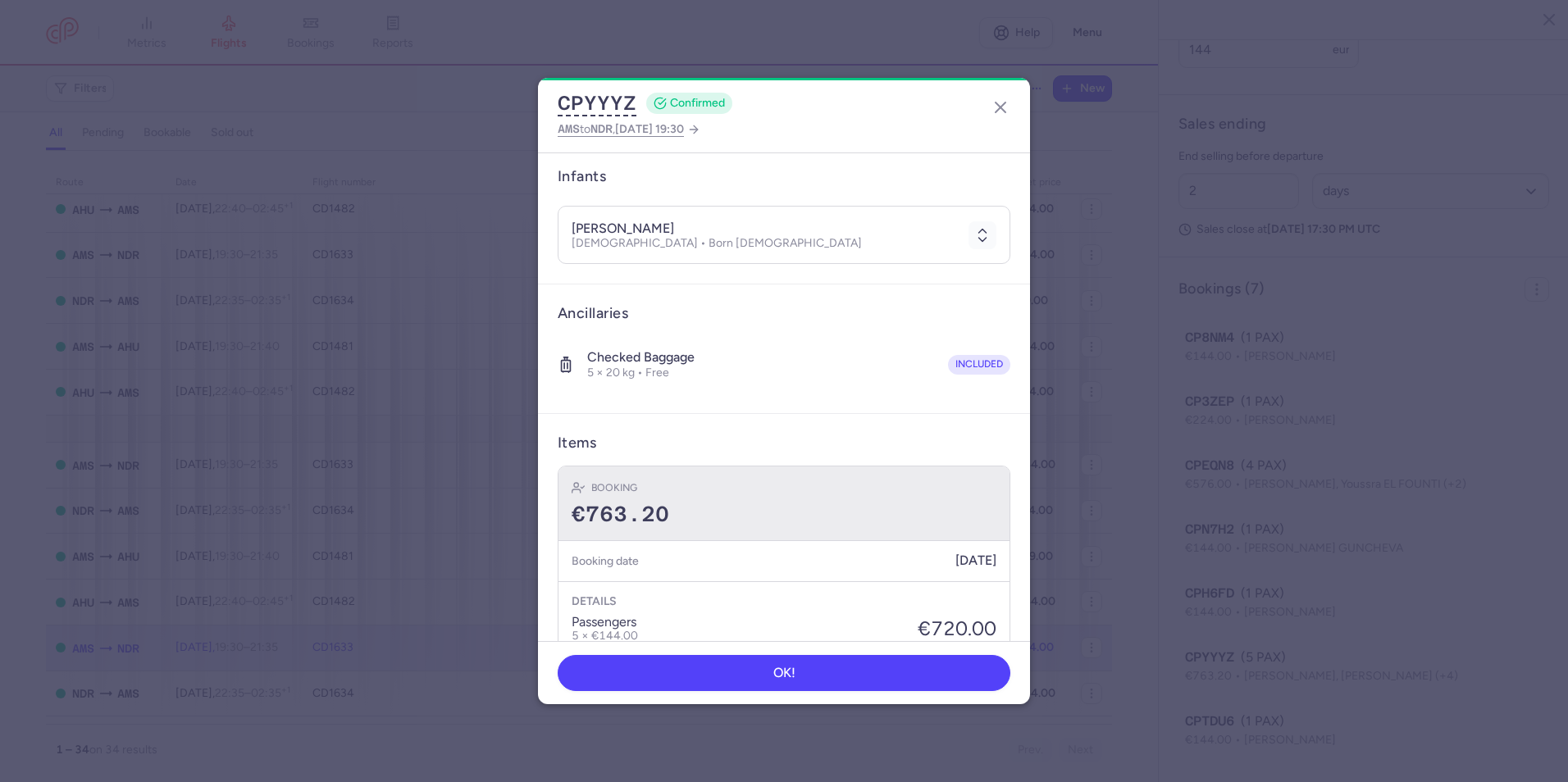 click on "€763.20" at bounding box center (784, 515) 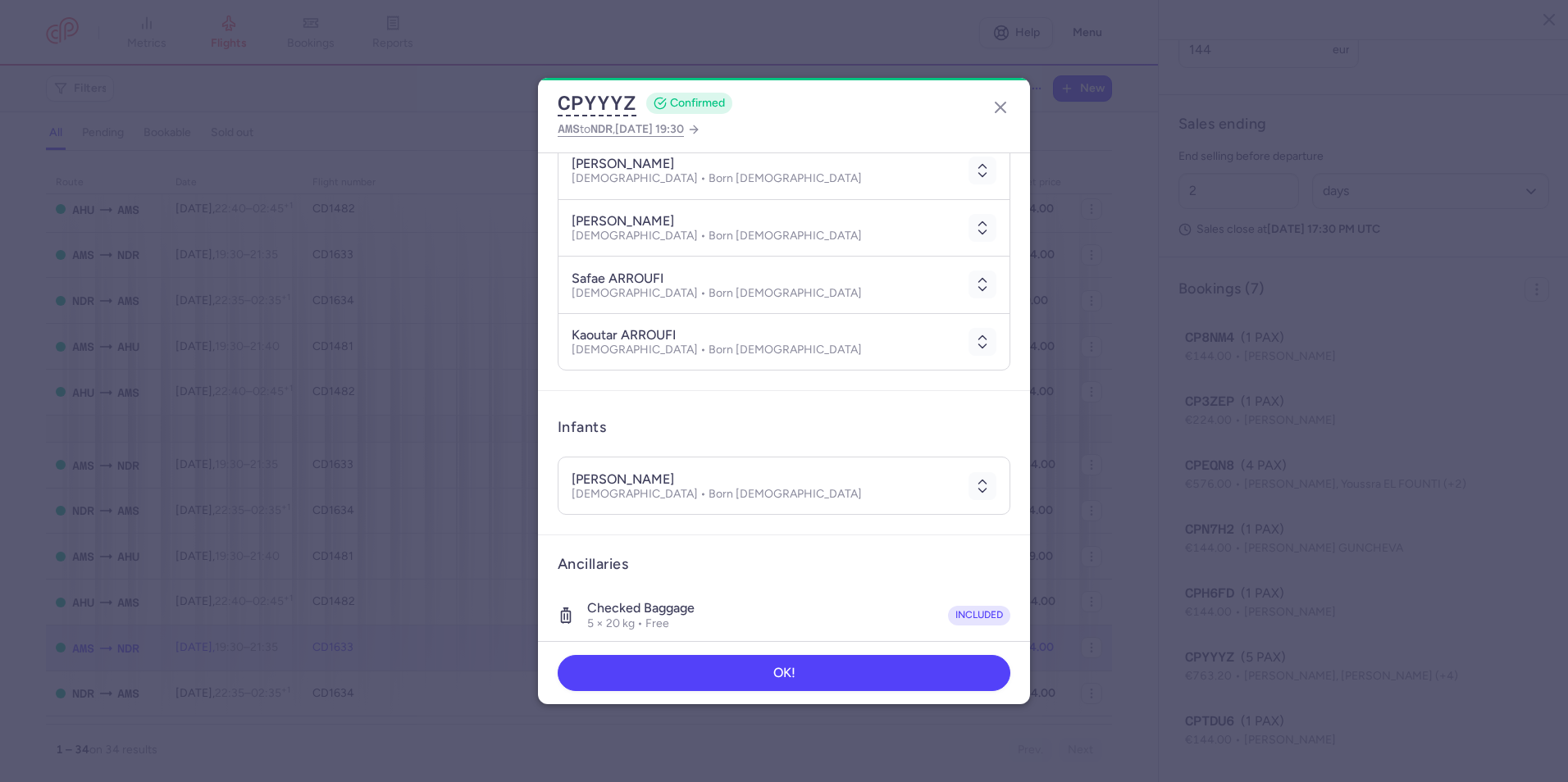 scroll, scrollTop: 0, scrollLeft: 0, axis: both 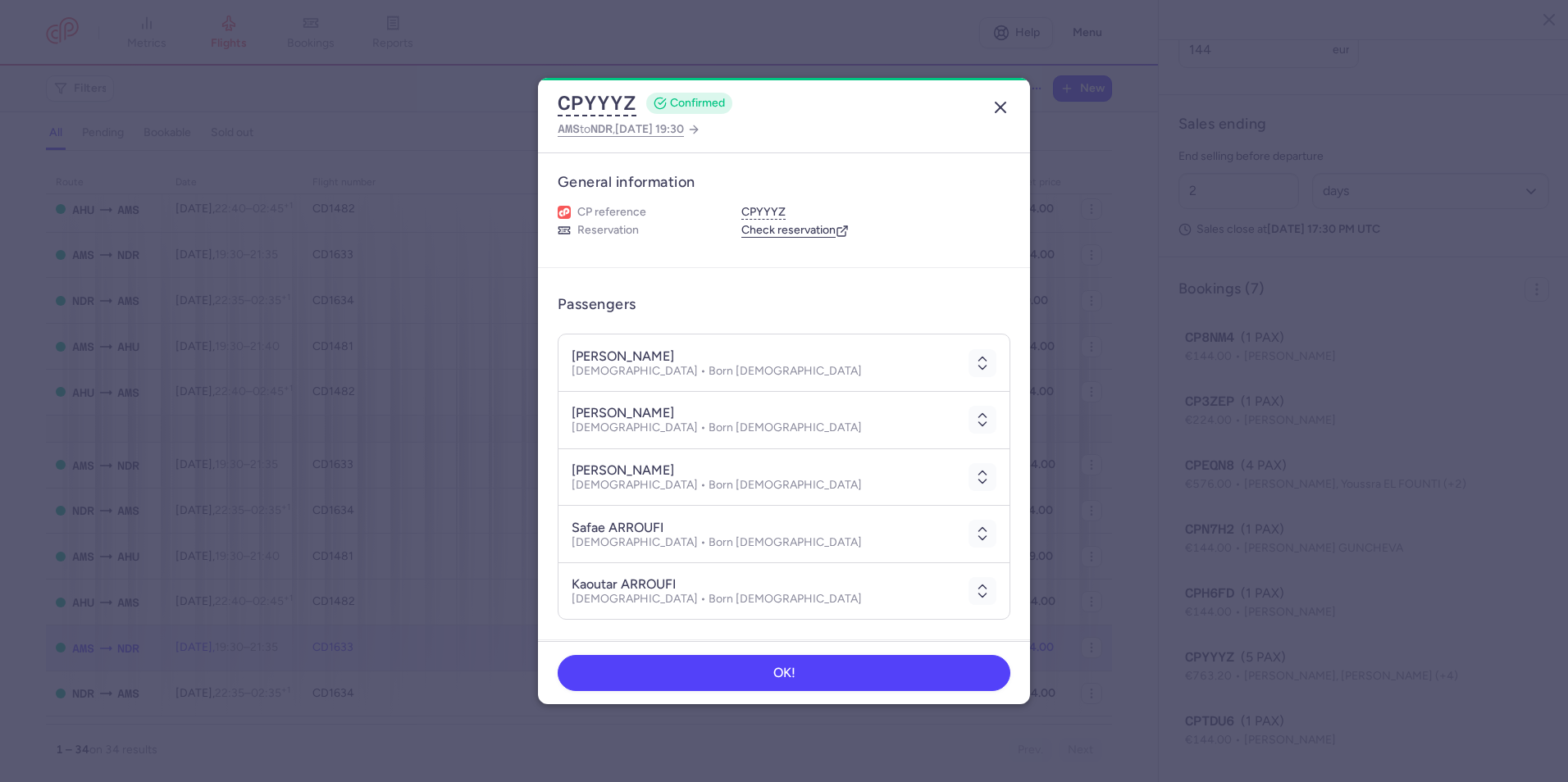 click 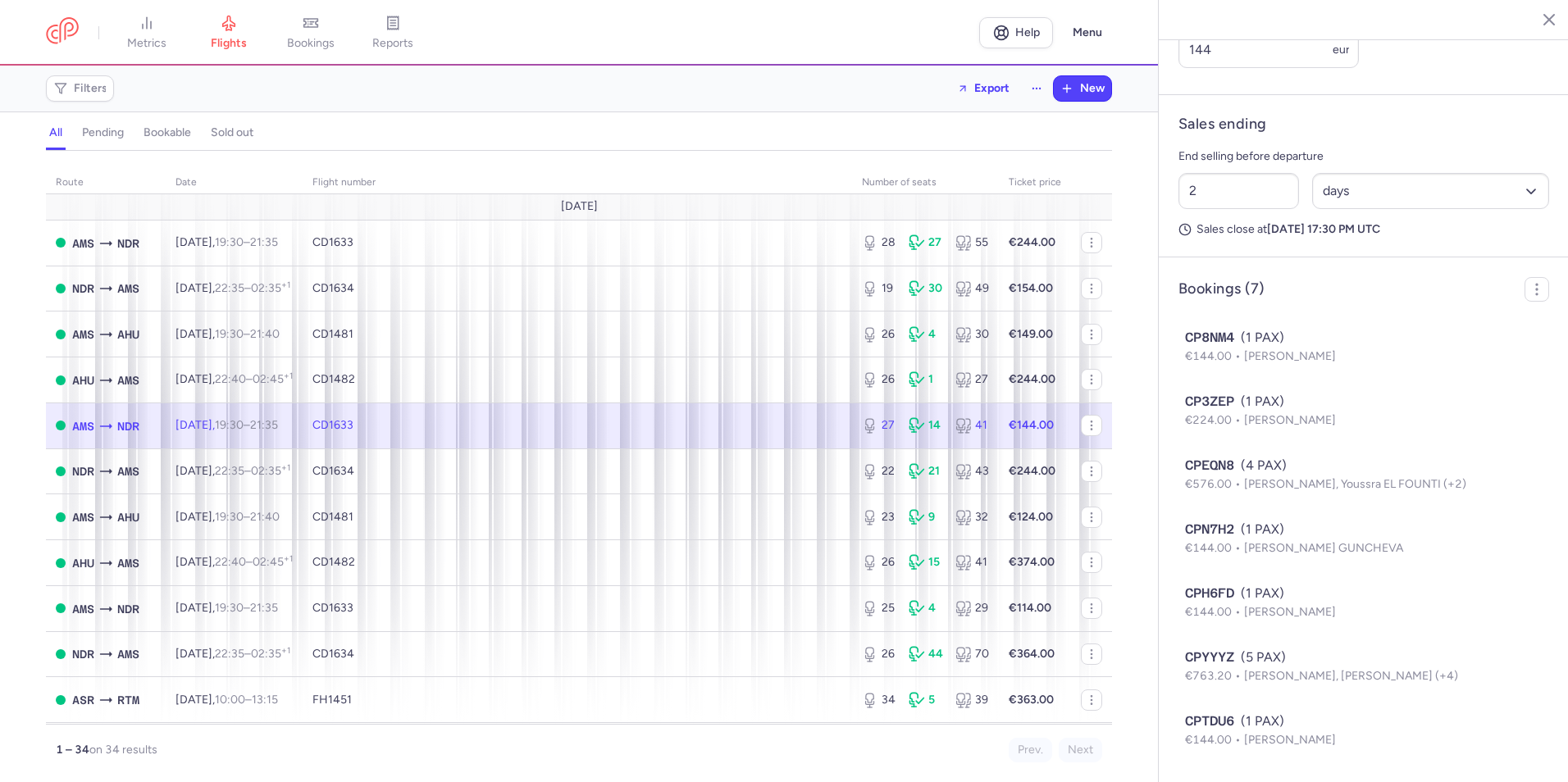 scroll, scrollTop: 738, scrollLeft: 0, axis: vertical 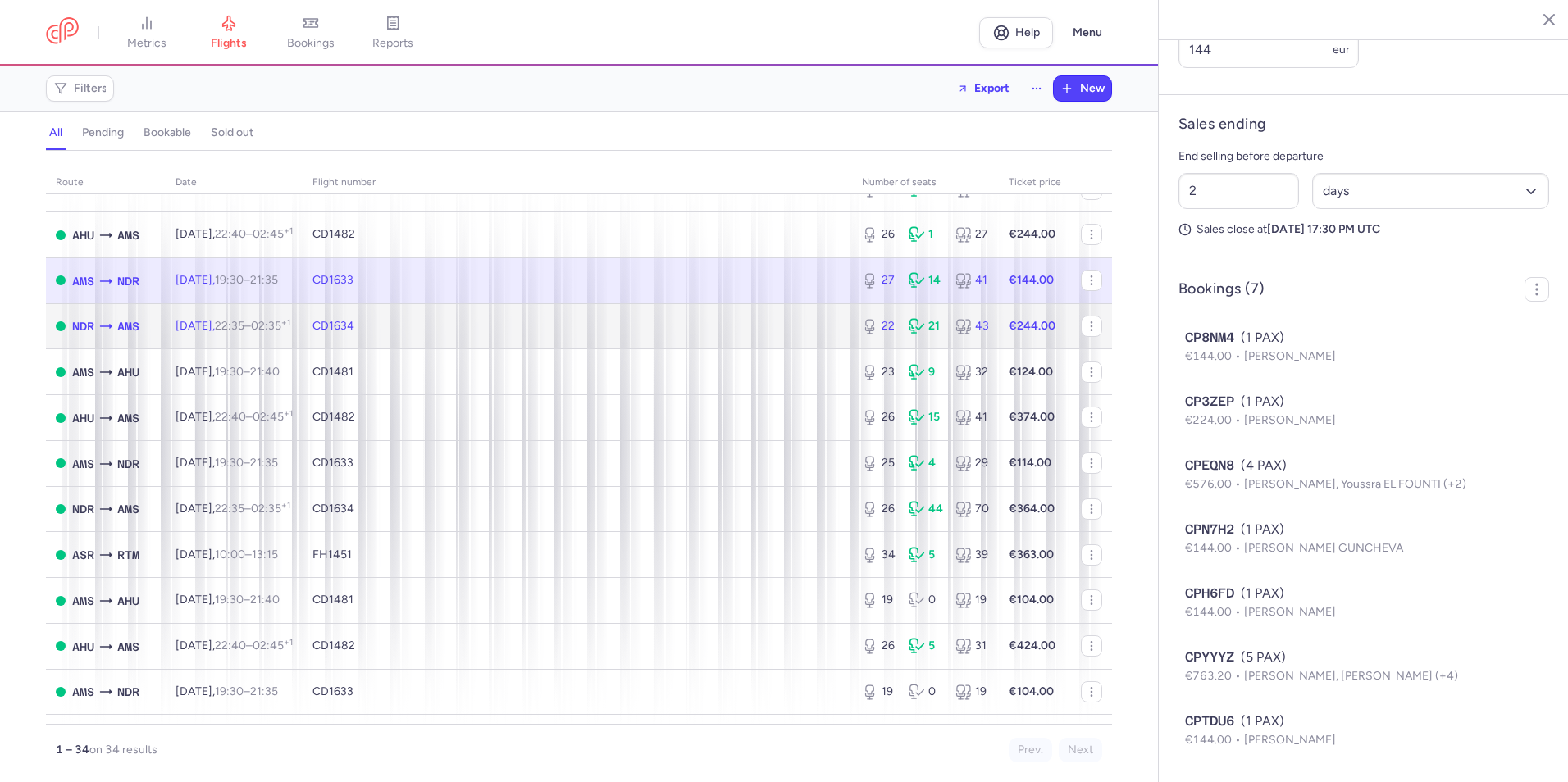 click on "CD1634" at bounding box center [577, 326] 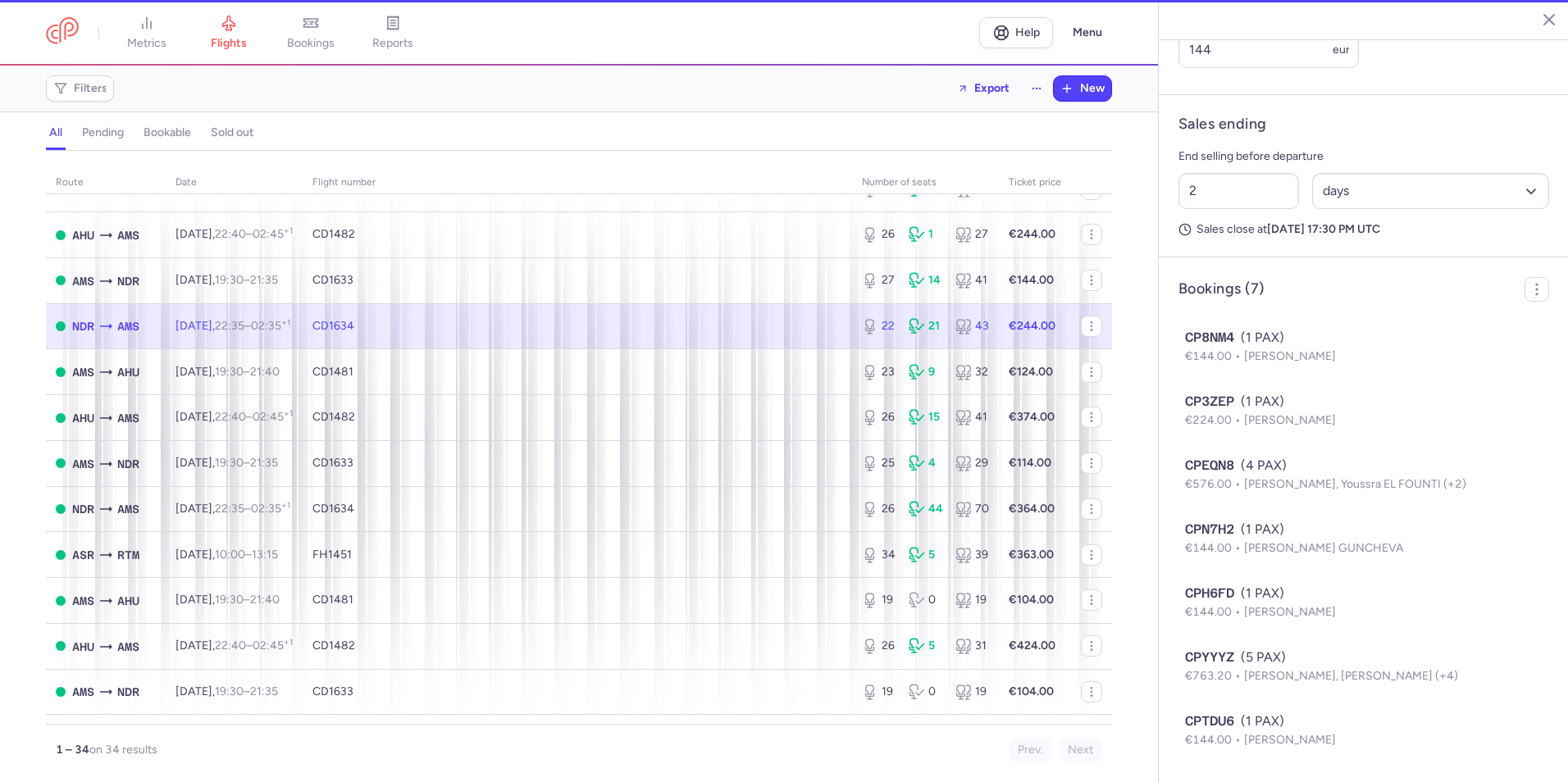 type on "22" 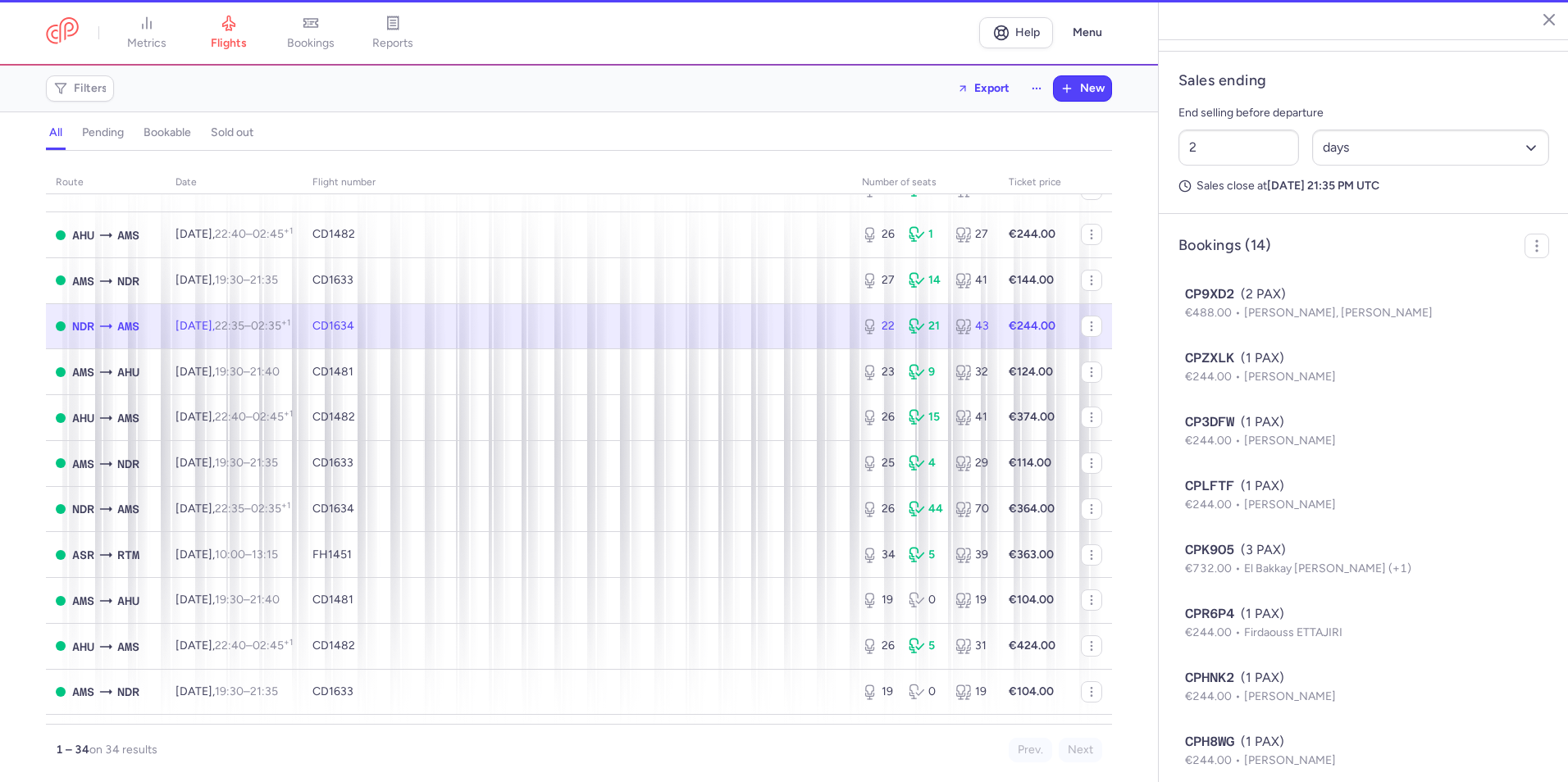 scroll, scrollTop: 793, scrollLeft: 0, axis: vertical 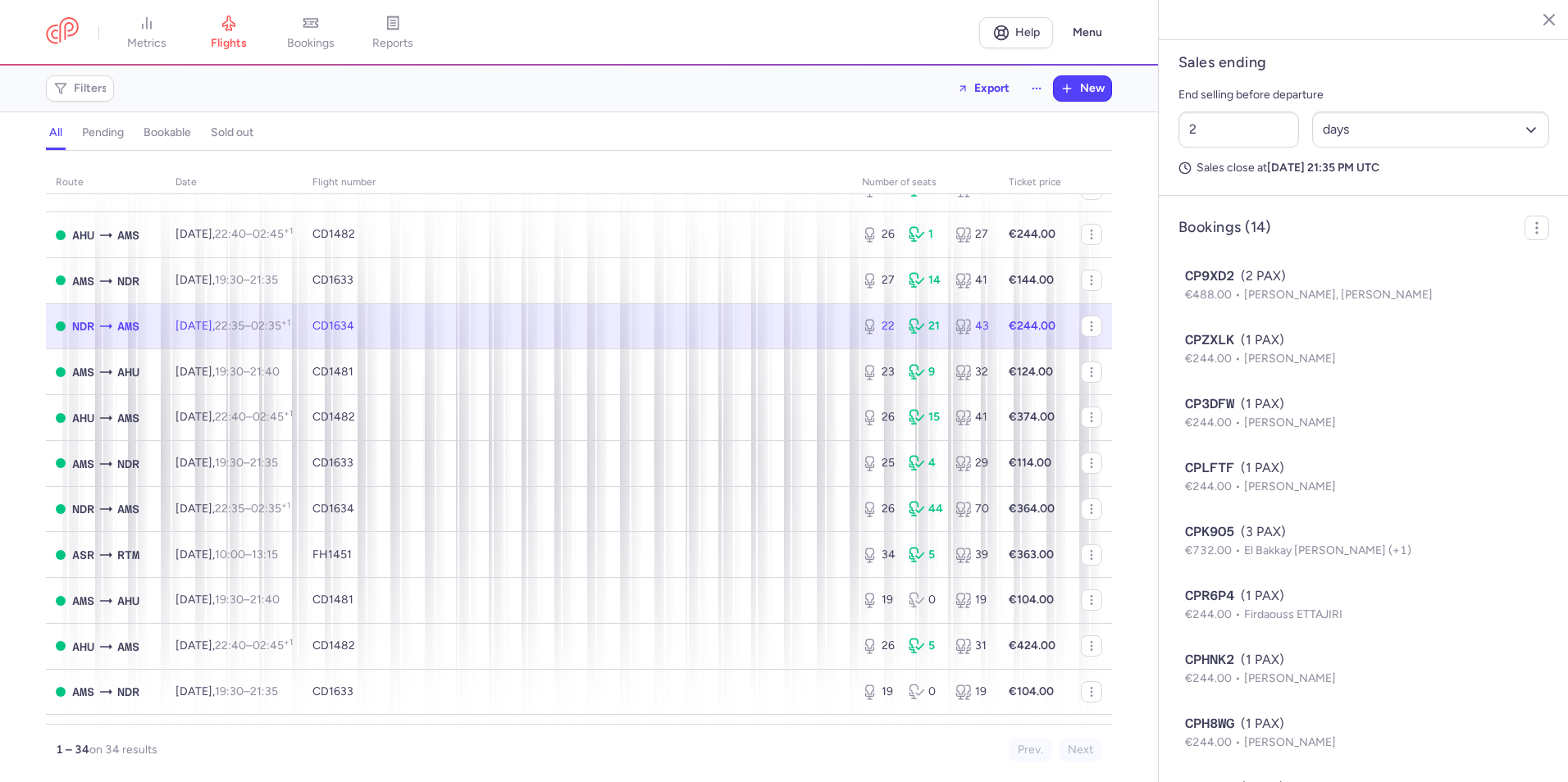 drag, startPoint x: 1216, startPoint y: 49, endPoint x: 1155, endPoint y: 52, distance: 61.073726 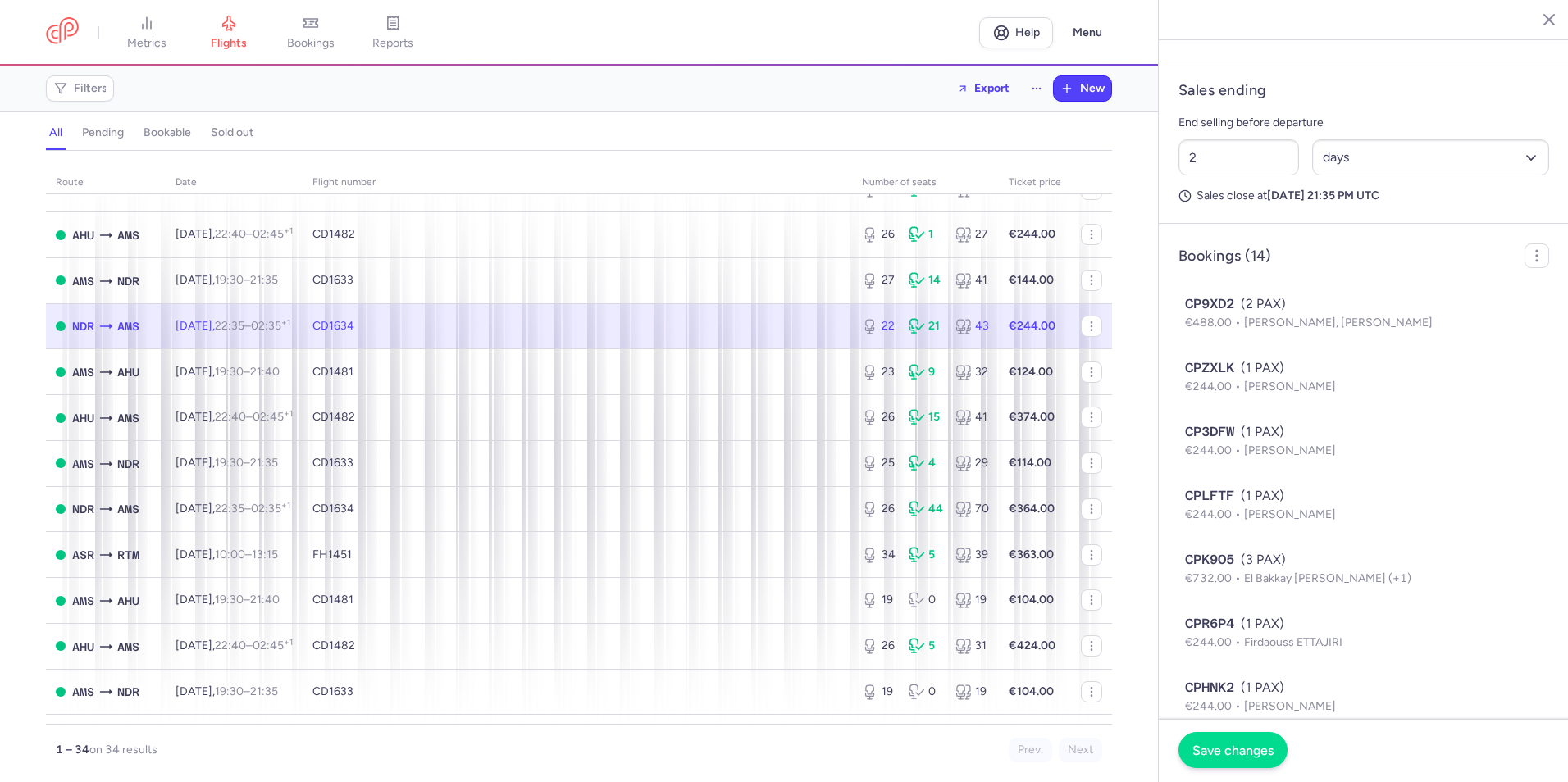 type on "264" 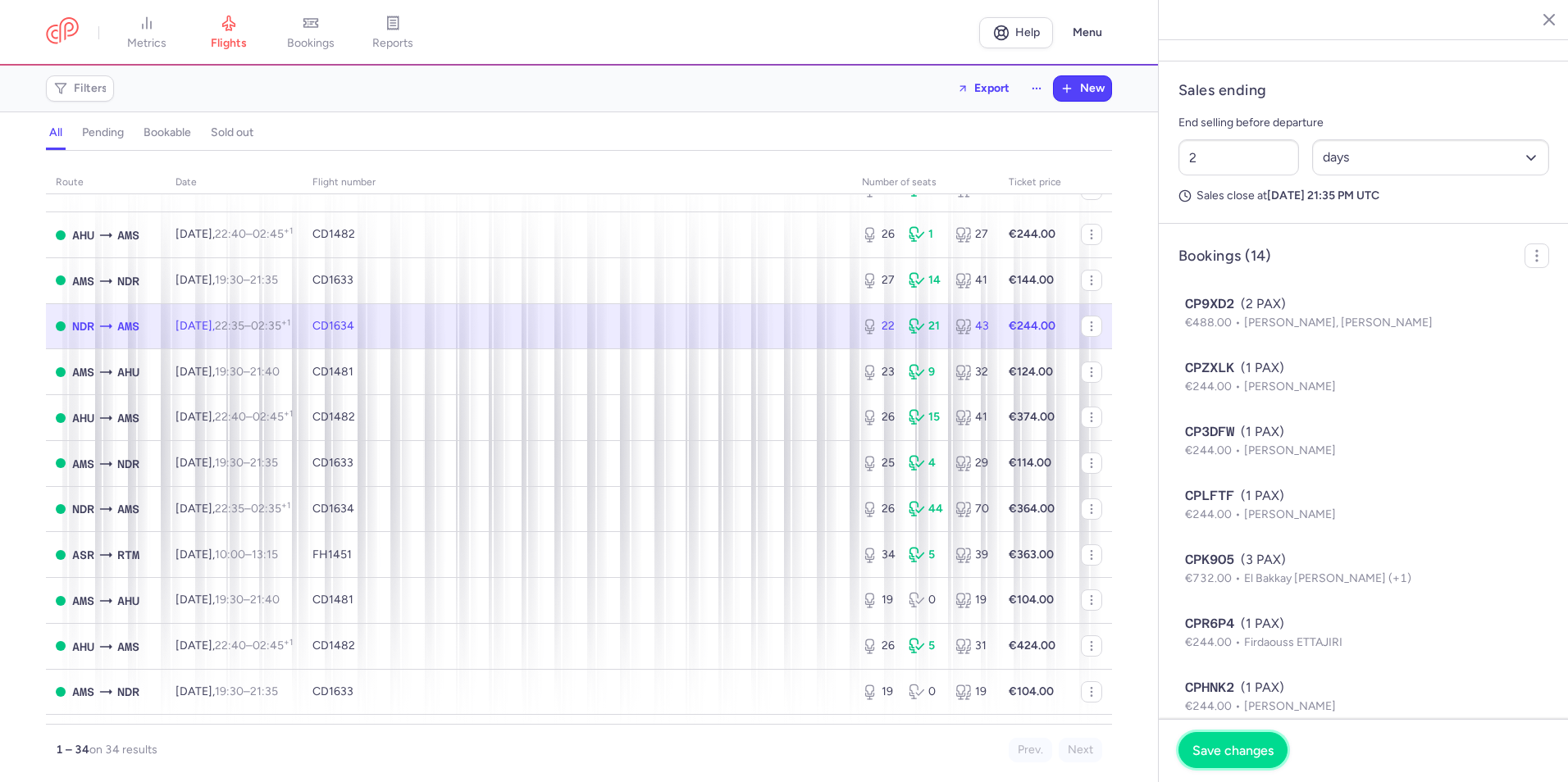 click on "Save changes" at bounding box center (1233, 750) 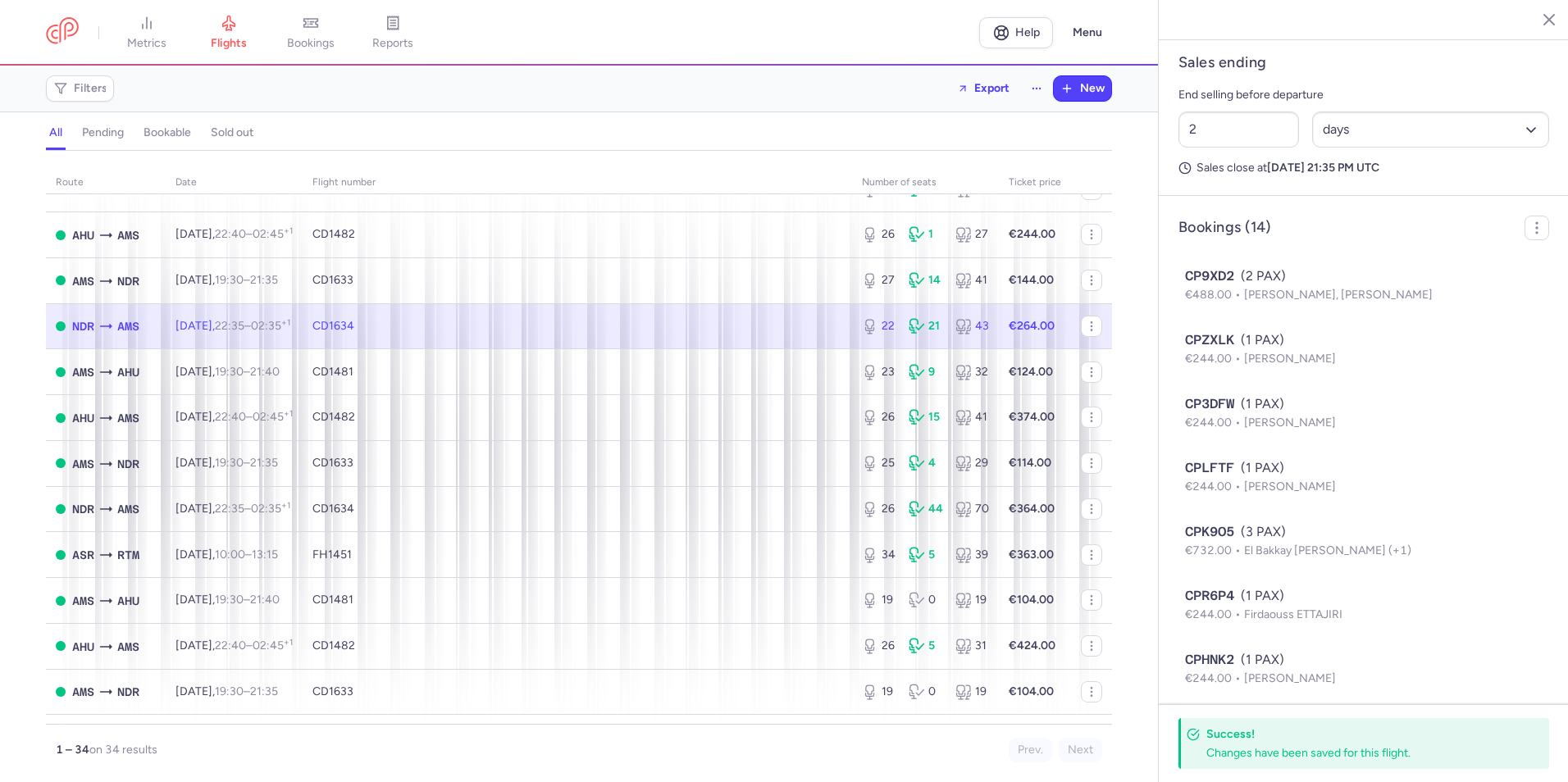 scroll, scrollTop: 765, scrollLeft: 0, axis: vertical 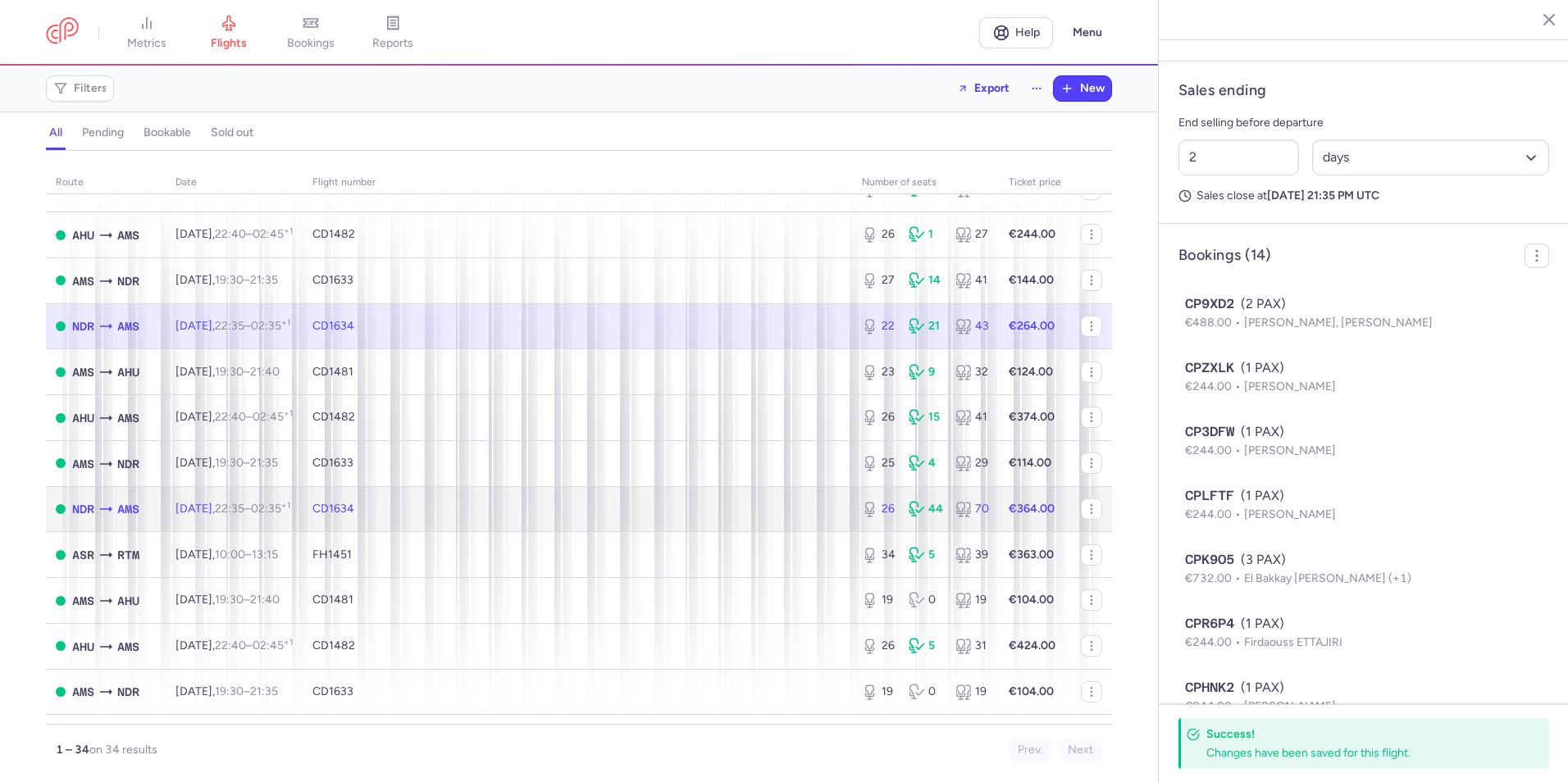 click on "CD1634" at bounding box center [577, 509] 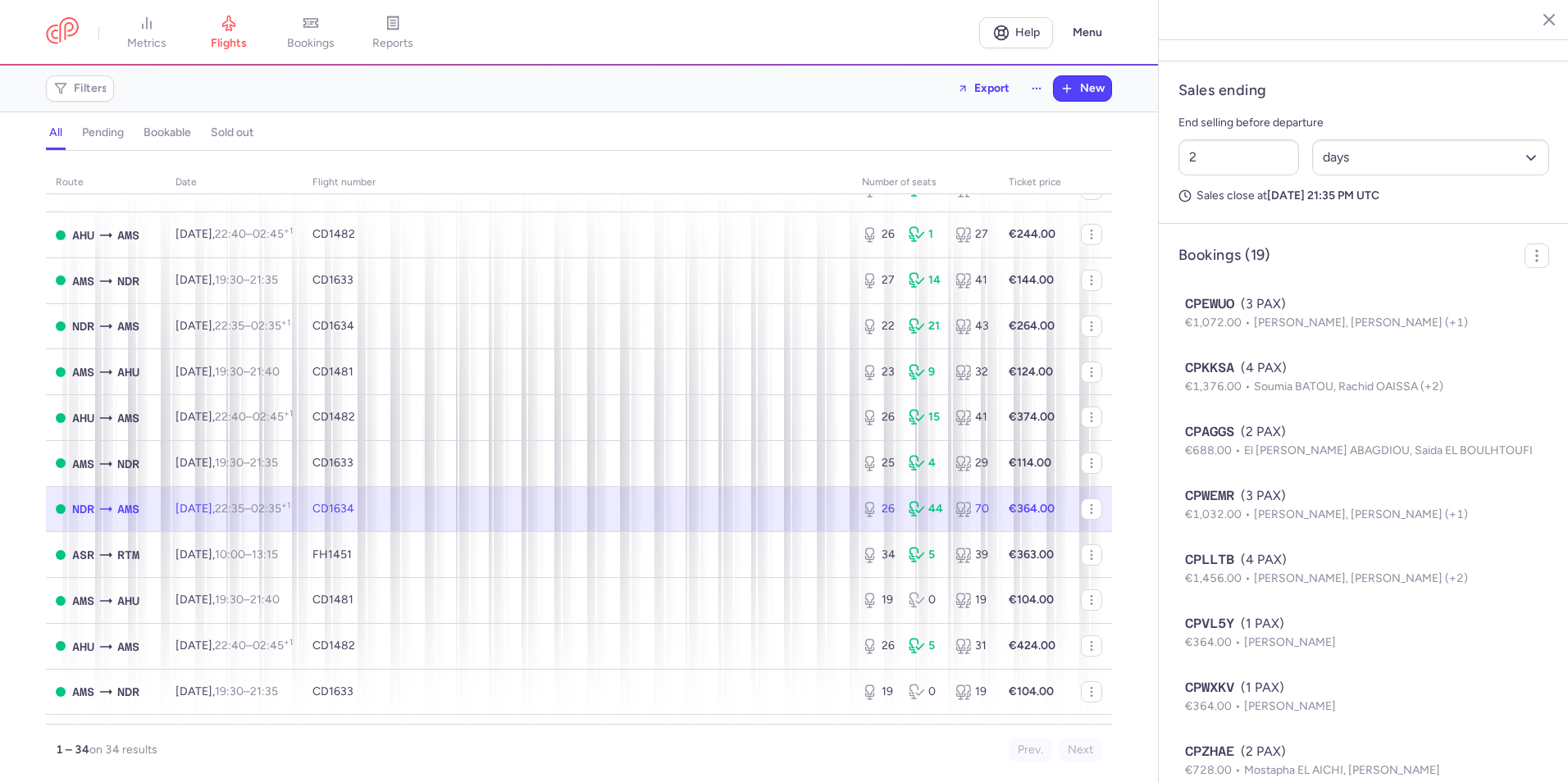 drag, startPoint x: 1222, startPoint y: 71, endPoint x: 1138, endPoint y: 78, distance: 84.29116 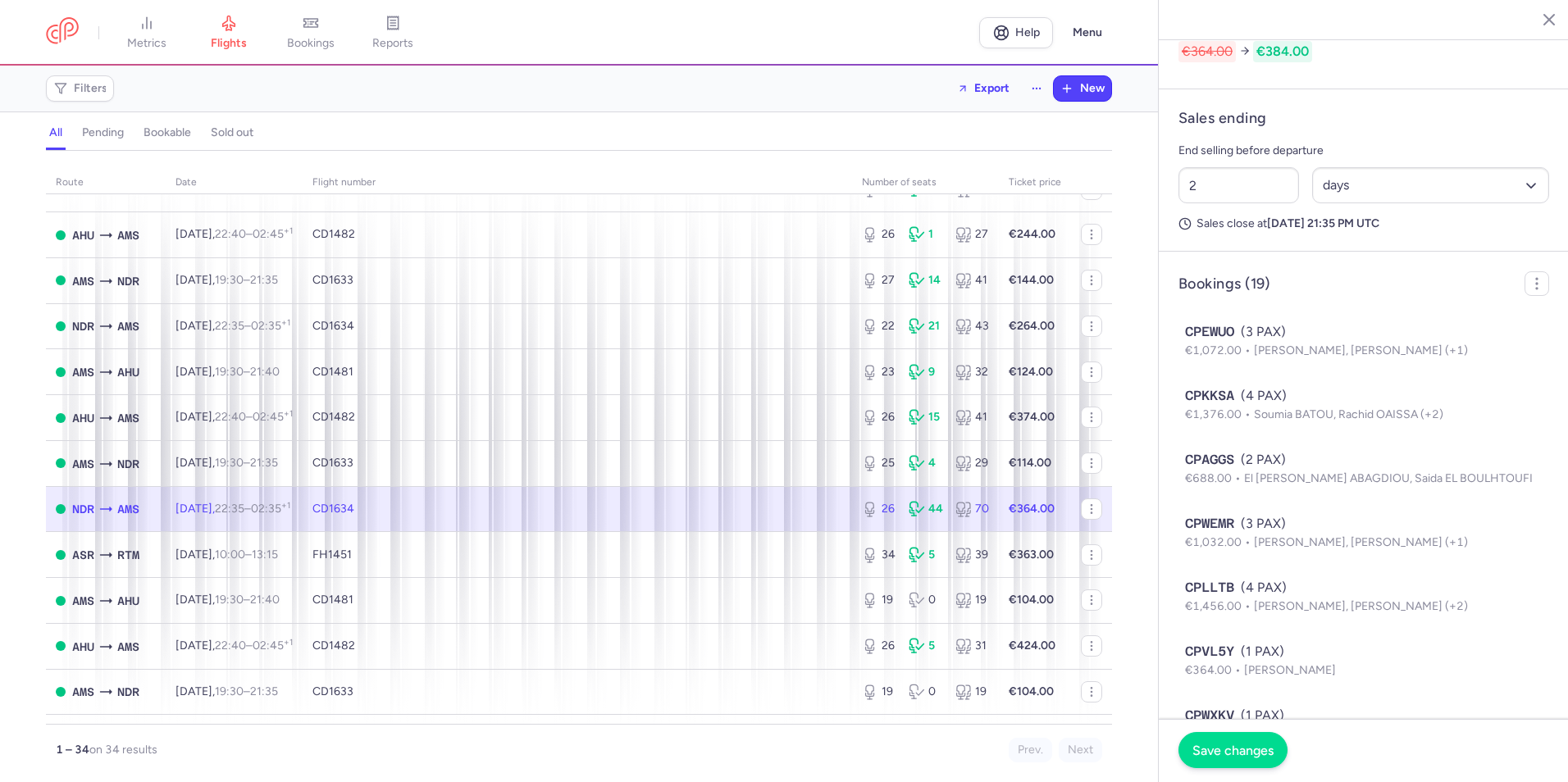 type on "384" 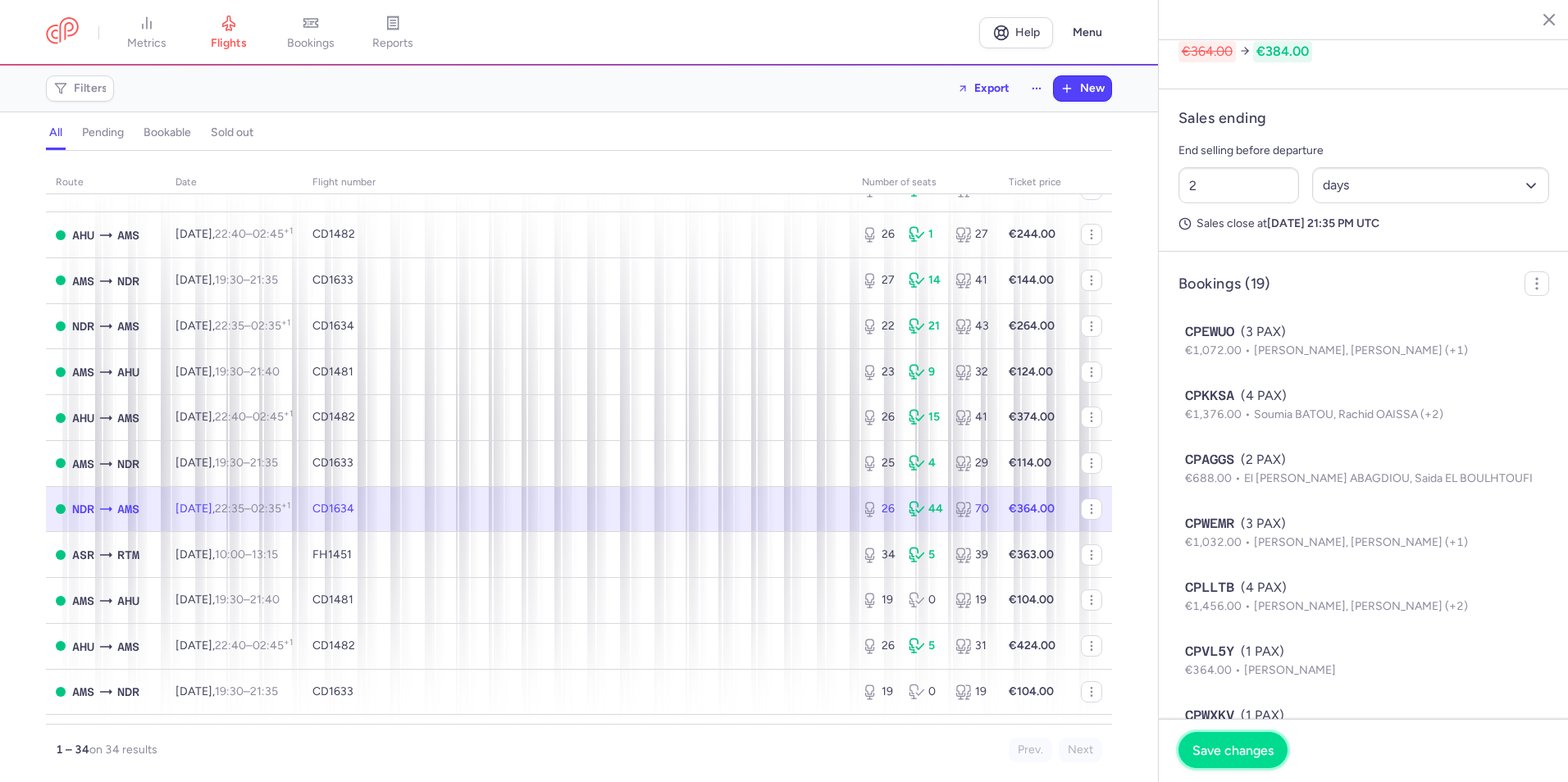 click on "Save changes" at bounding box center [1233, 750] 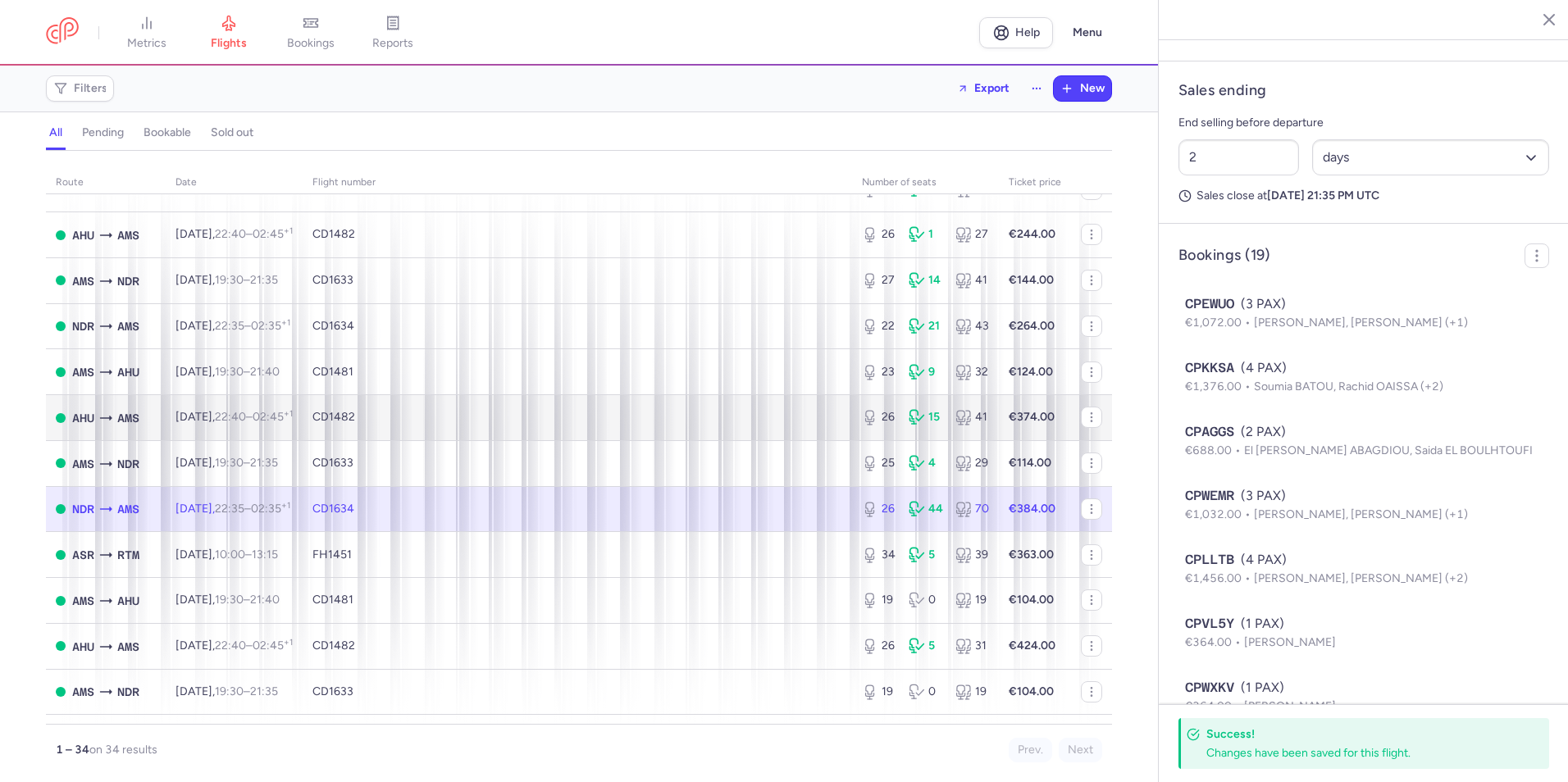 scroll, scrollTop: 737, scrollLeft: 0, axis: vertical 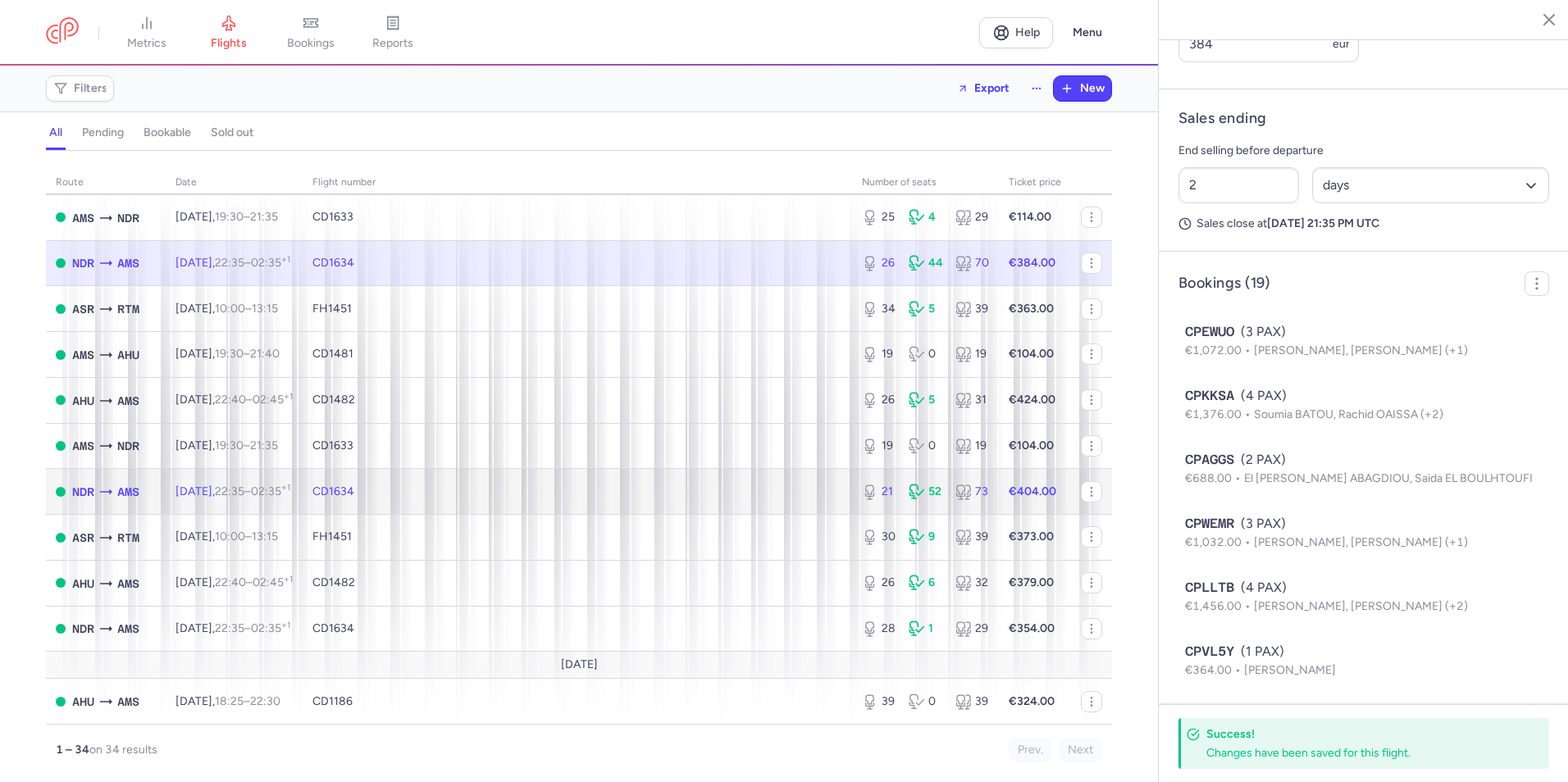 click on "CD1634" at bounding box center (577, 492) 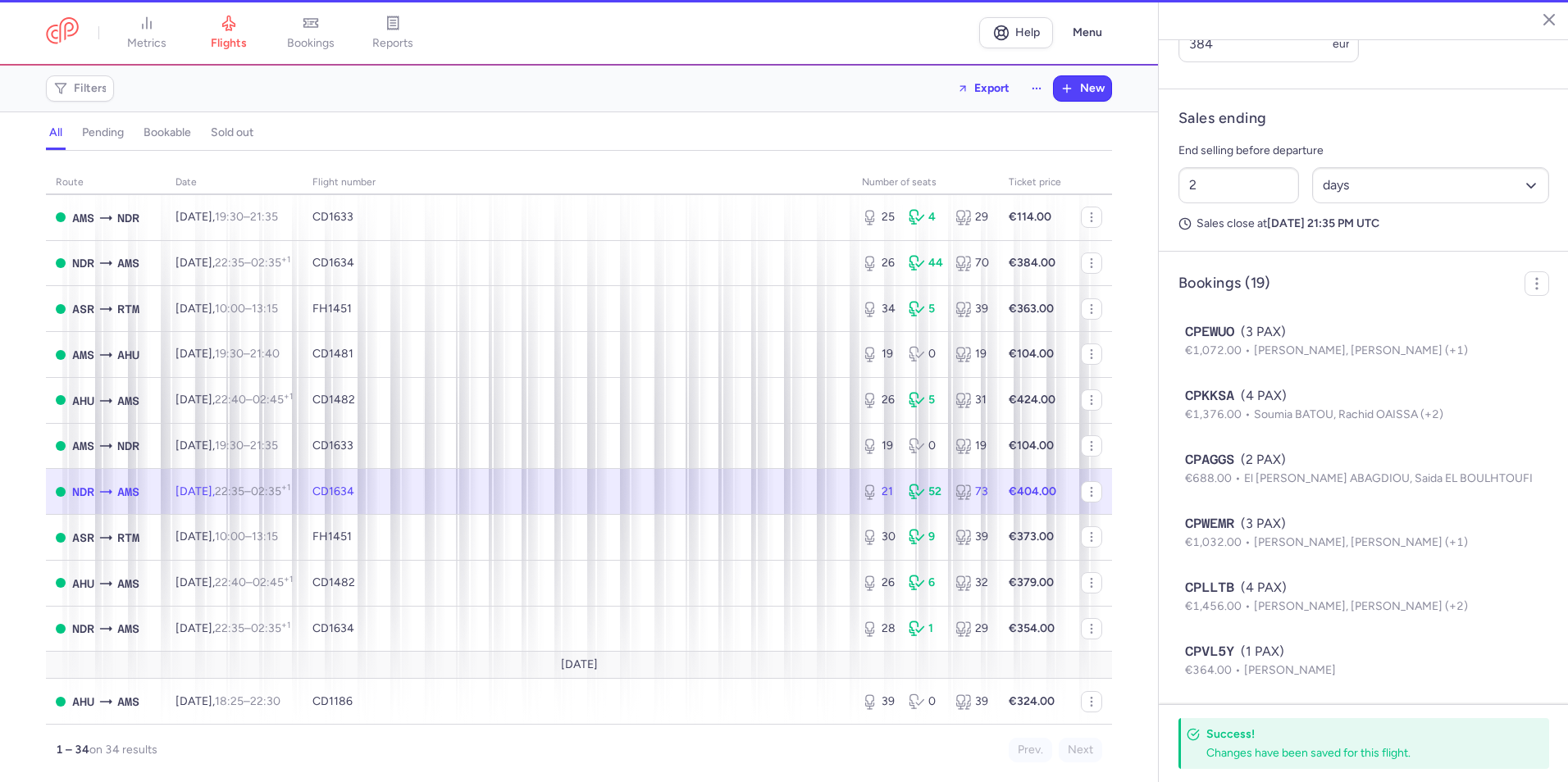 type on "21" 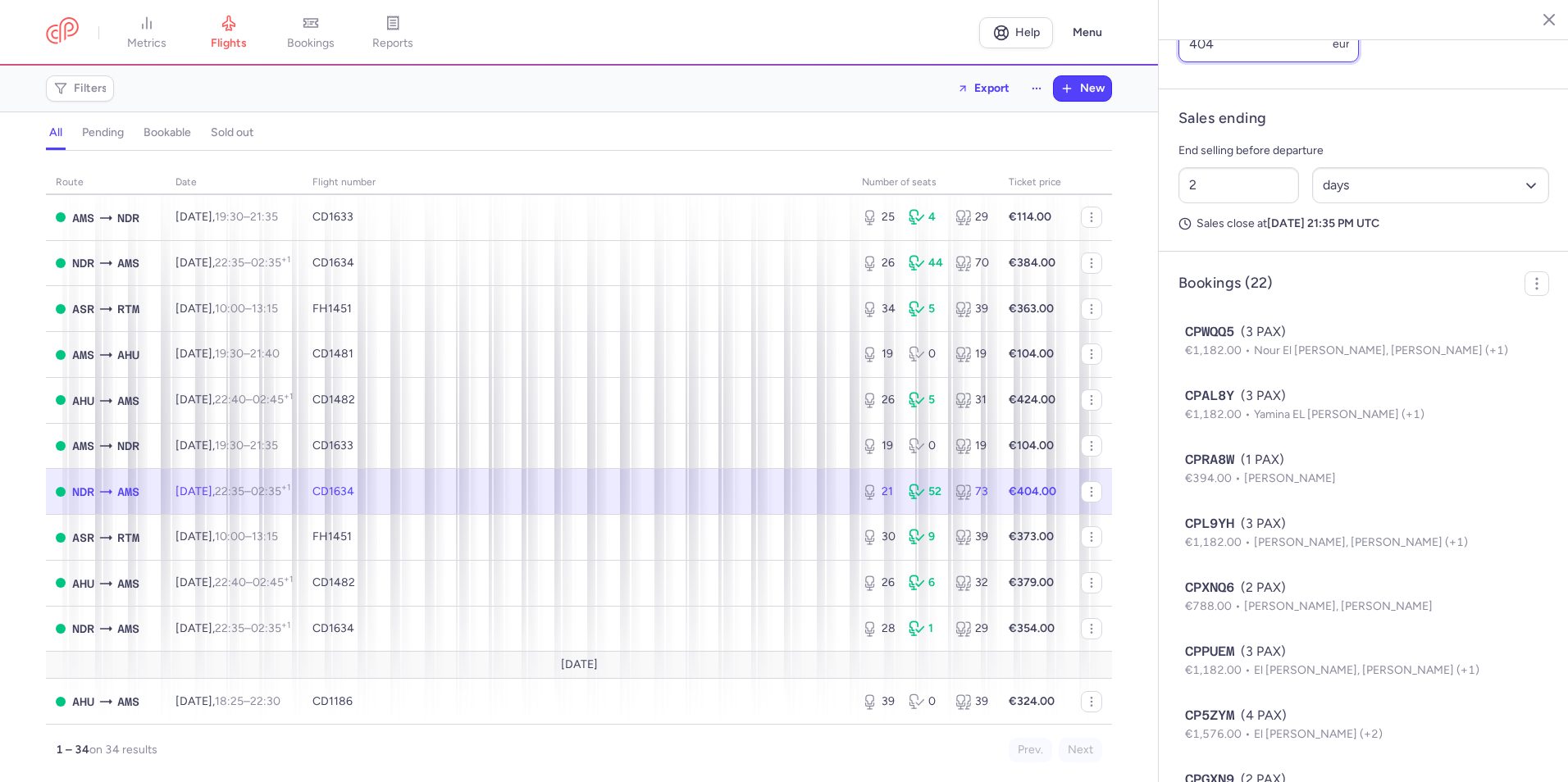 drag, startPoint x: 1225, startPoint y: 104, endPoint x: 1133, endPoint y: 104, distance: 92 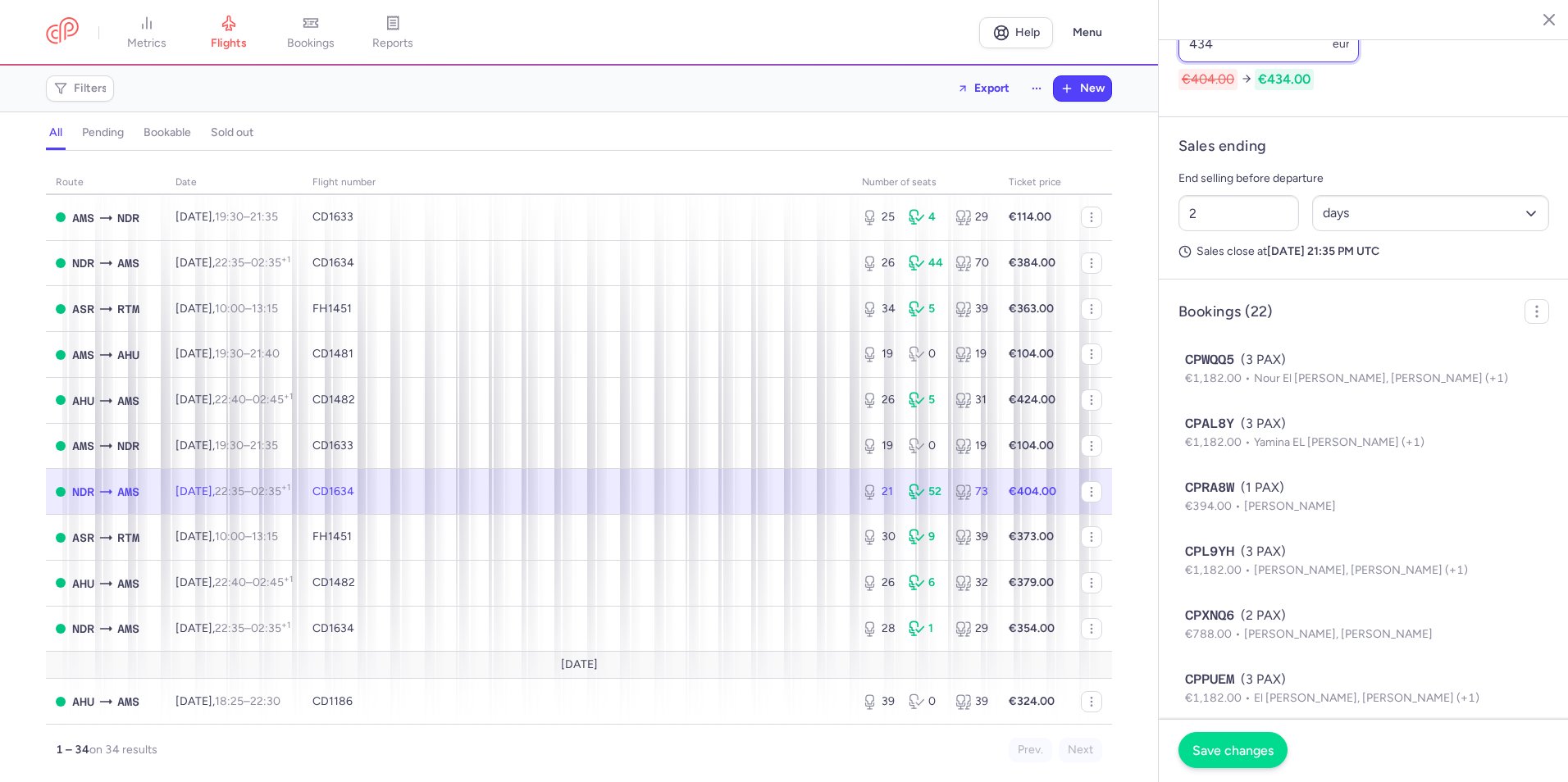 type on "434" 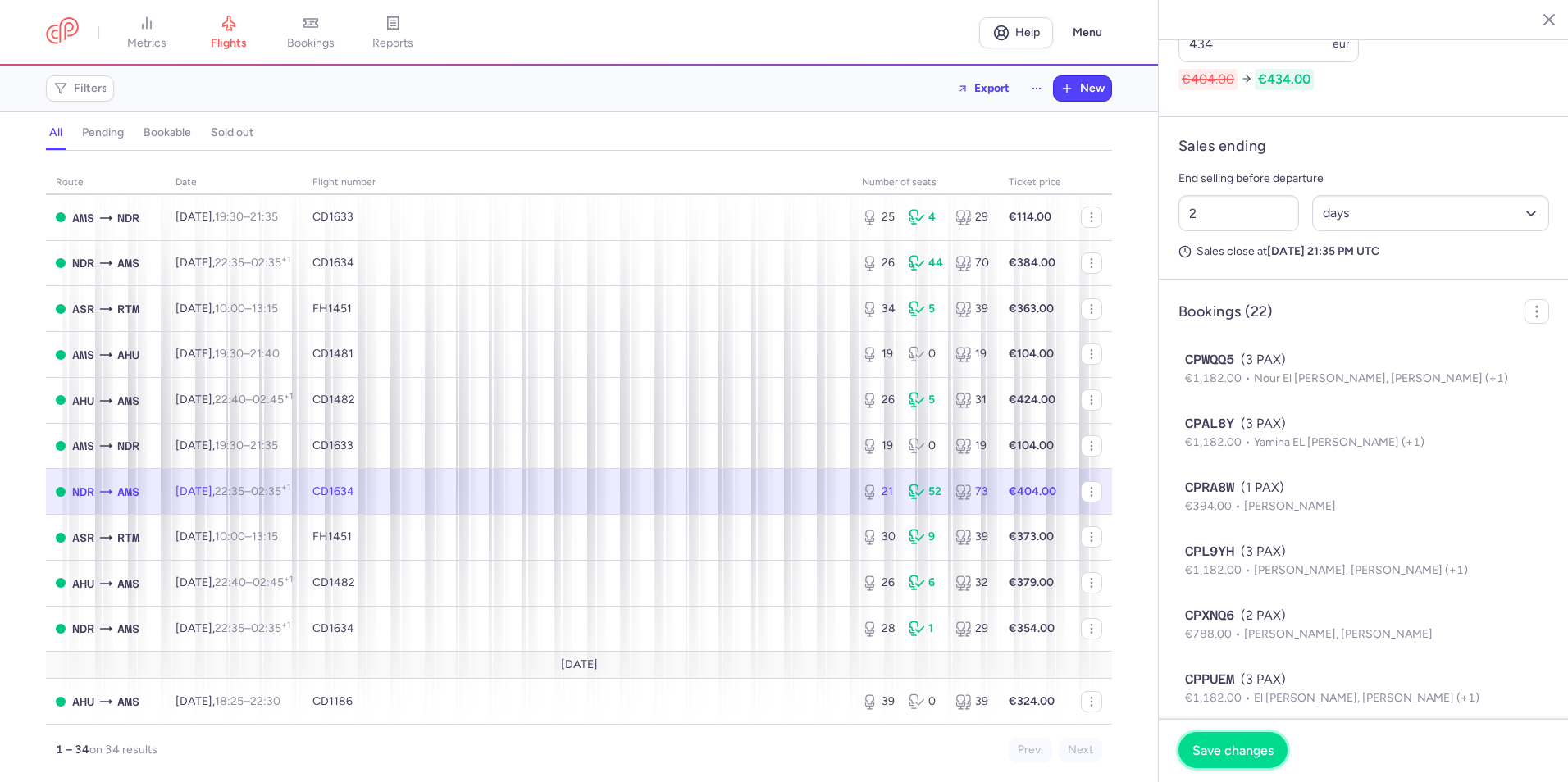 click on "Save changes" at bounding box center [1233, 750] 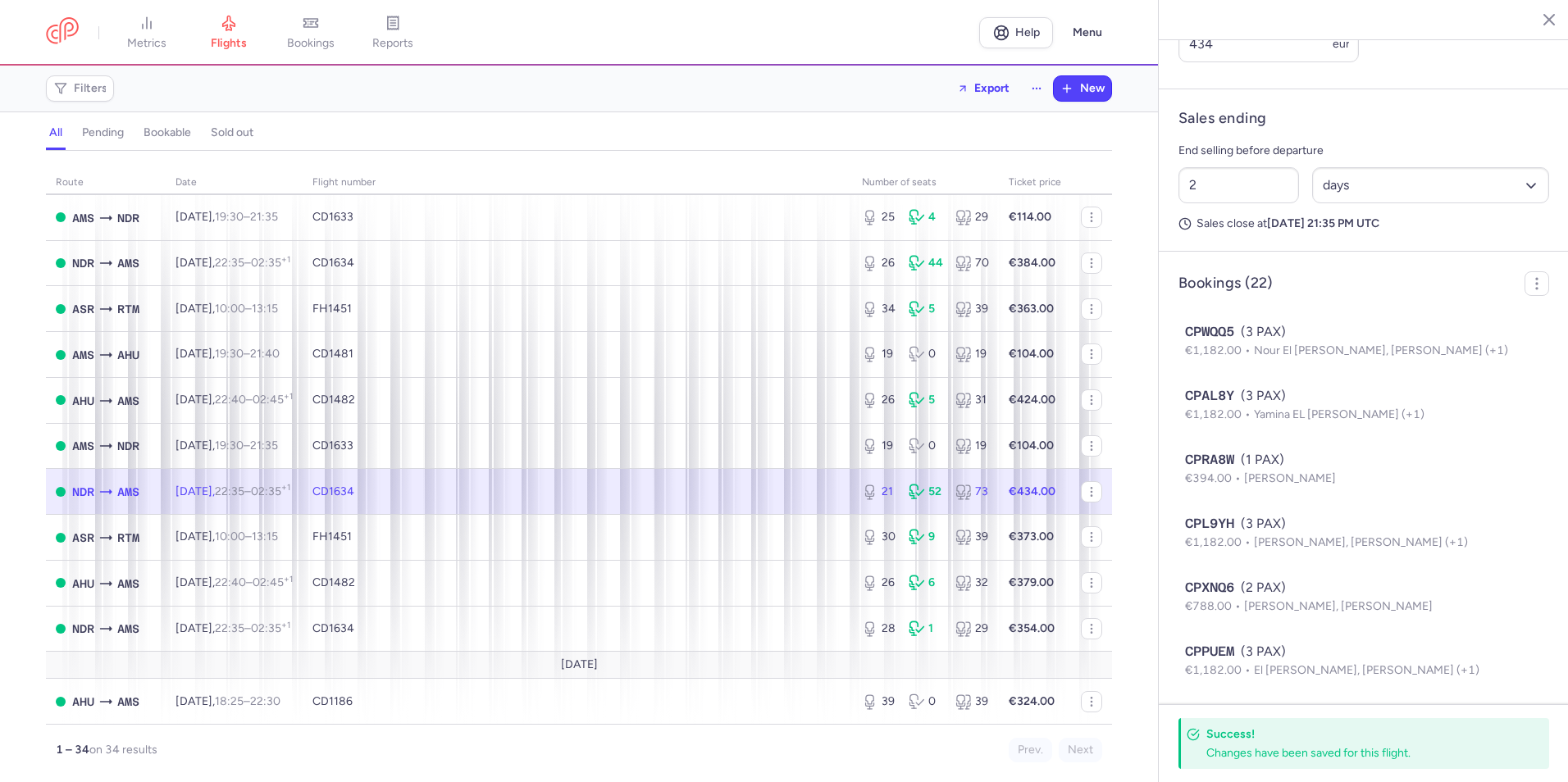 scroll, scrollTop: 709, scrollLeft: 0, axis: vertical 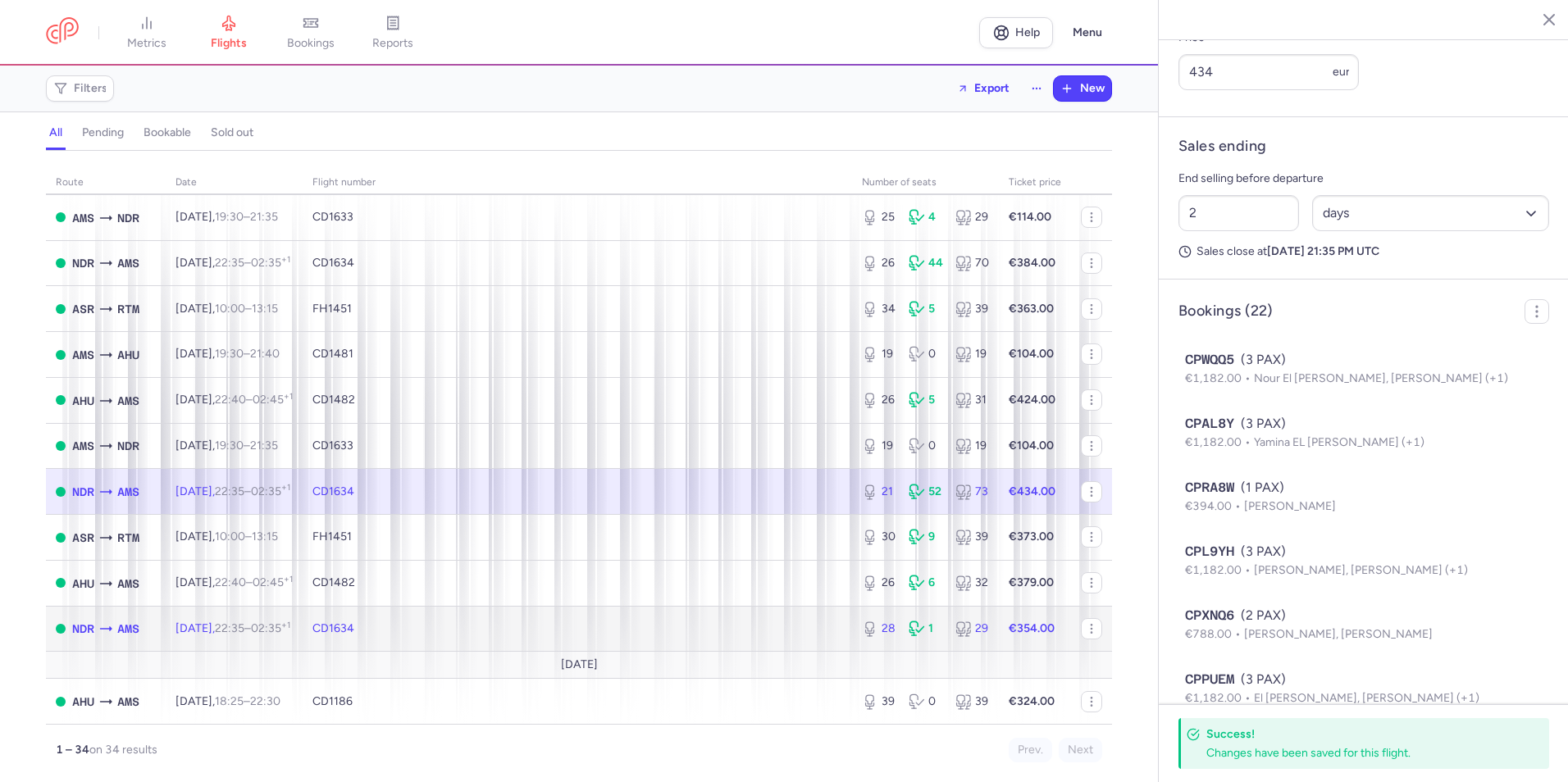 click on "CD1634" at bounding box center (577, 629) 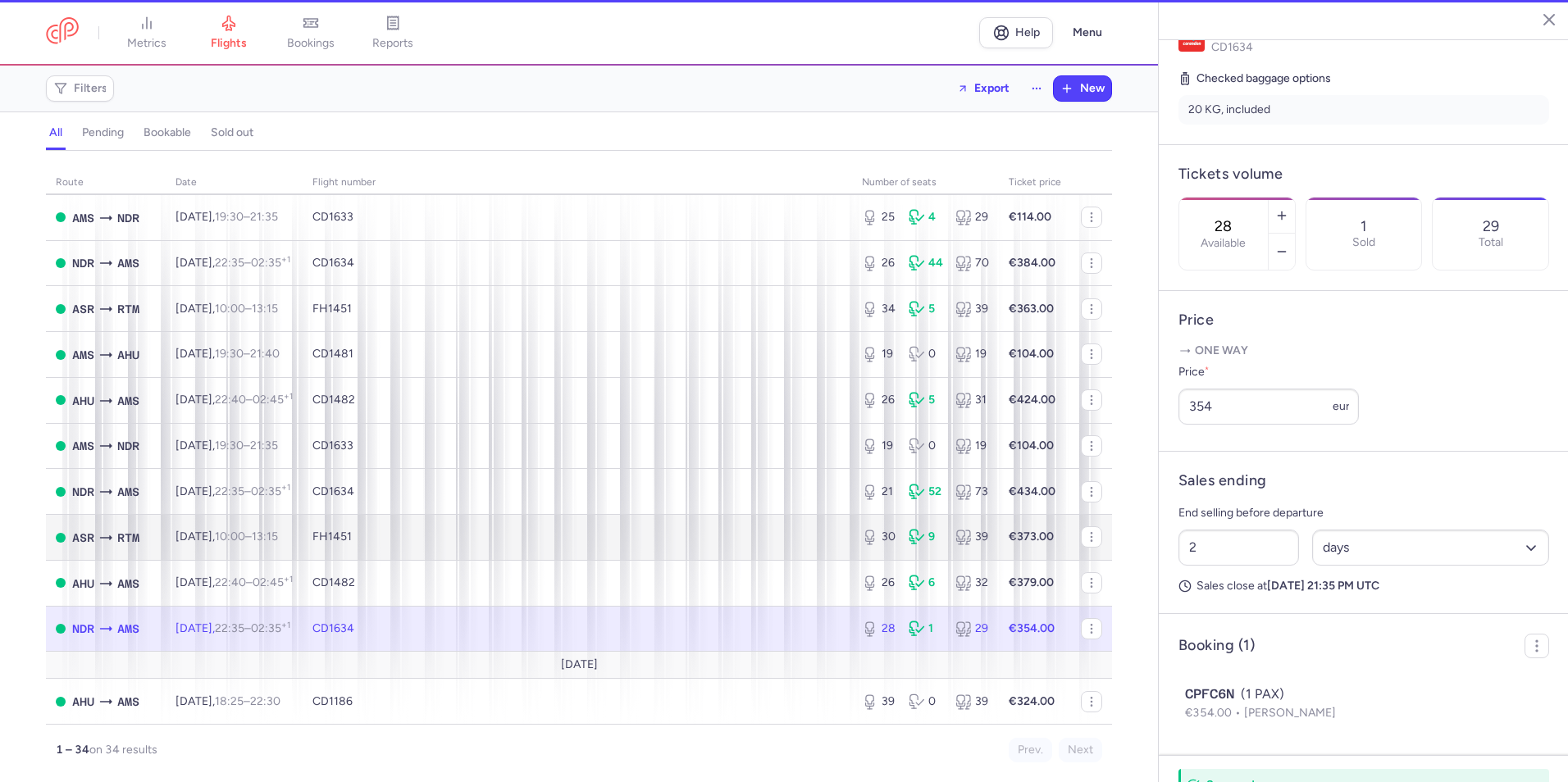 scroll, scrollTop: 409, scrollLeft: 0, axis: vertical 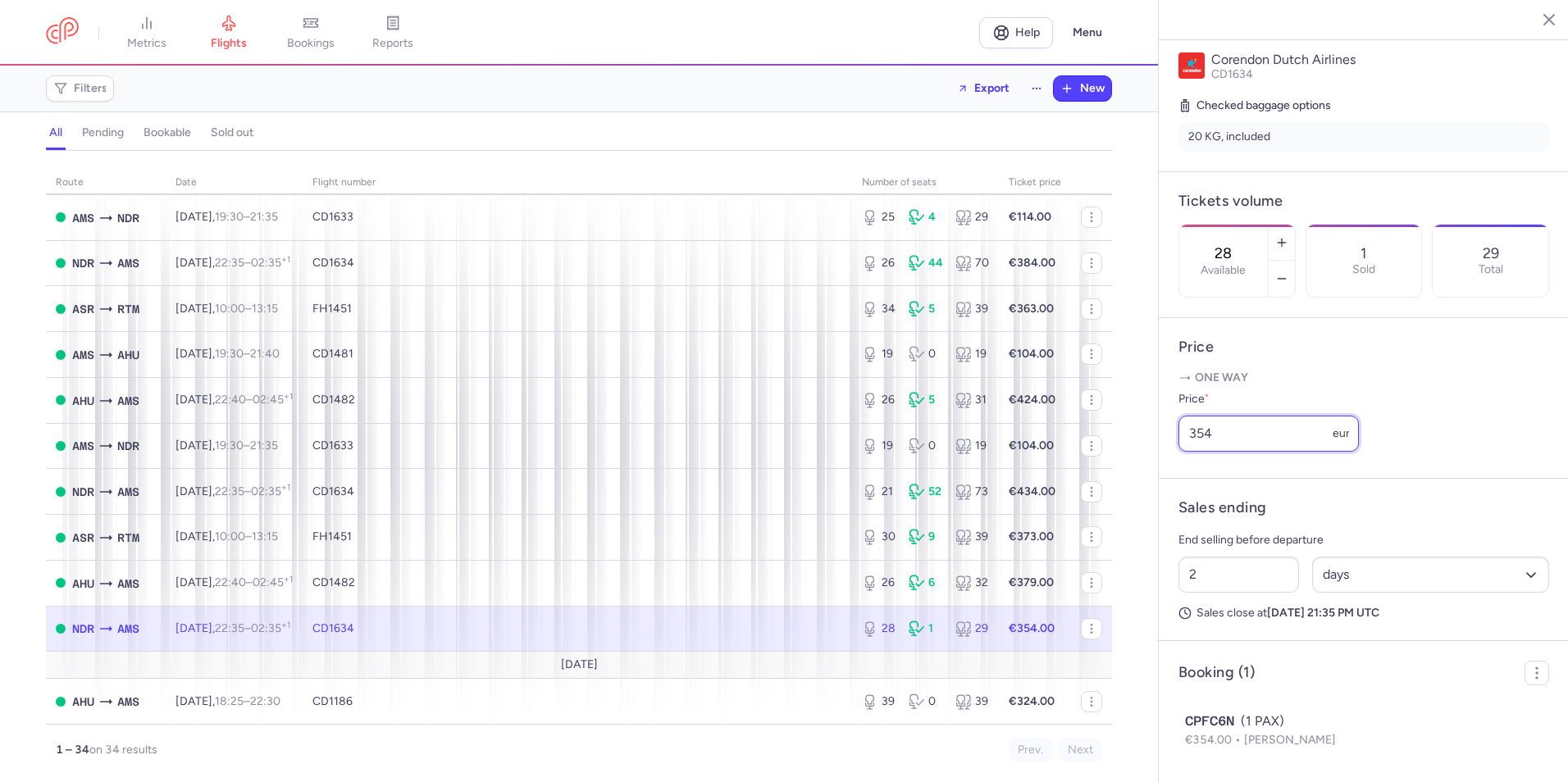 drag, startPoint x: 1247, startPoint y: 433, endPoint x: 1142, endPoint y: 430, distance: 105.04285 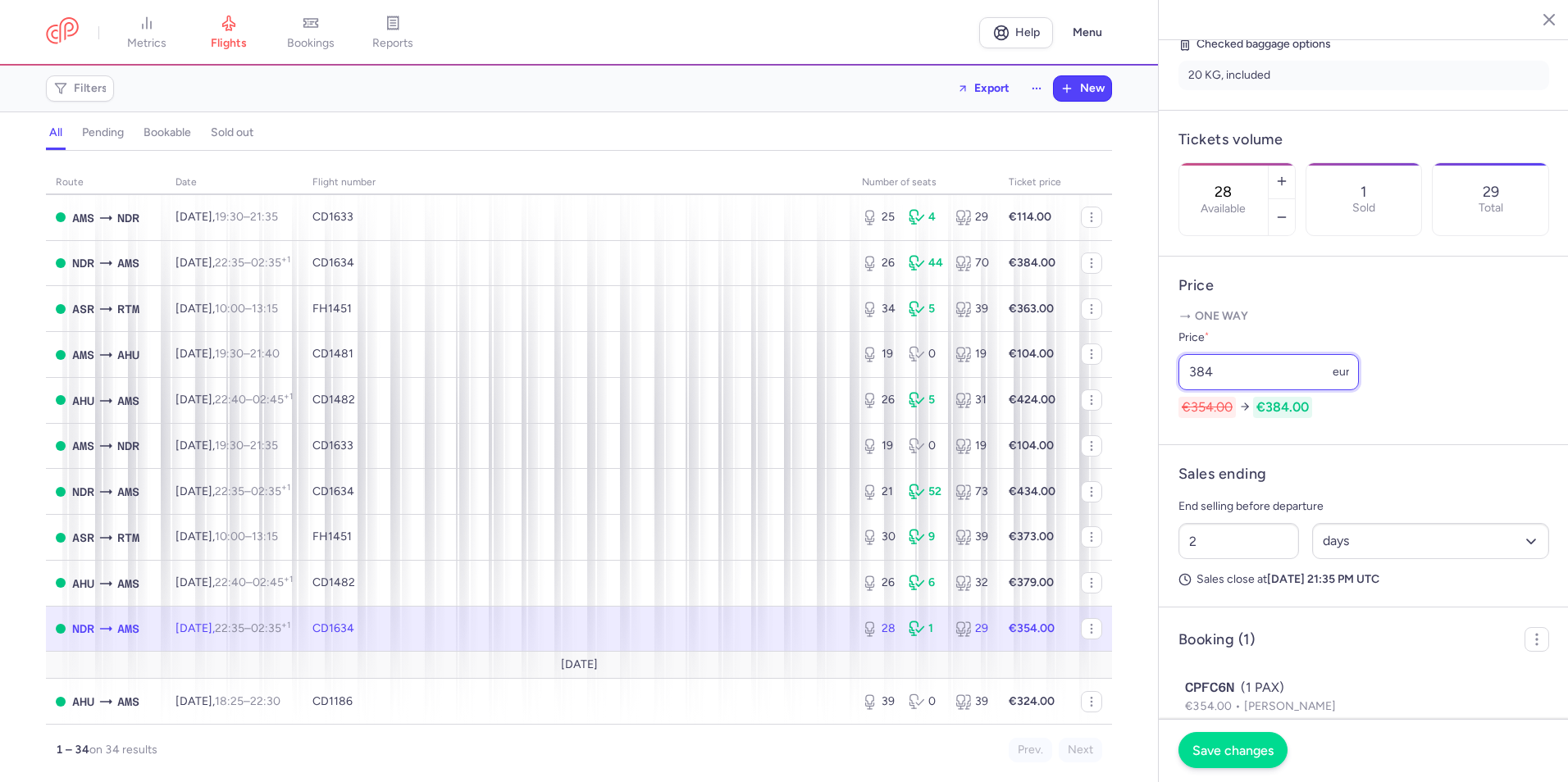 type on "384" 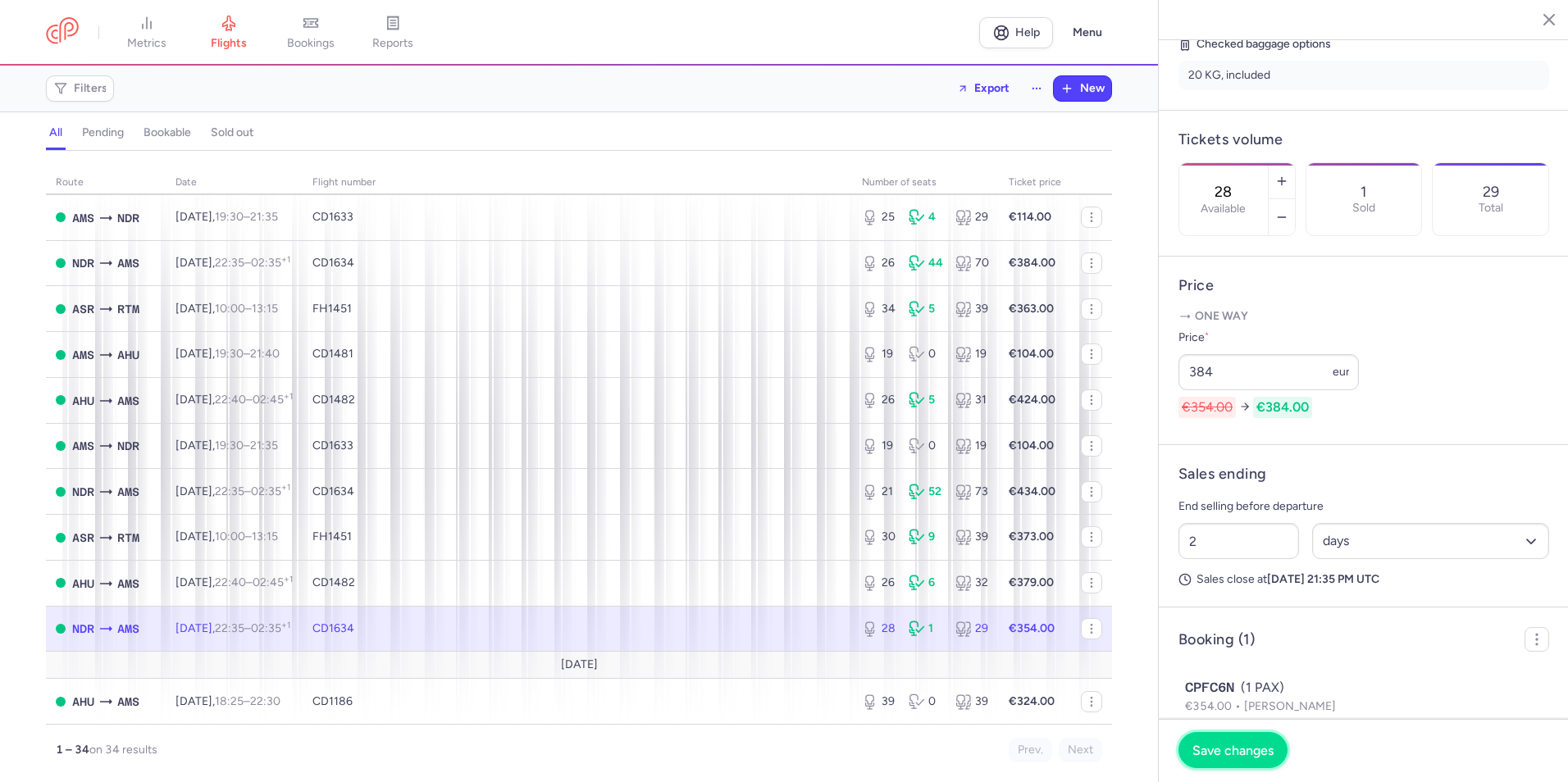 click on "Save changes" at bounding box center (1233, 750) 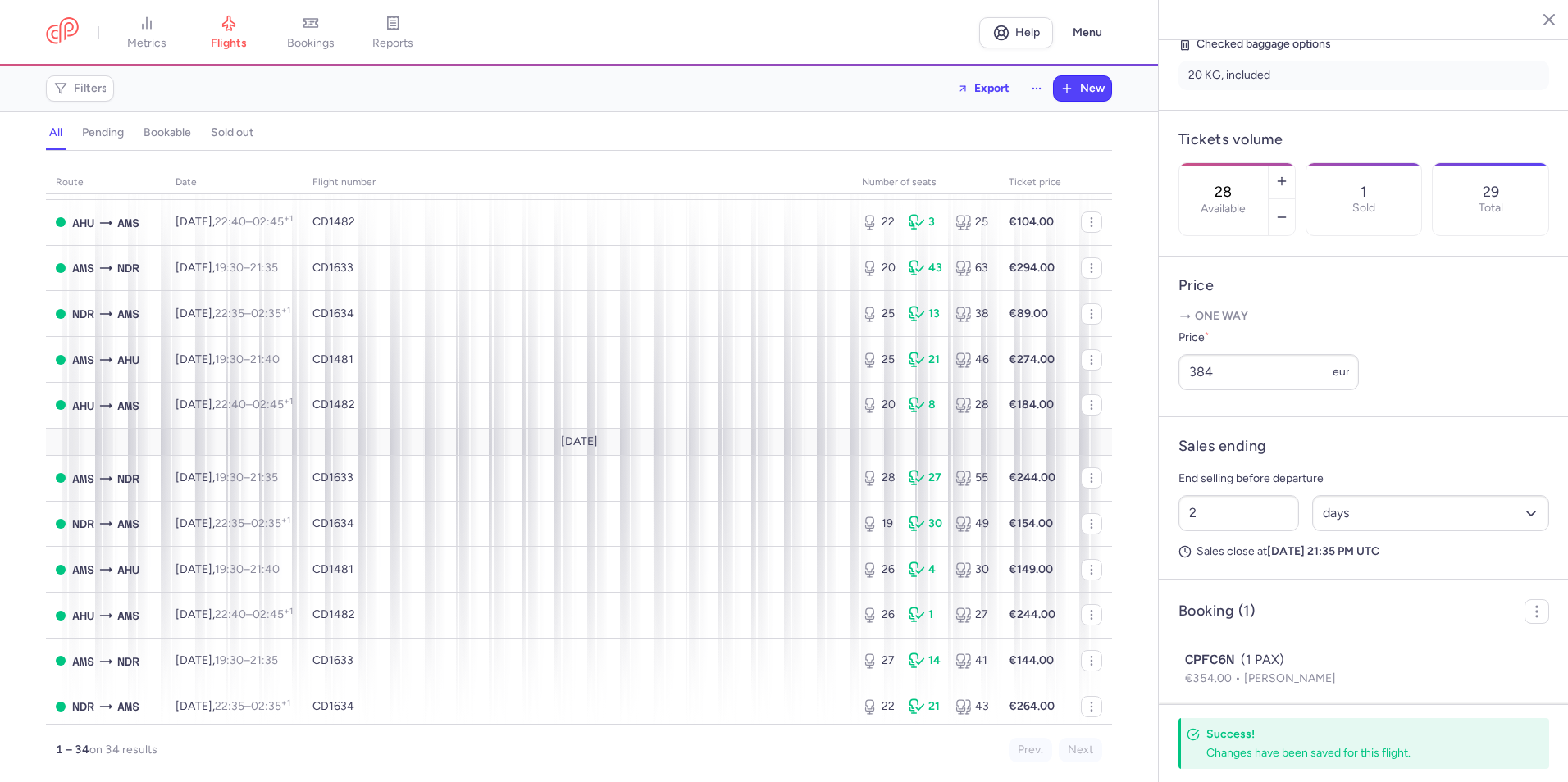 scroll, scrollTop: 367, scrollLeft: 0, axis: vertical 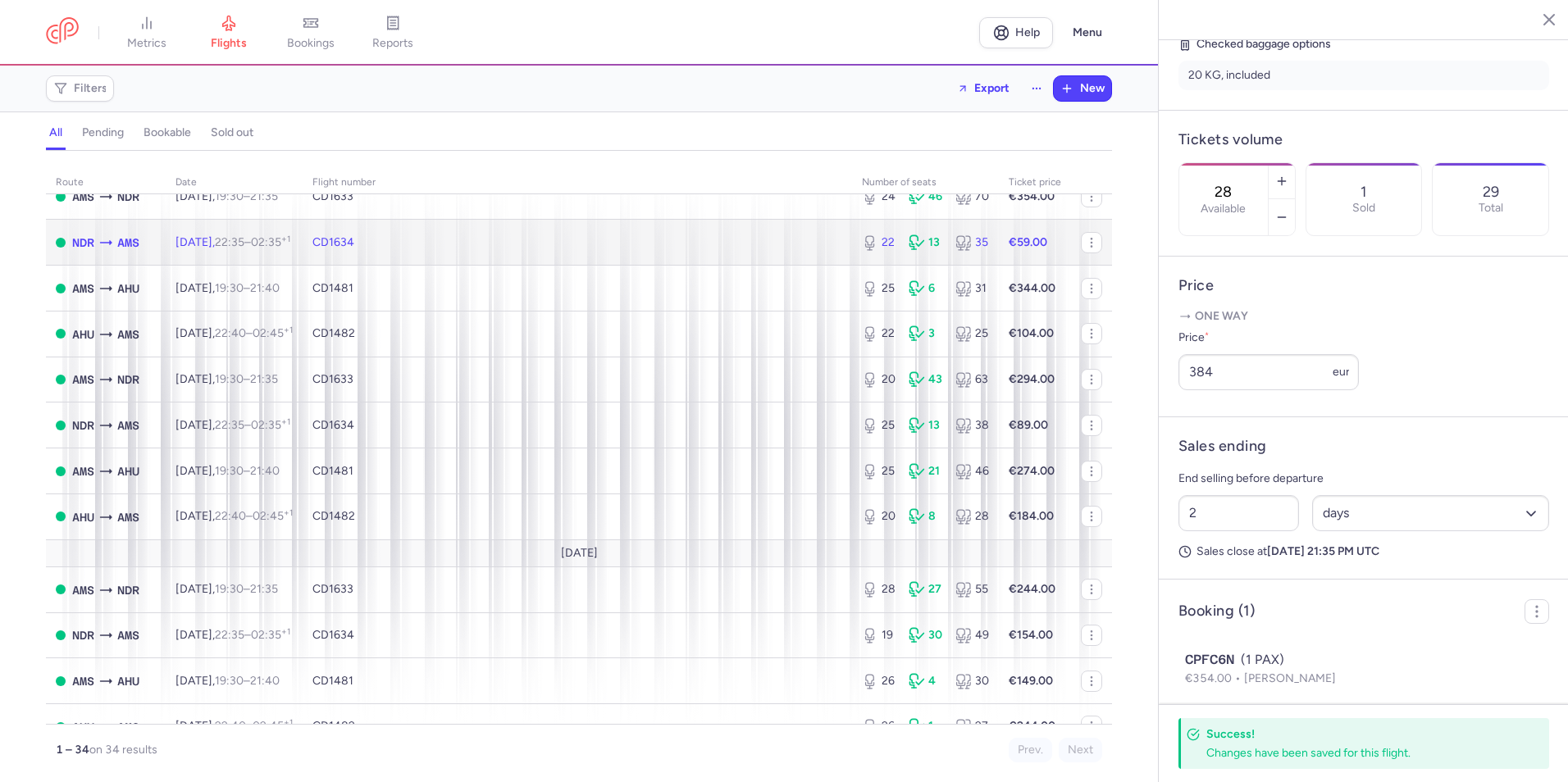 click on "CD1634" at bounding box center (577, 243) 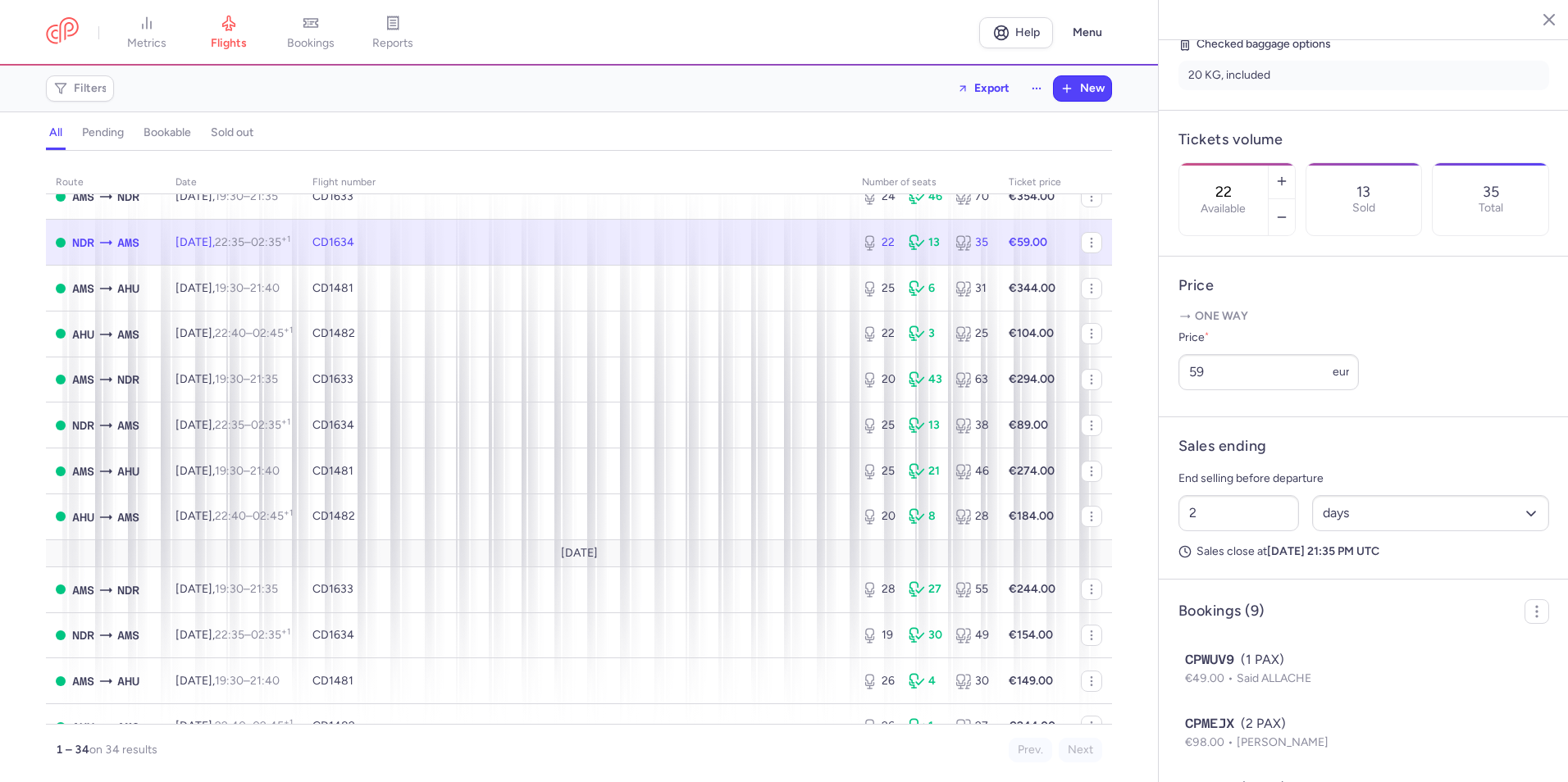 click on "22  Available" at bounding box center (1224, 199) 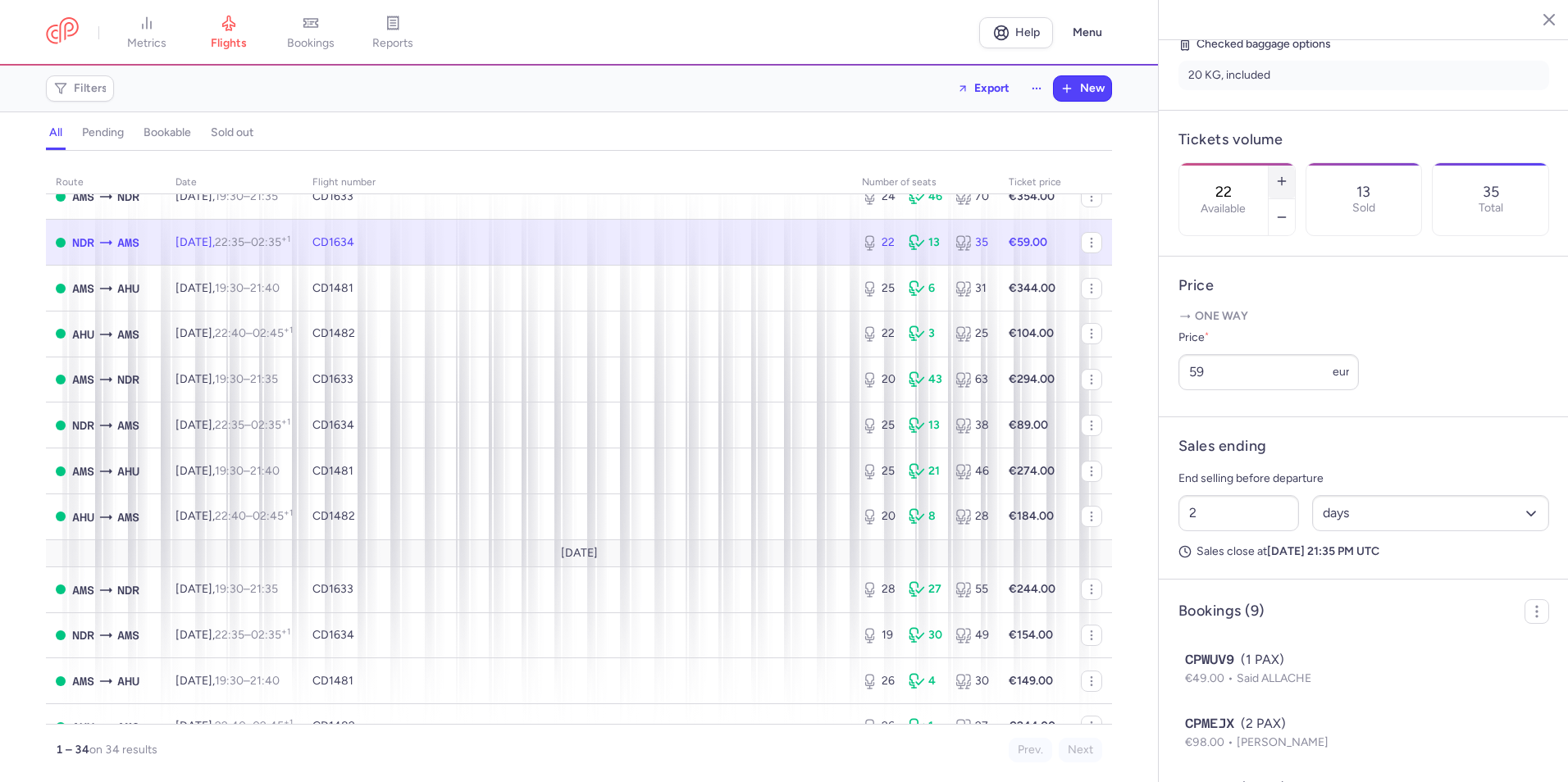 click 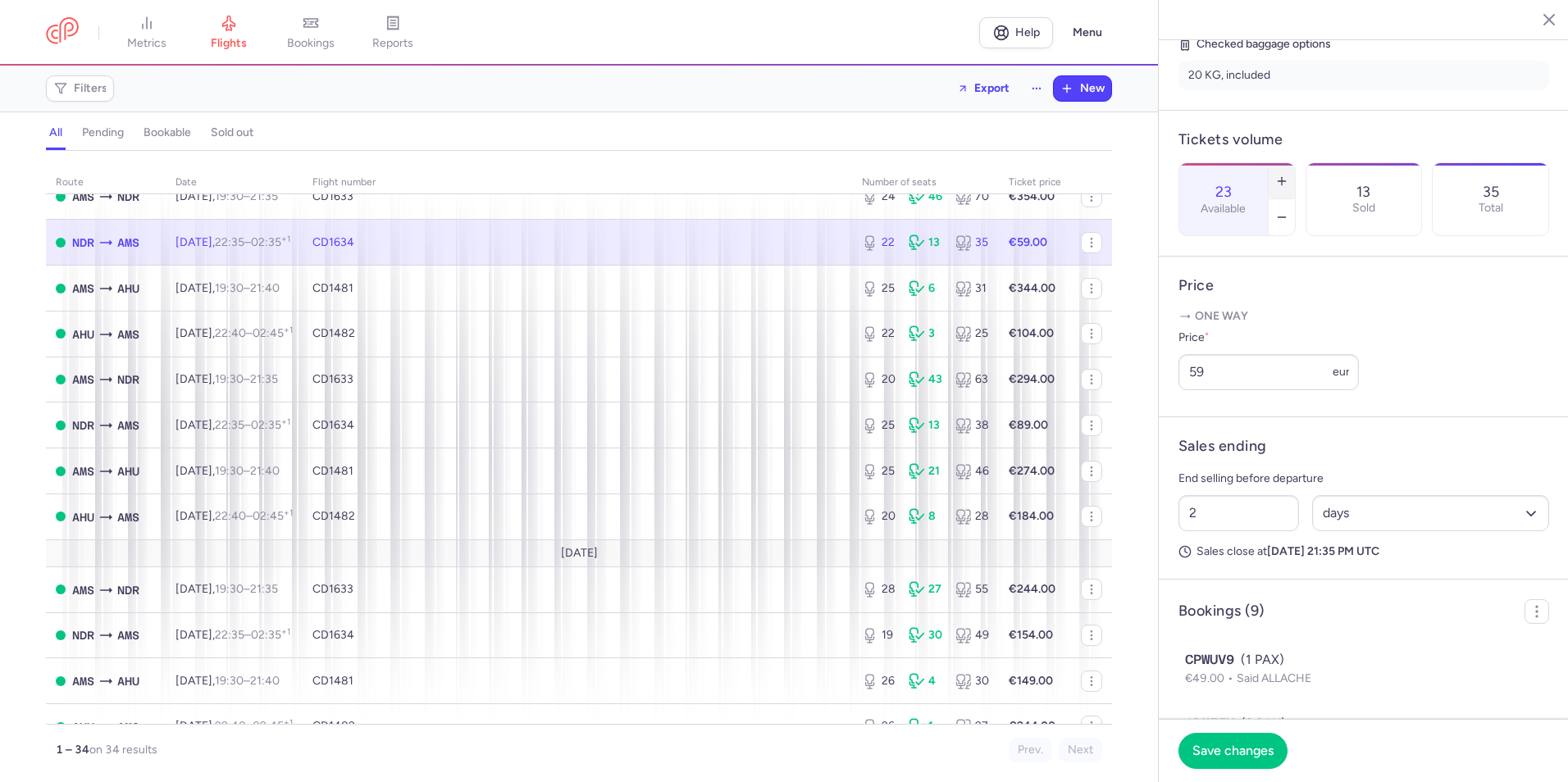 click 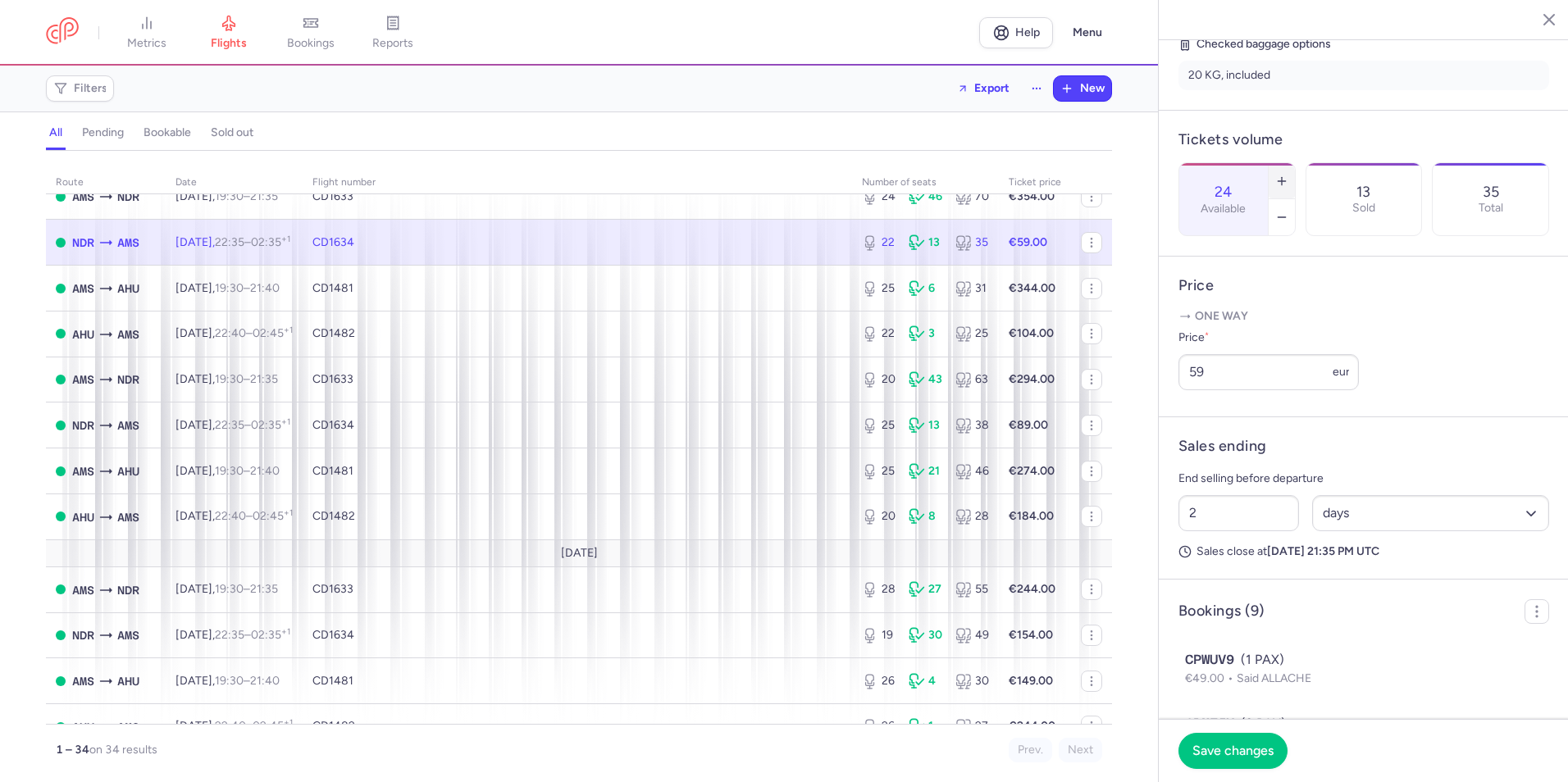 click 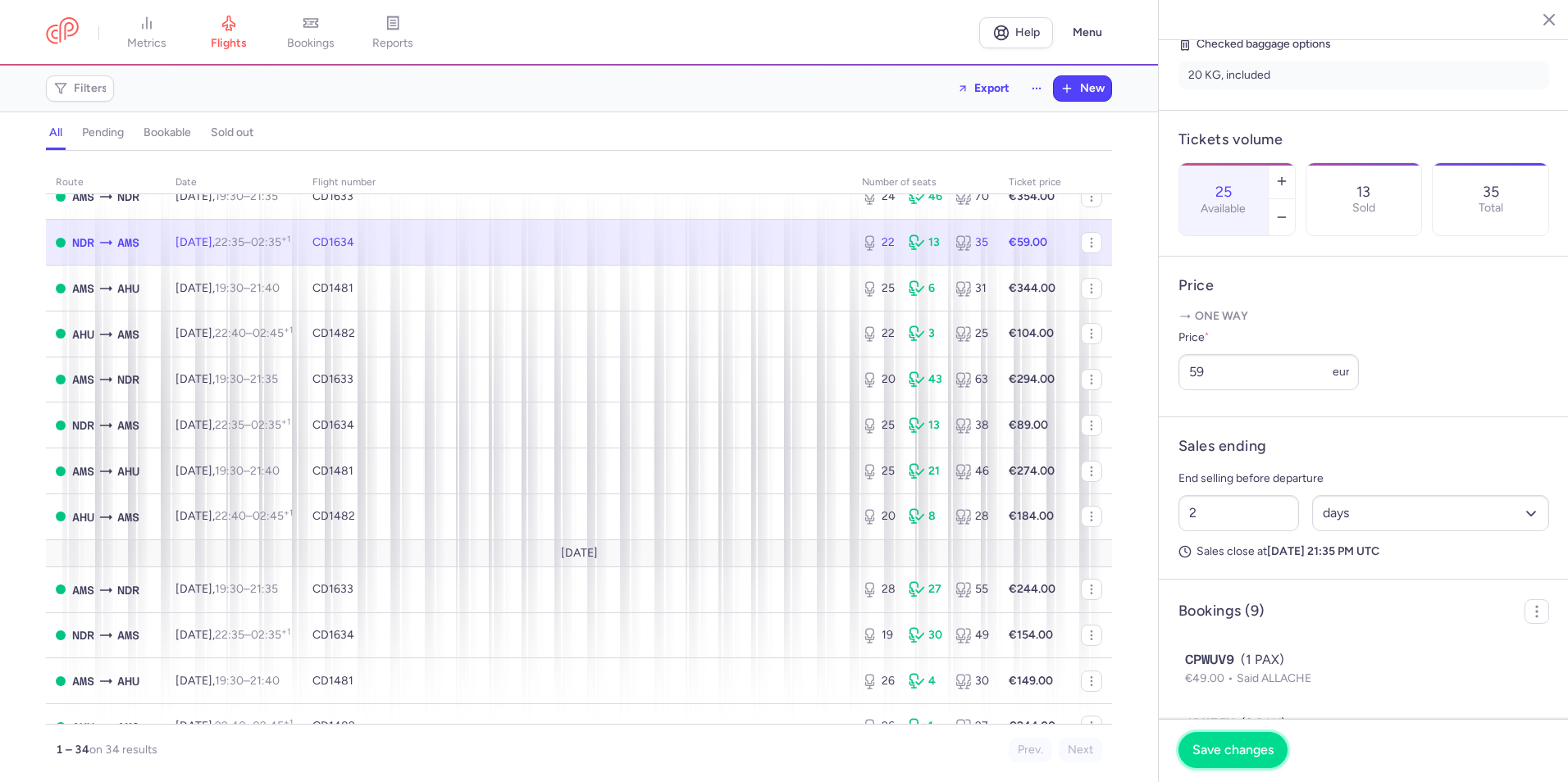 click on "Save changes" at bounding box center (1233, 750) 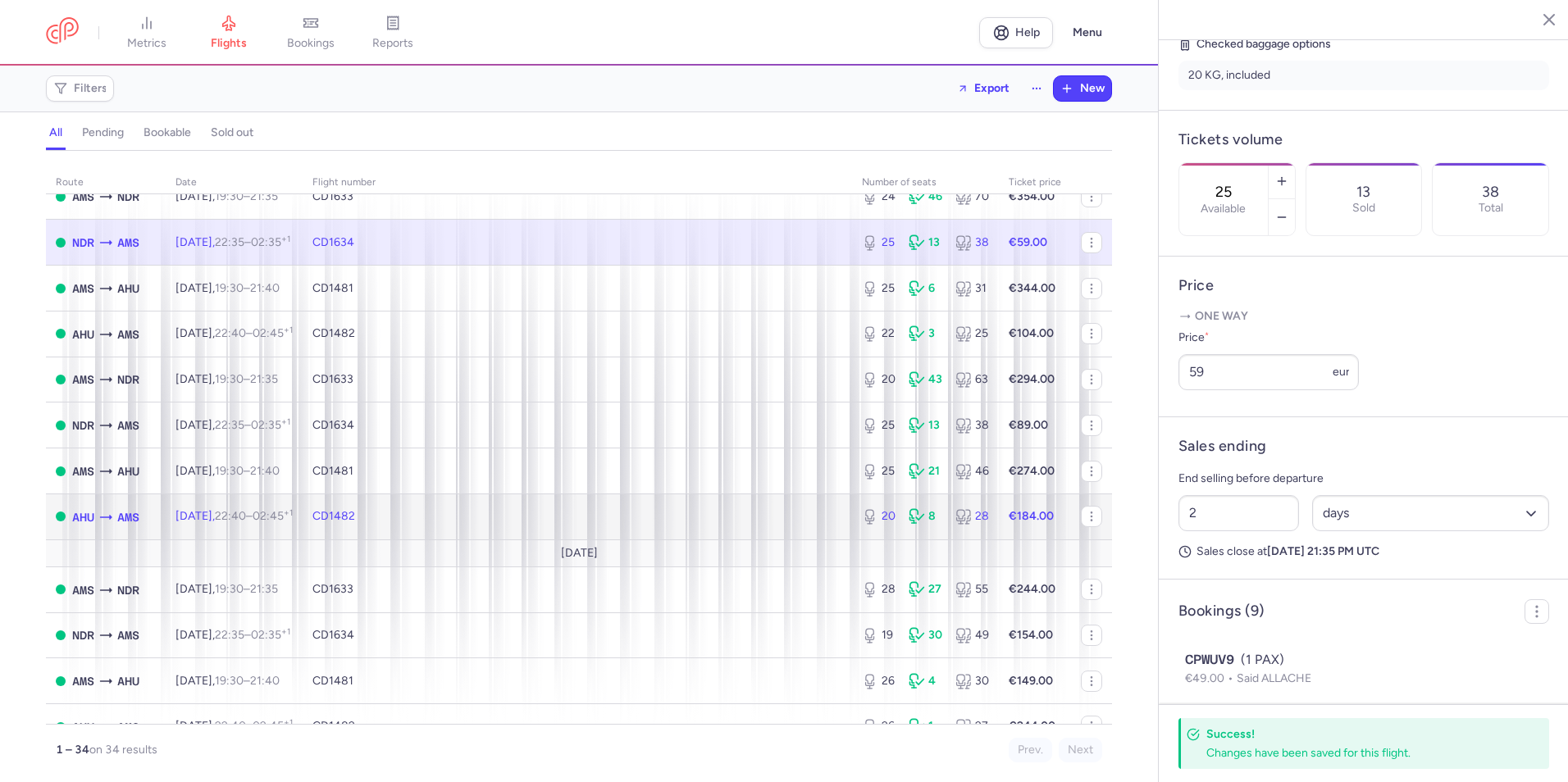 click on "CD1482" at bounding box center [577, 516] 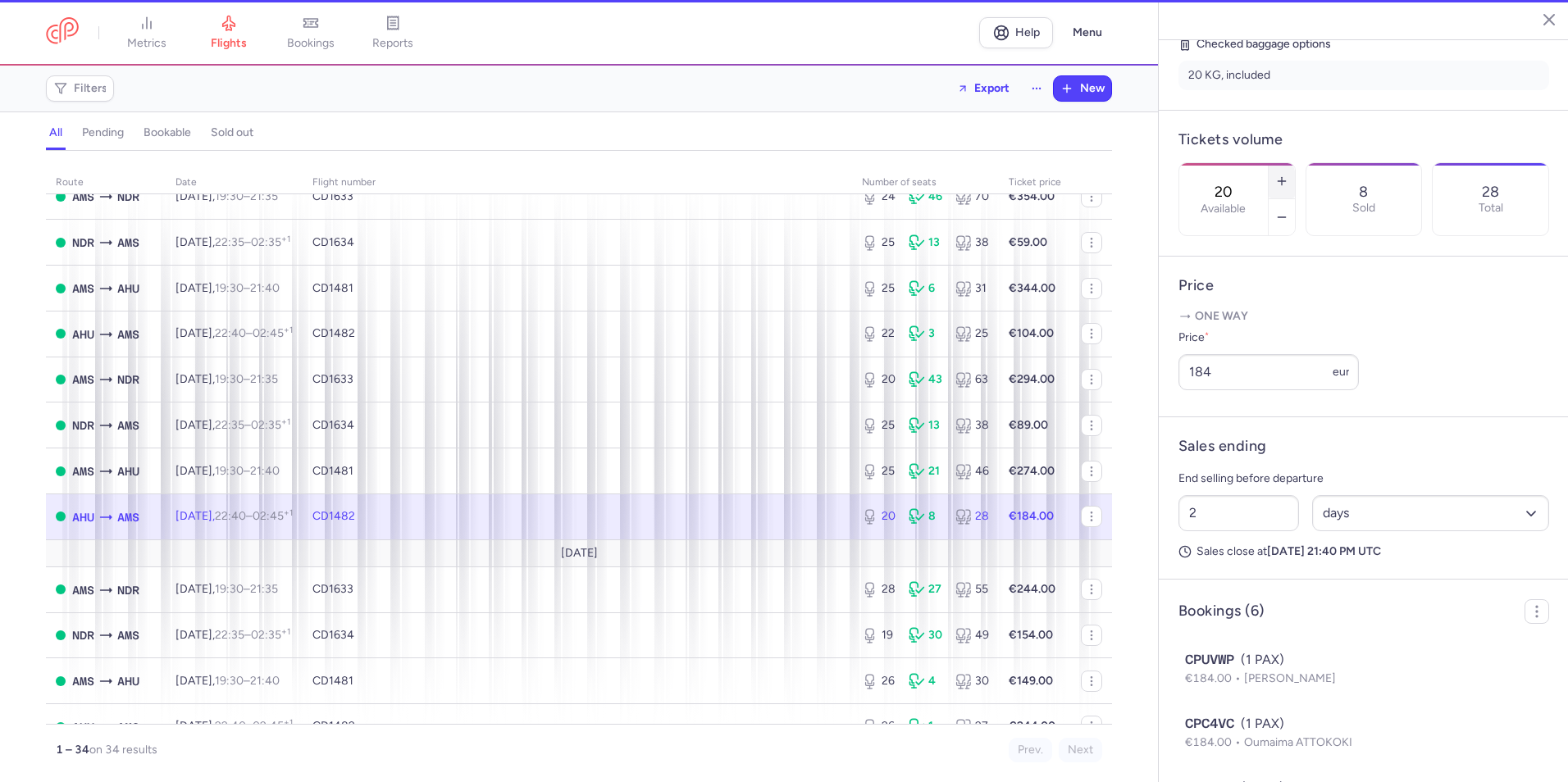 click at bounding box center [1282, 181] 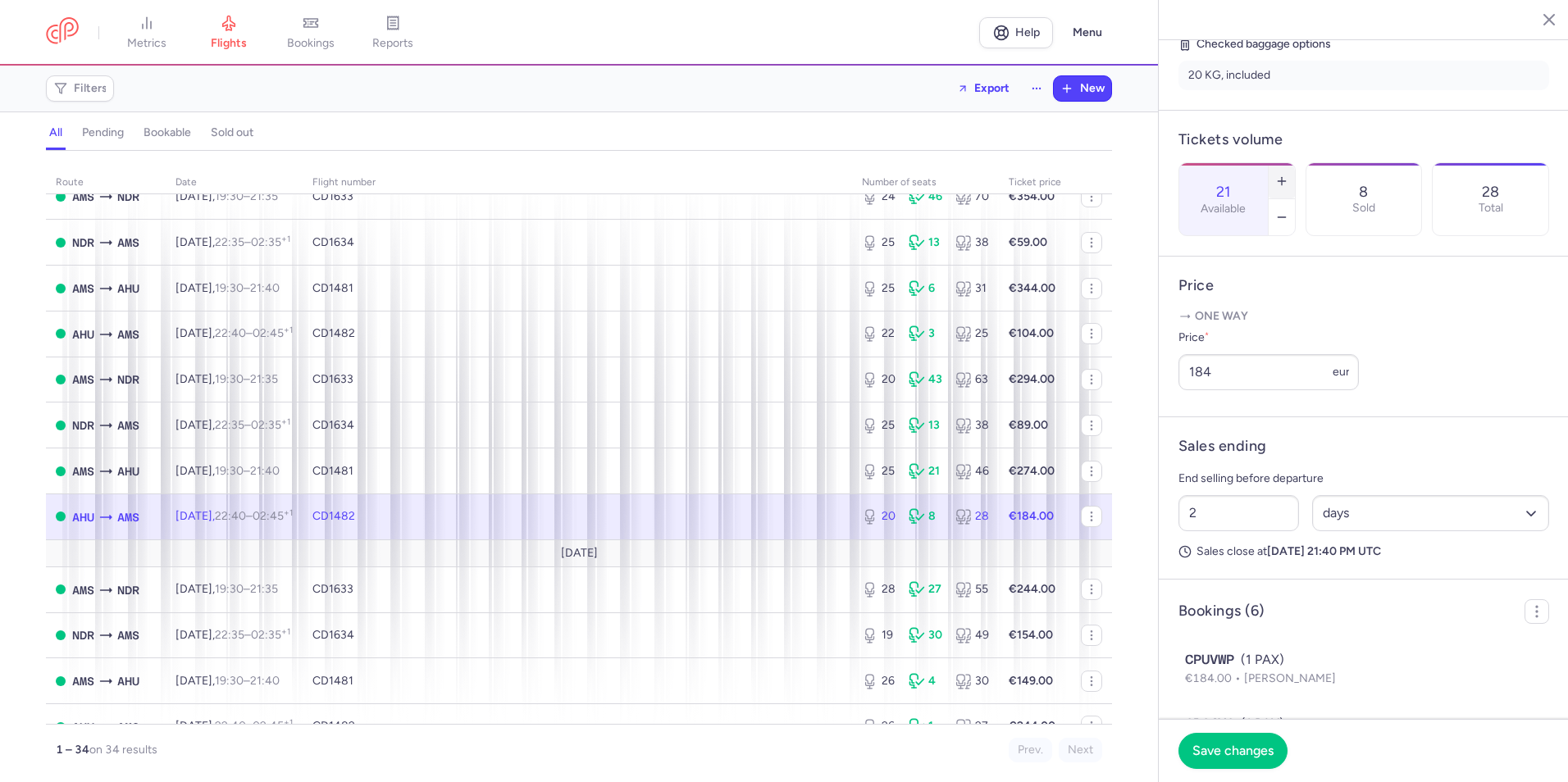 click at bounding box center (1282, 181) 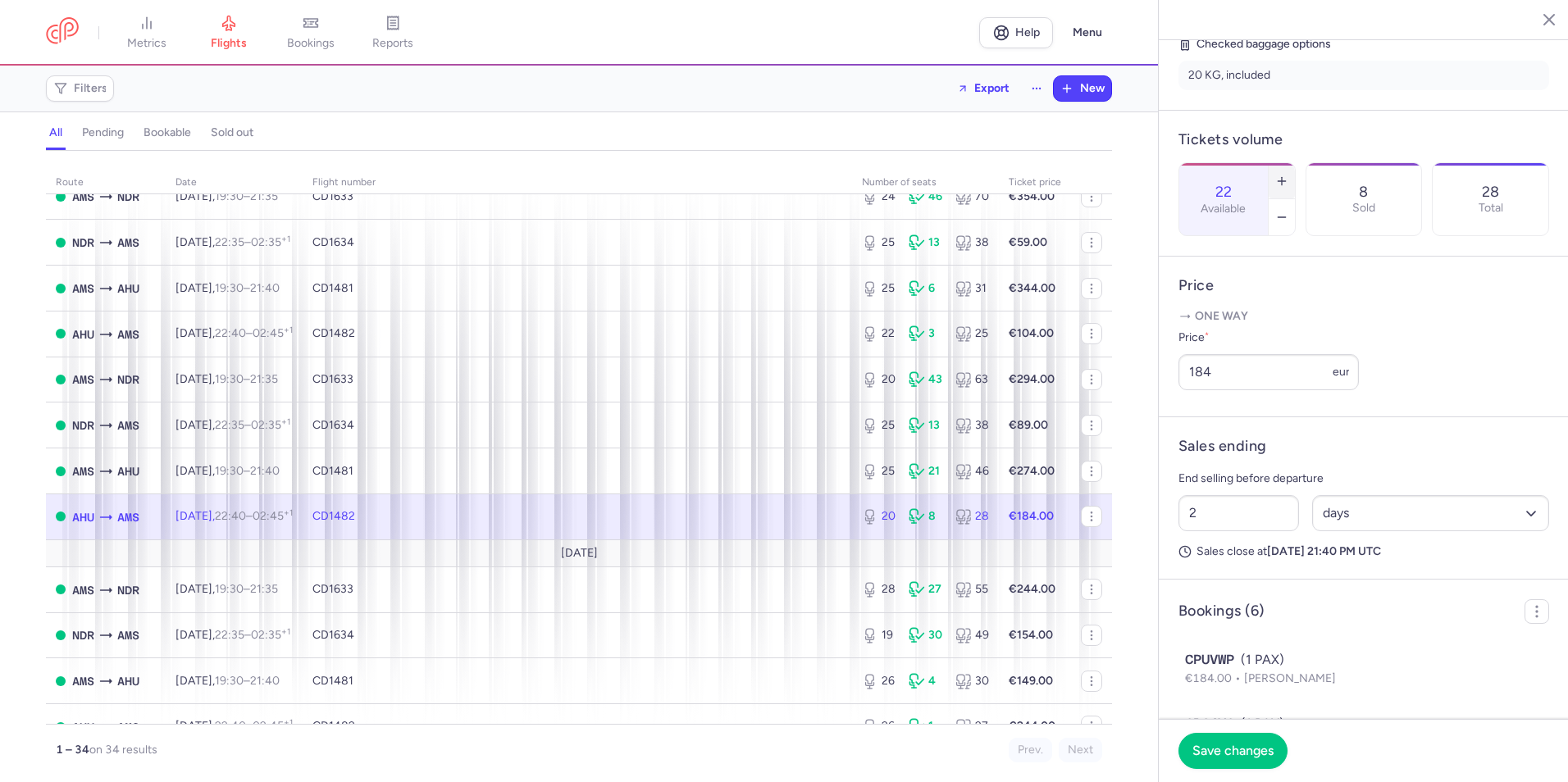 click at bounding box center [1282, 181] 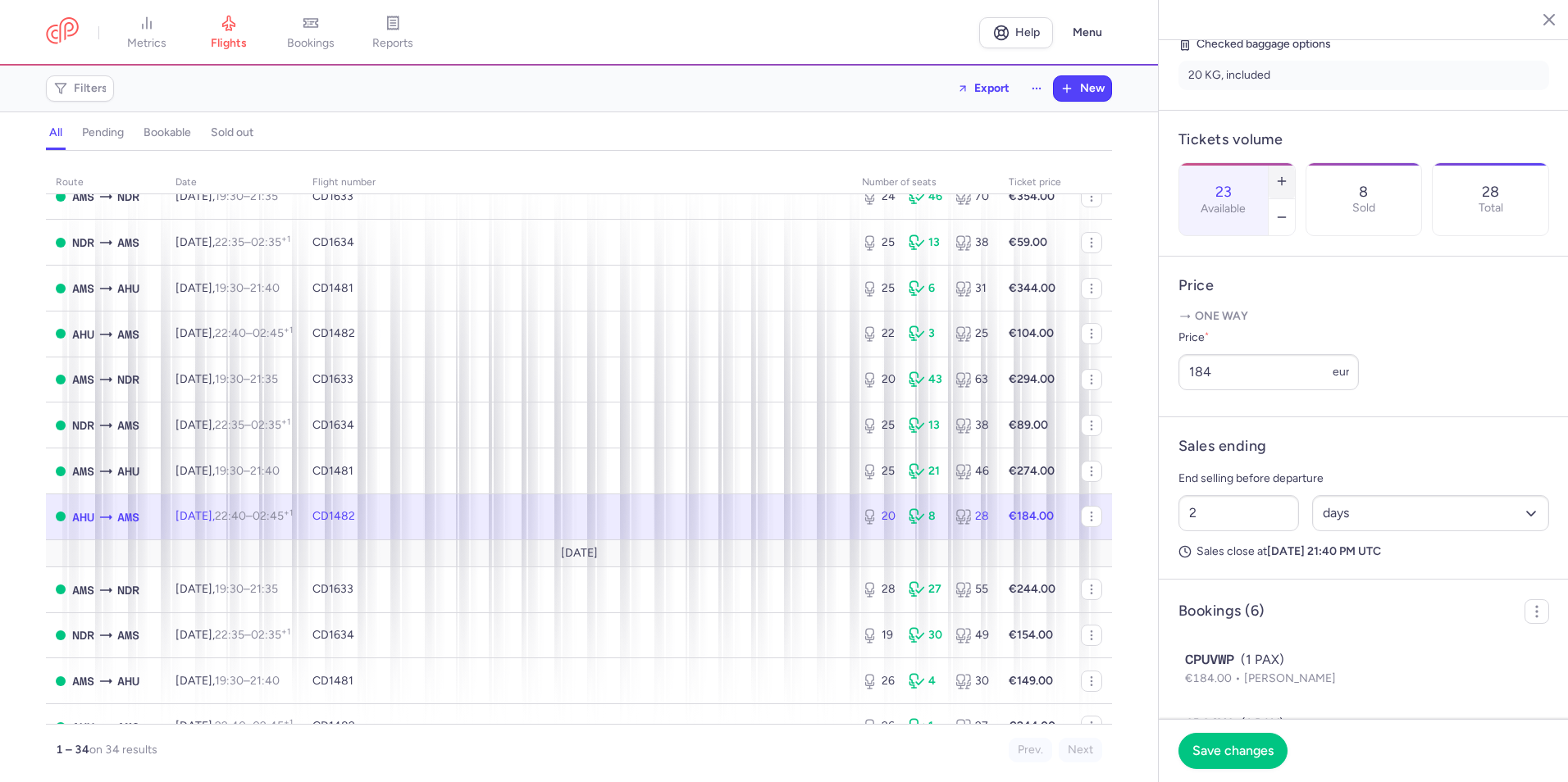 click at bounding box center [1282, 181] 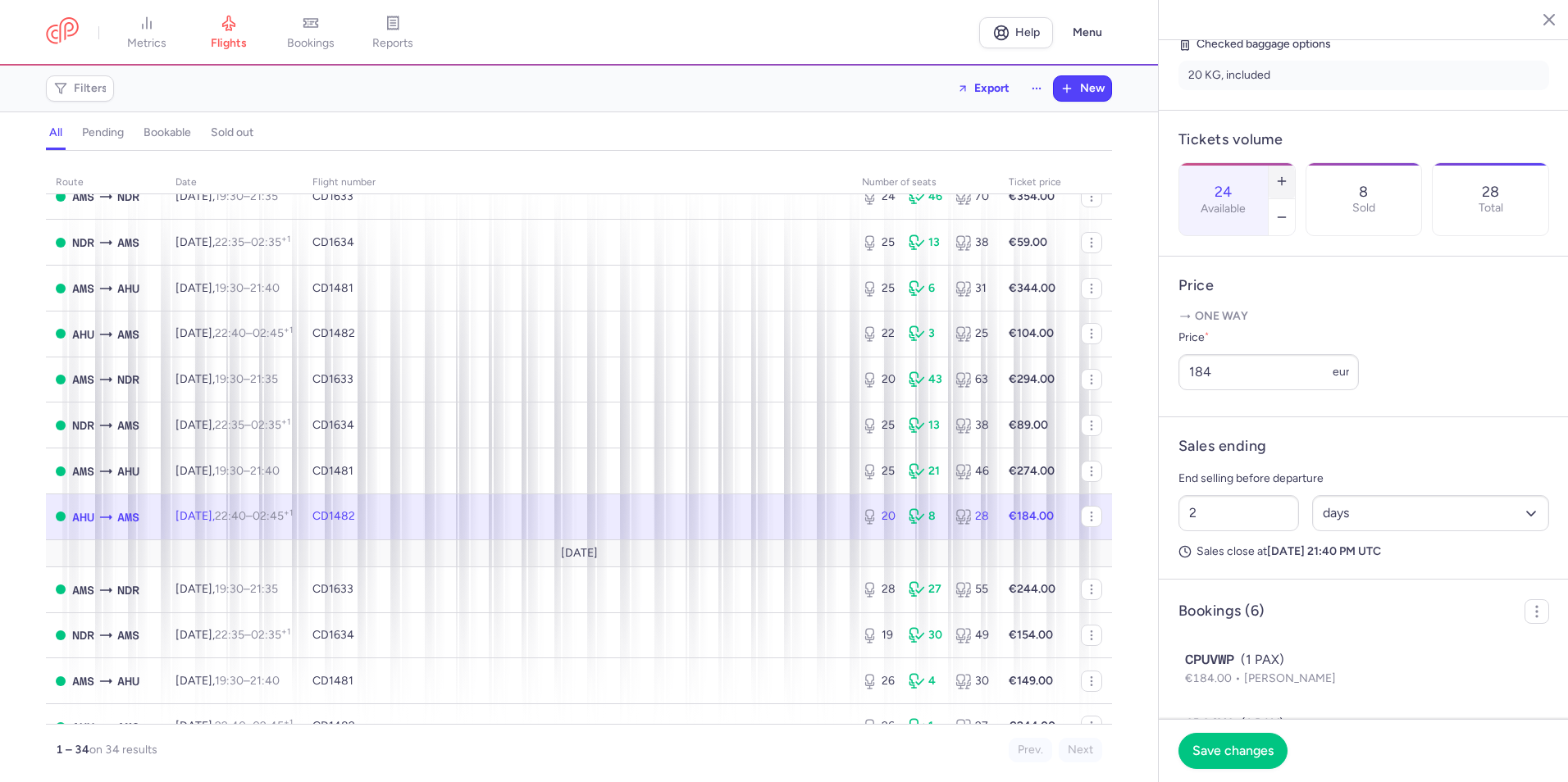click at bounding box center [1282, 181] 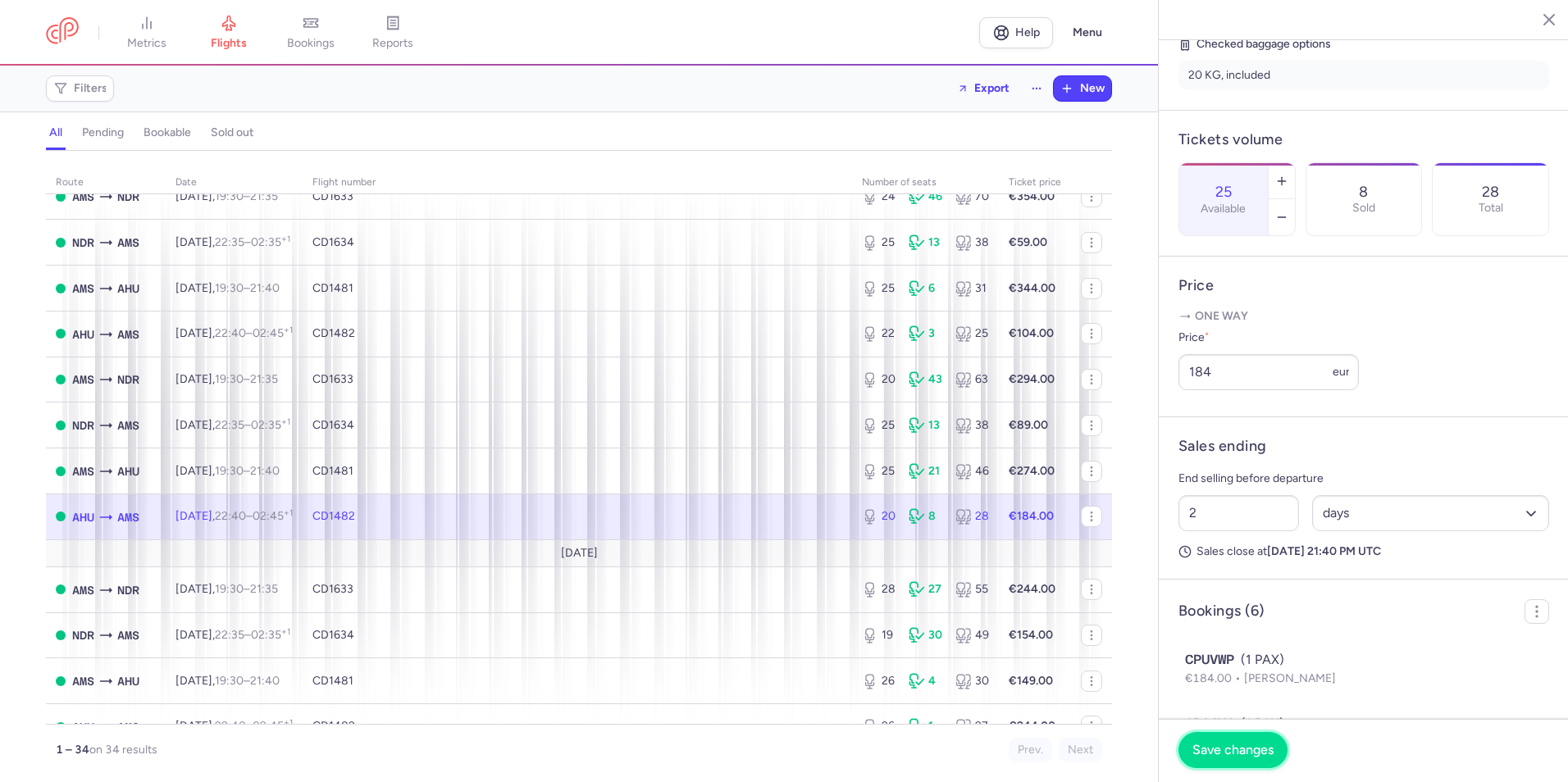 click on "Save changes" at bounding box center (1233, 750) 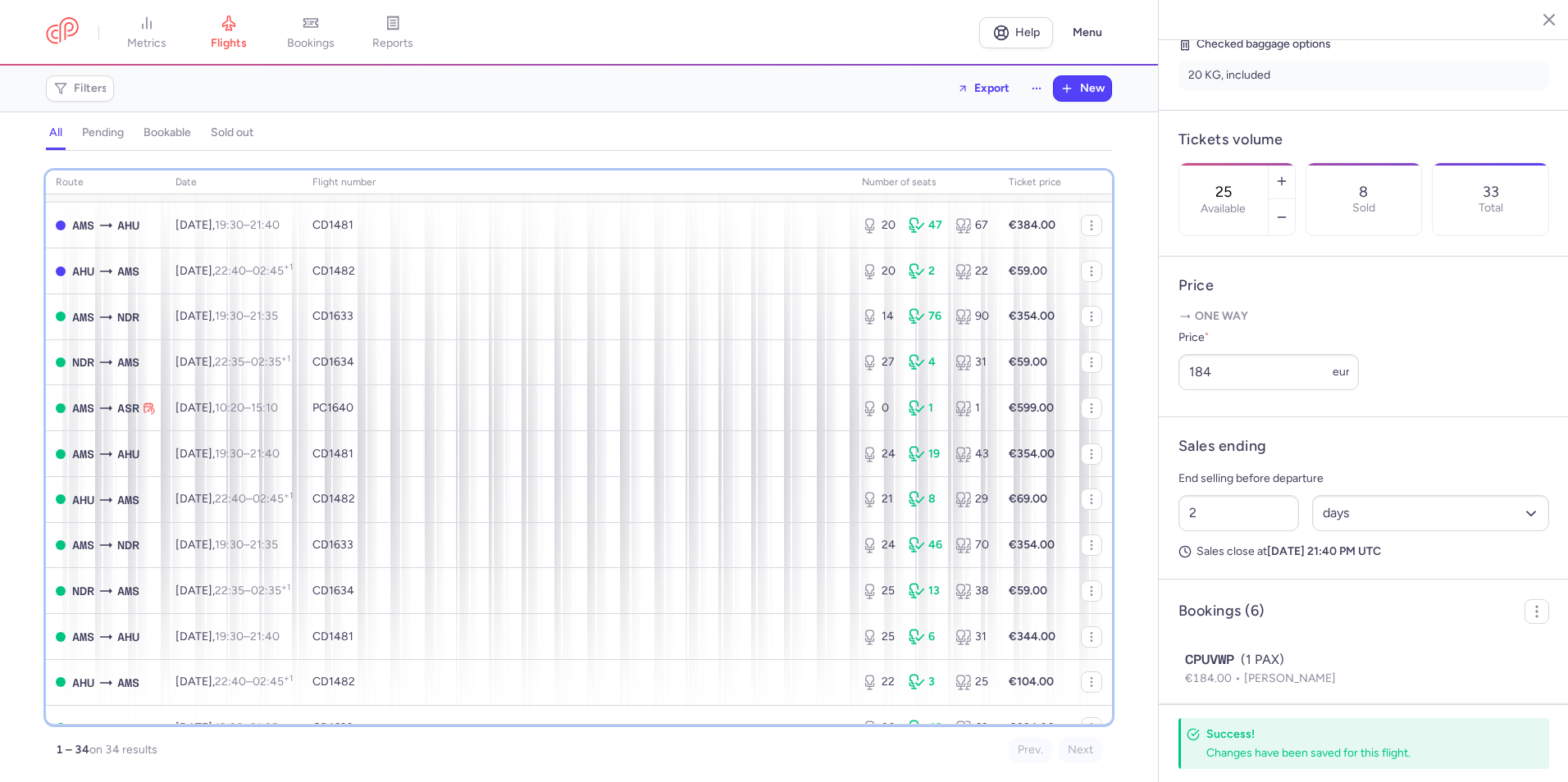 scroll, scrollTop: 0, scrollLeft: 0, axis: both 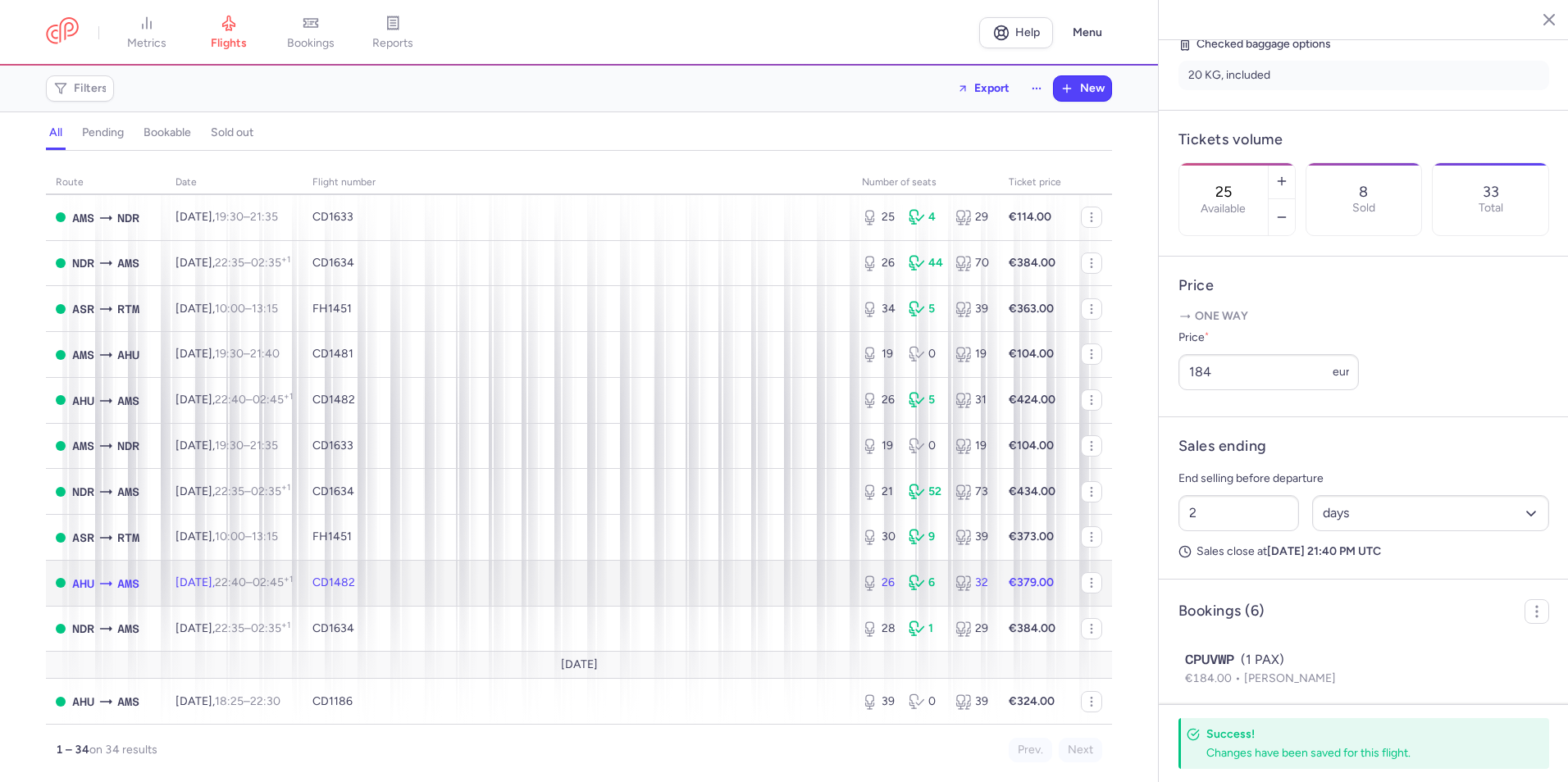 click on "CD1482" at bounding box center [577, 583] 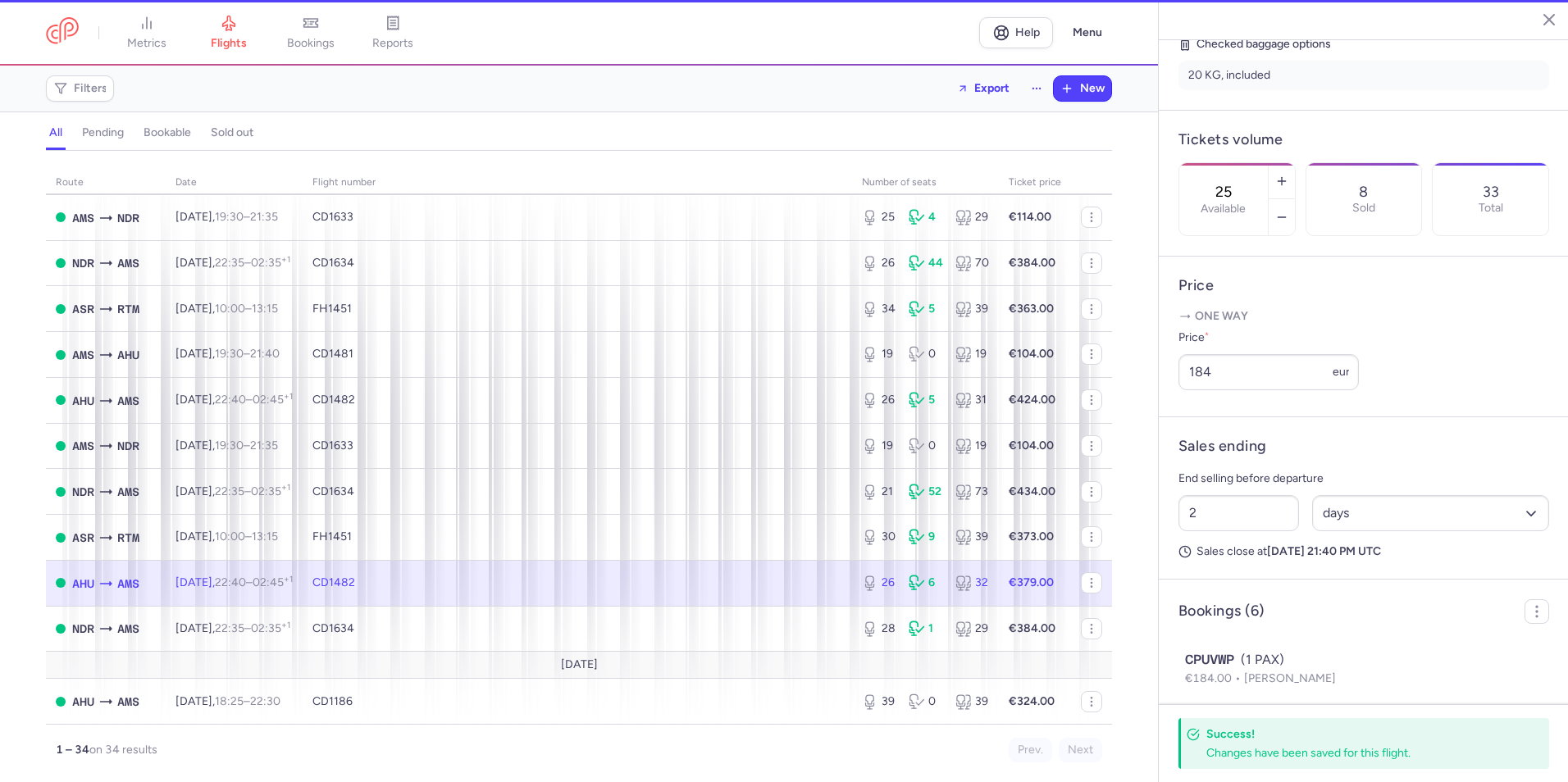 type on "26" 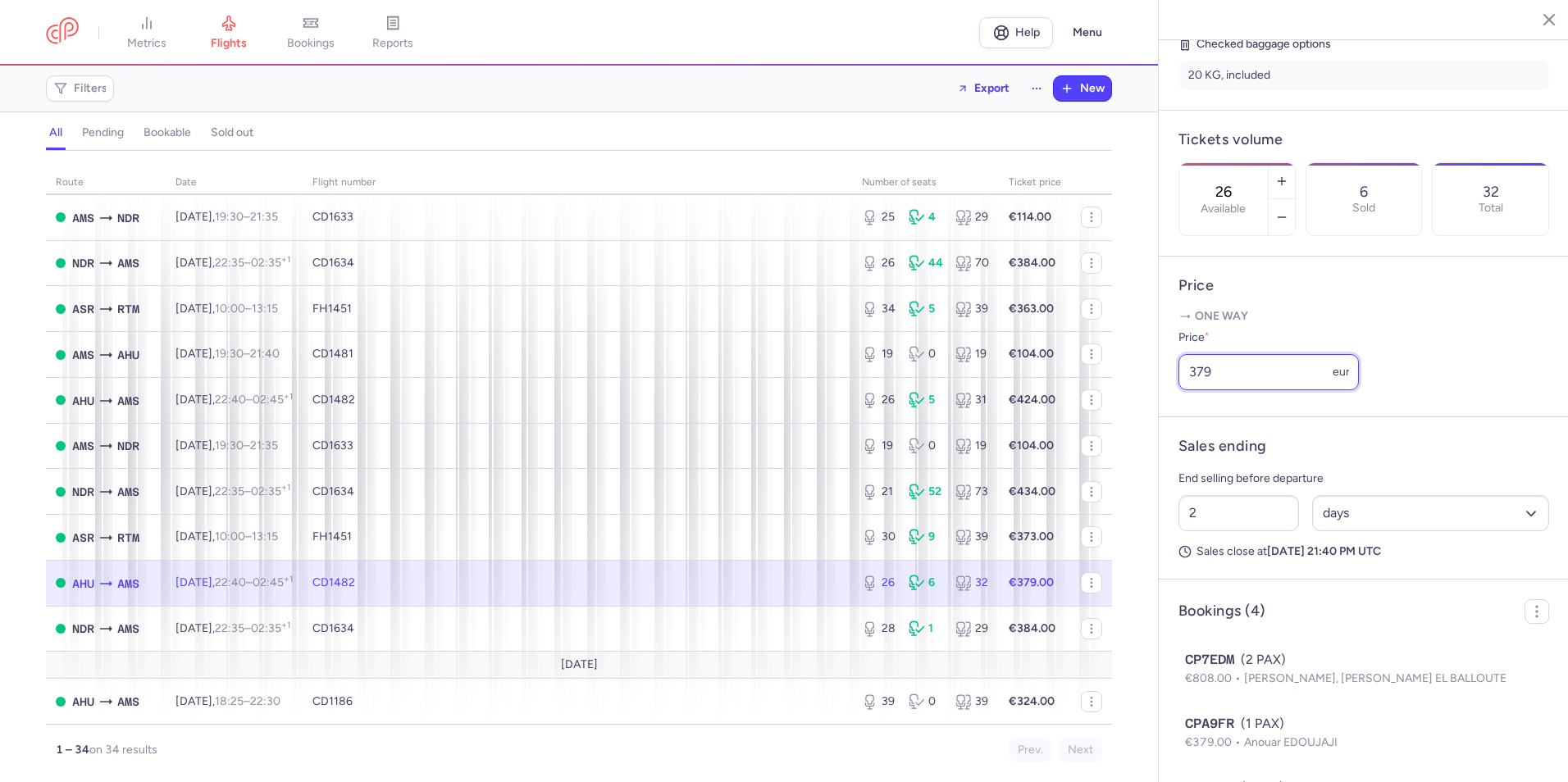 drag, startPoint x: 1245, startPoint y: 443, endPoint x: 1114, endPoint y: 436, distance: 131.18689 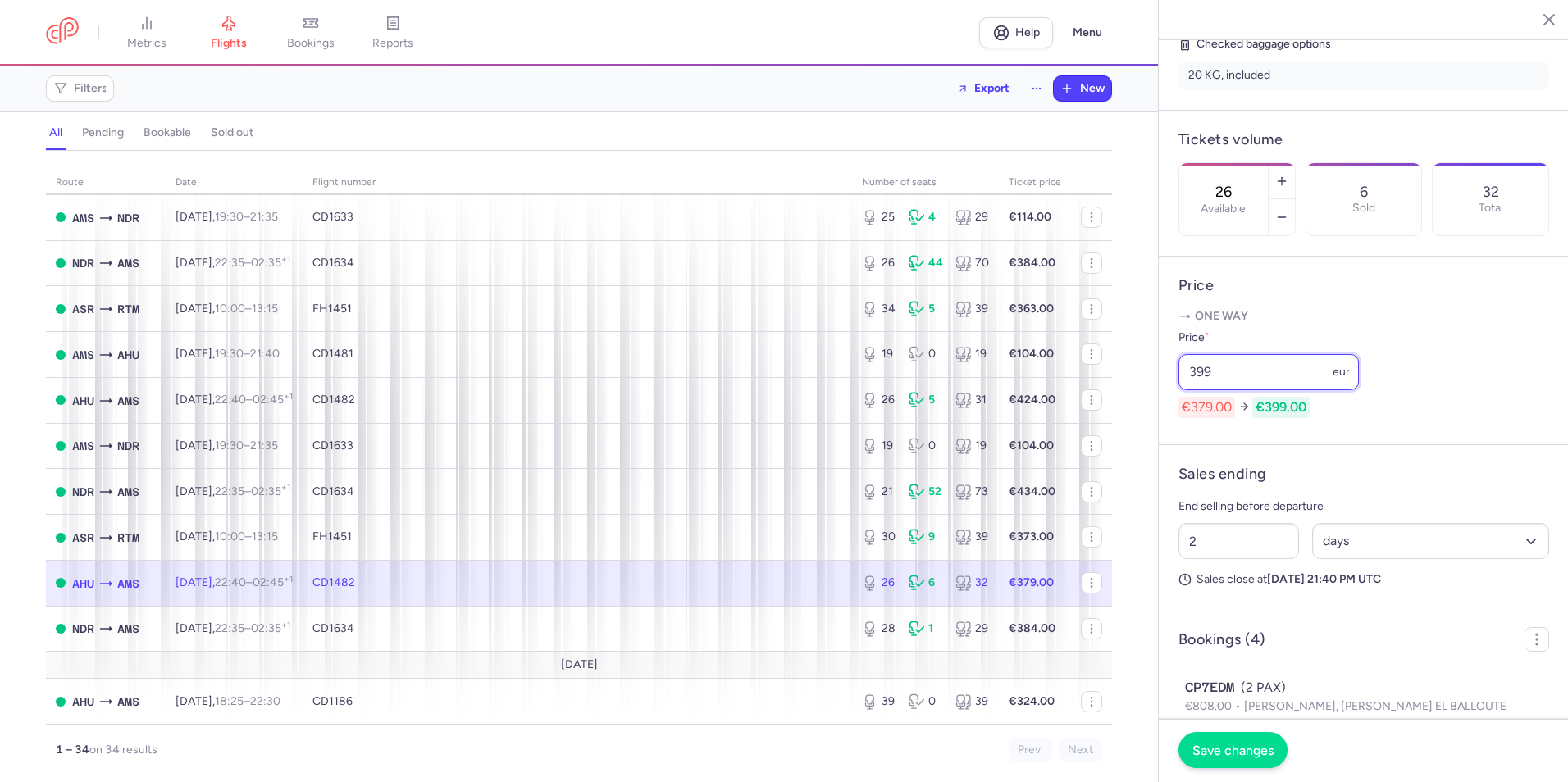 type on "399" 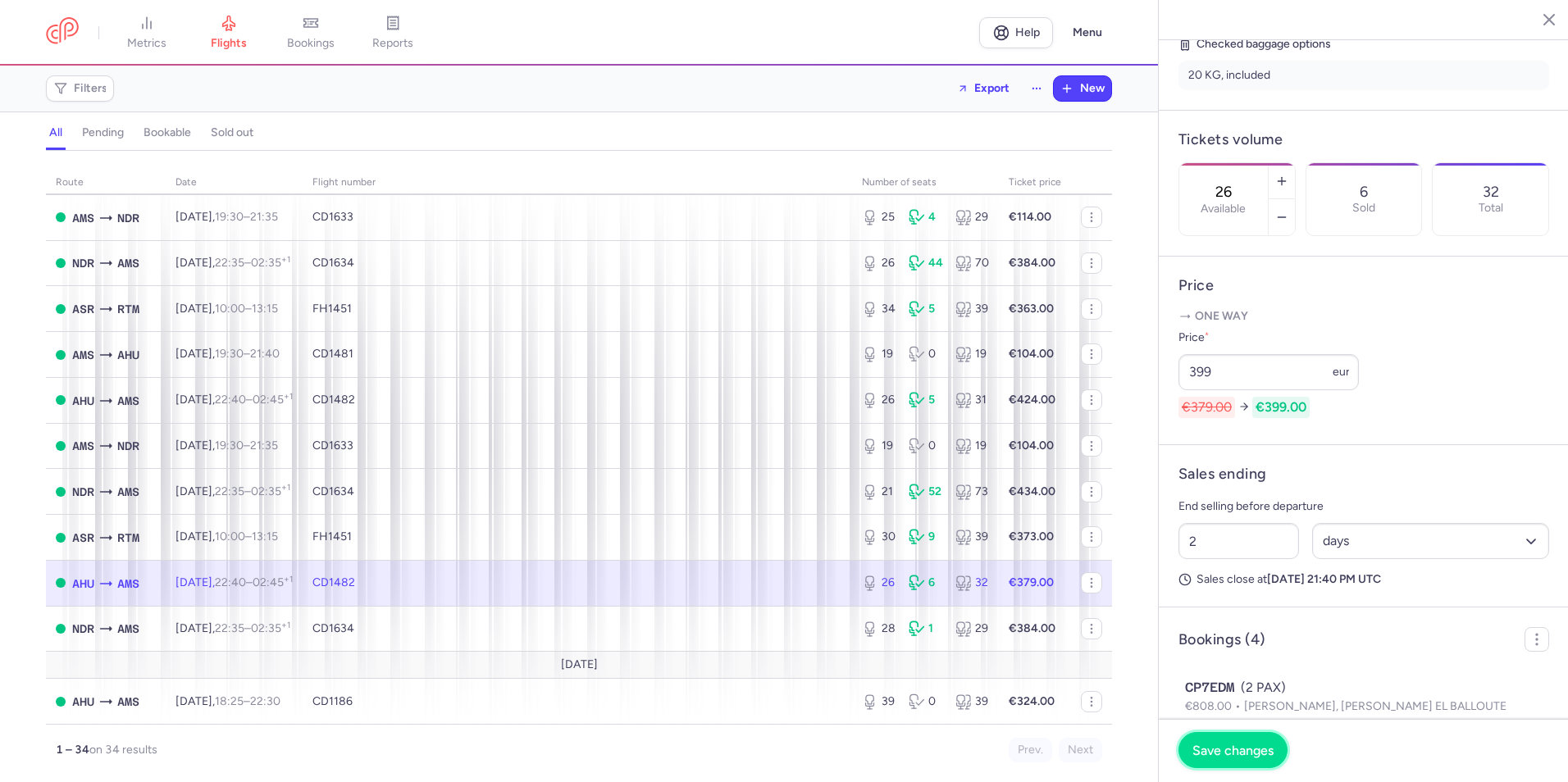 click on "Save changes" at bounding box center (1233, 750) 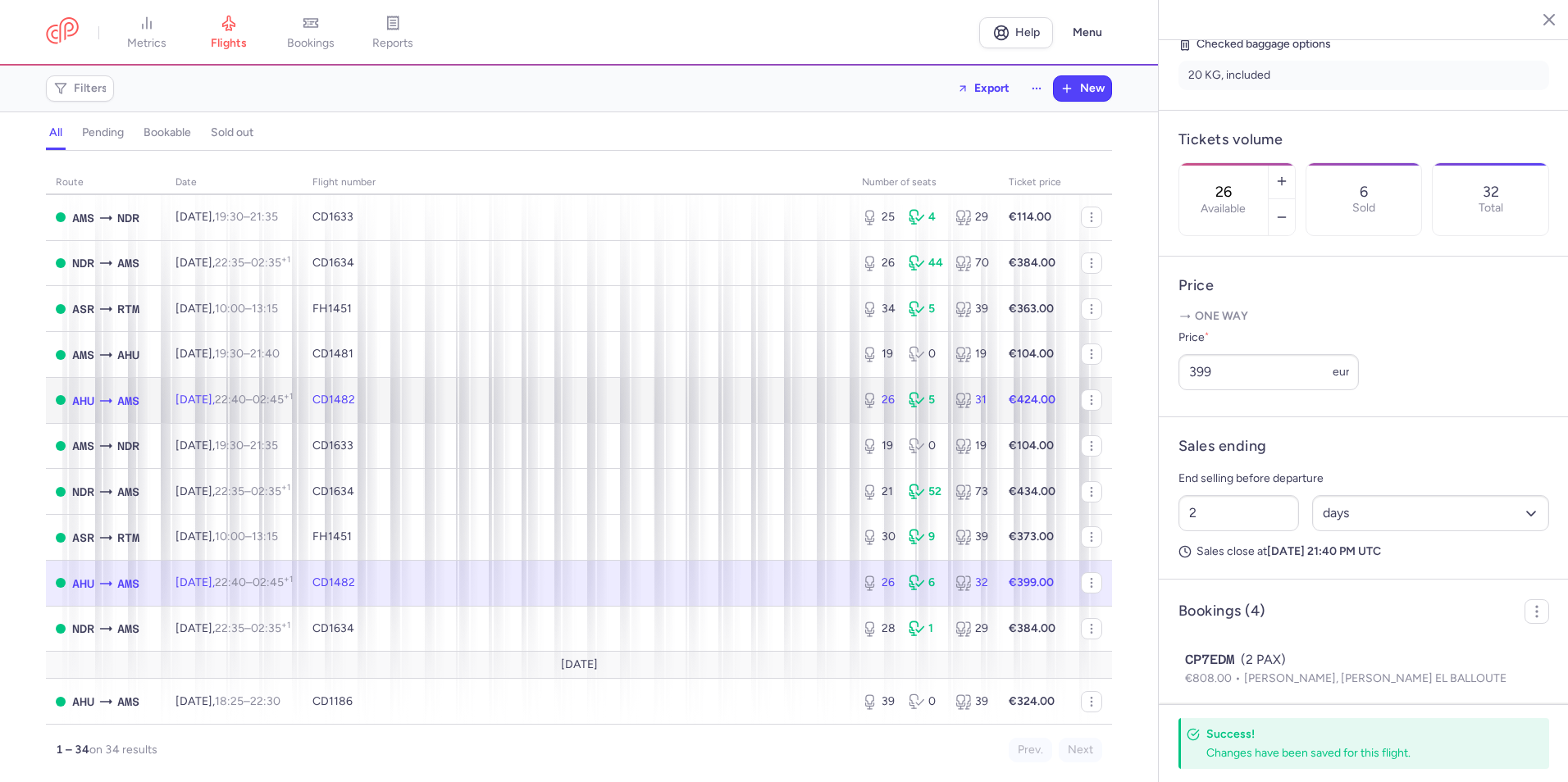 click on "CD1482" at bounding box center (577, 400) 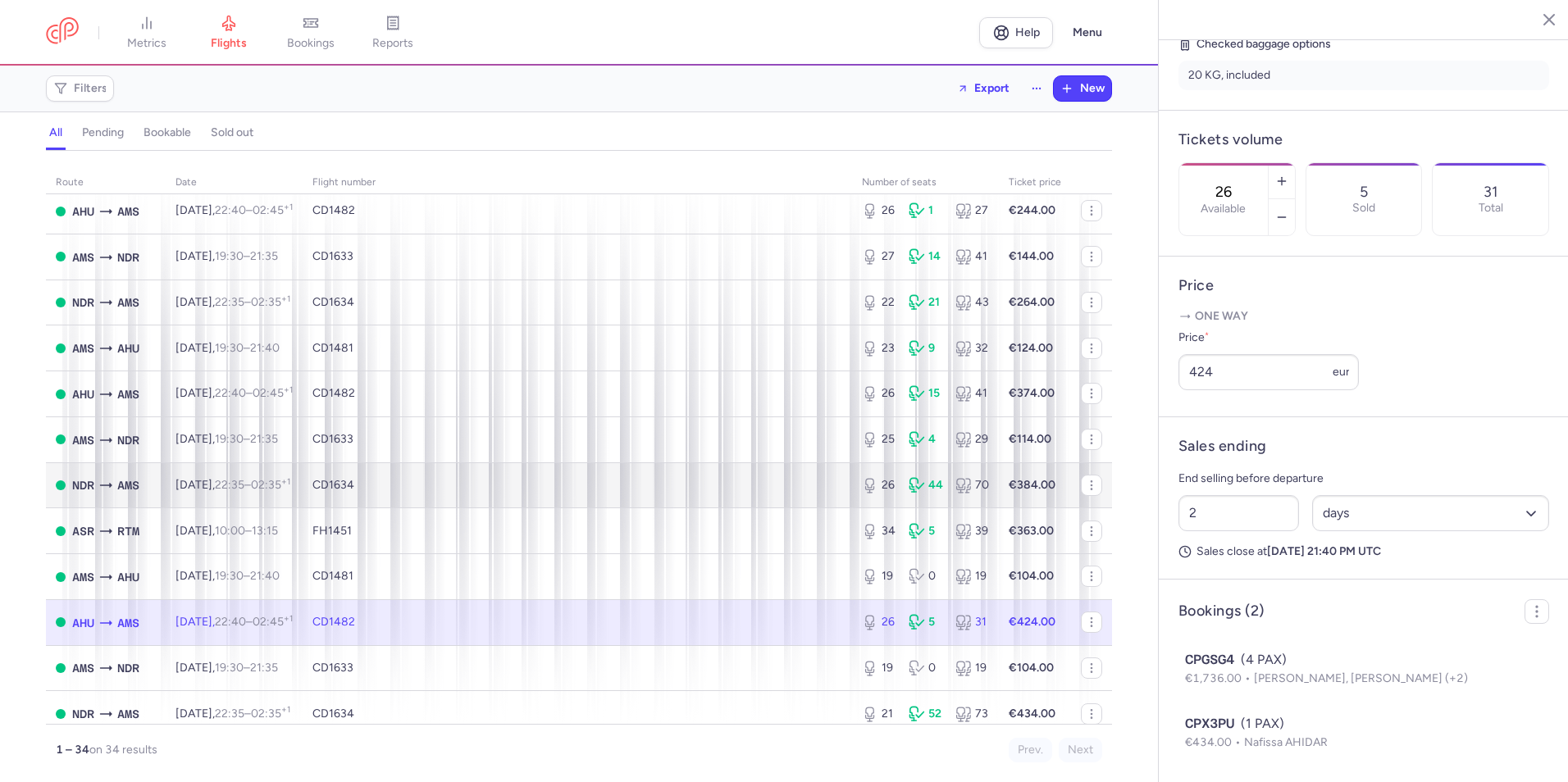 scroll, scrollTop: 859, scrollLeft: 0, axis: vertical 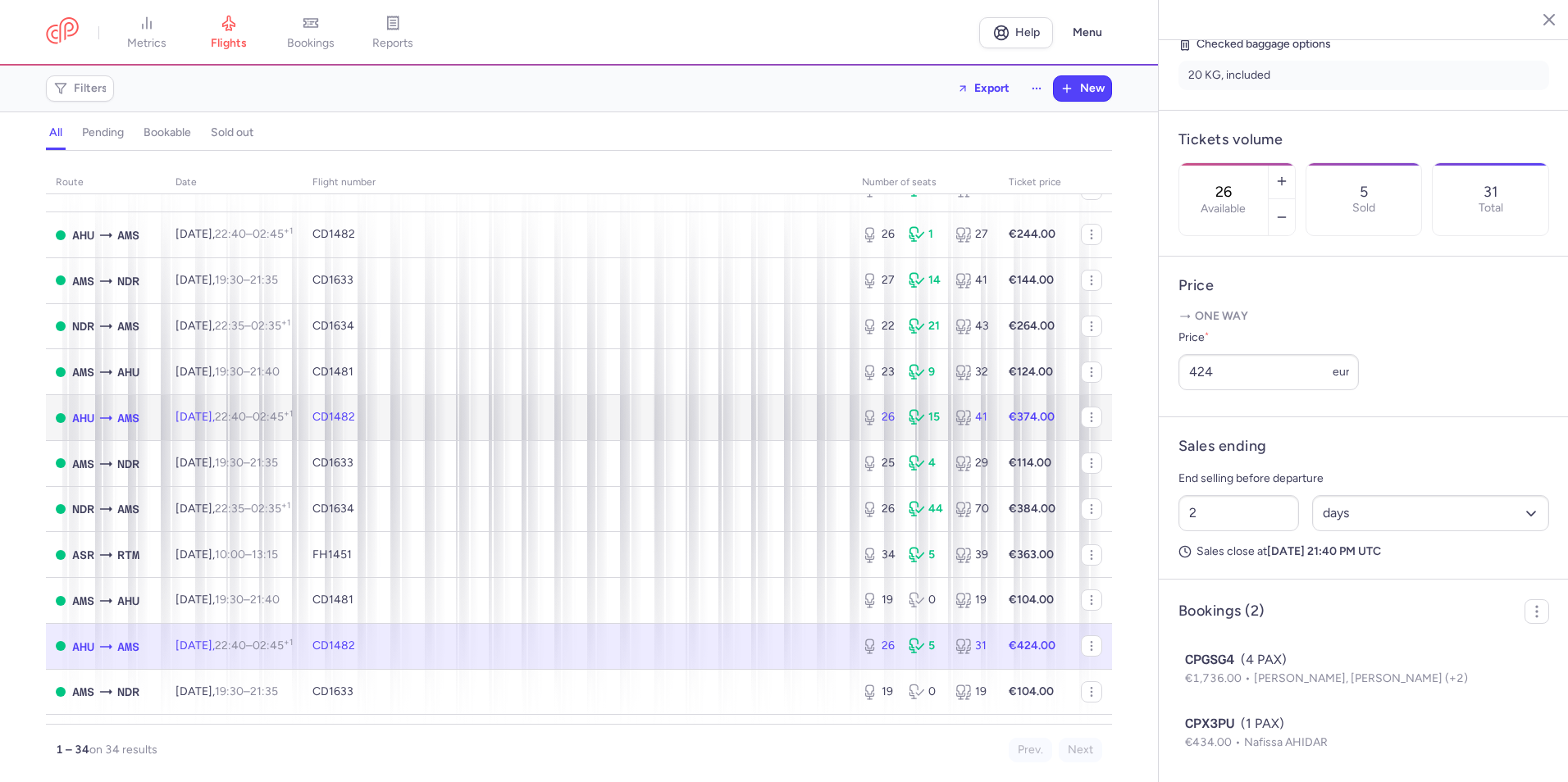 click on "CD1482" at bounding box center (577, 418) 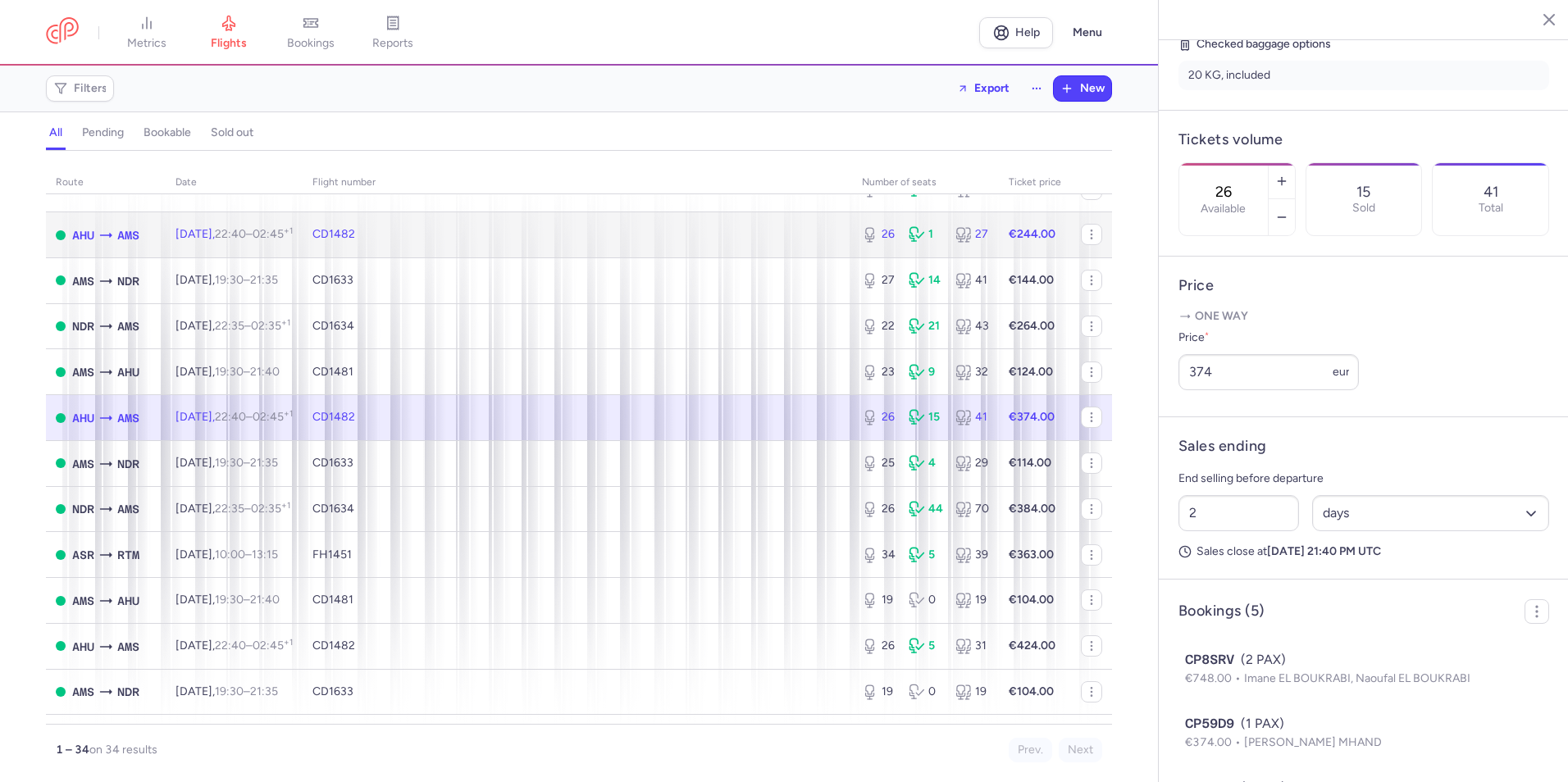 click on "CD1482" at bounding box center [577, 235] 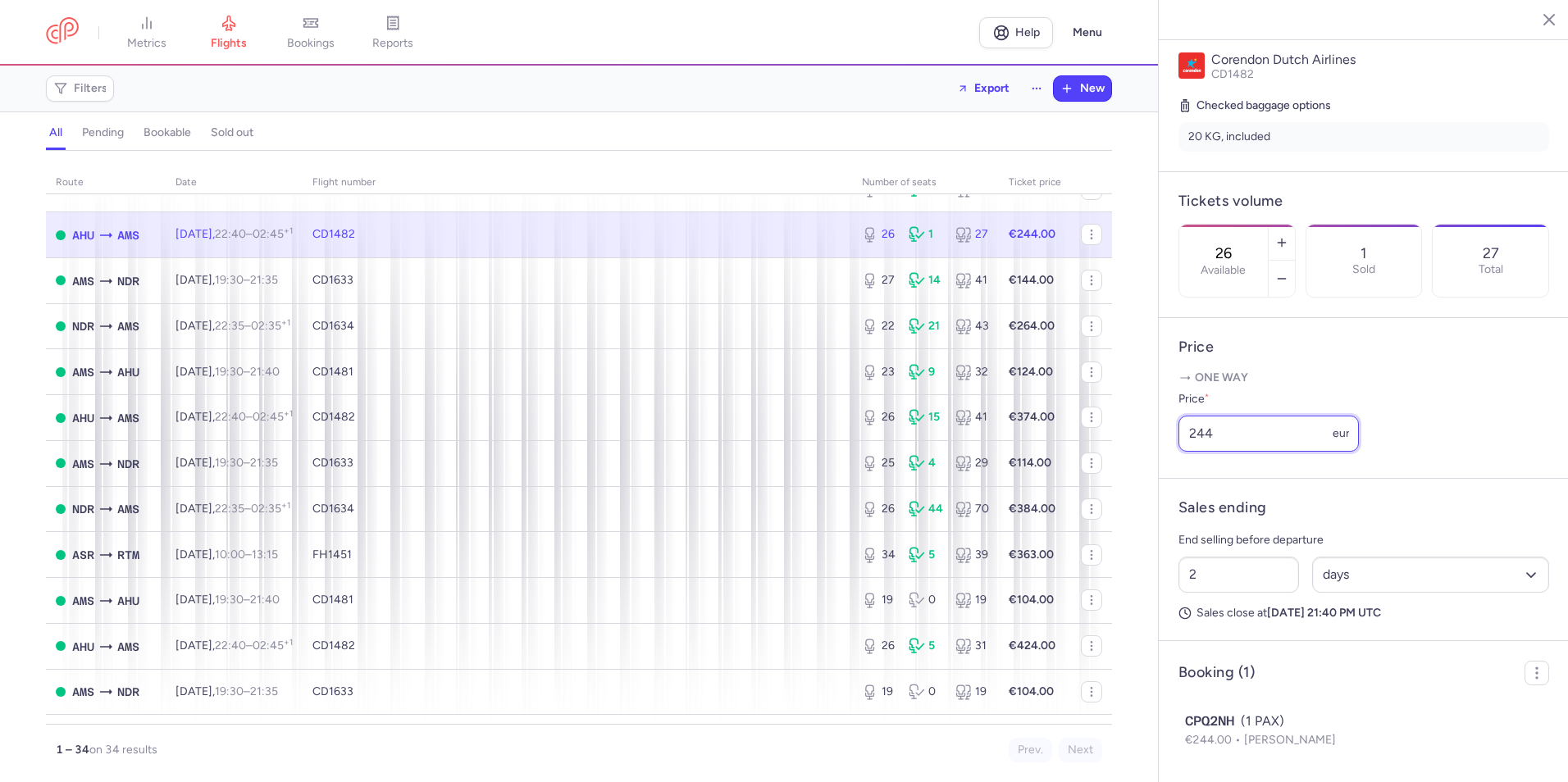drag, startPoint x: 1245, startPoint y: 431, endPoint x: 1124, endPoint y: 414, distance: 122.18838 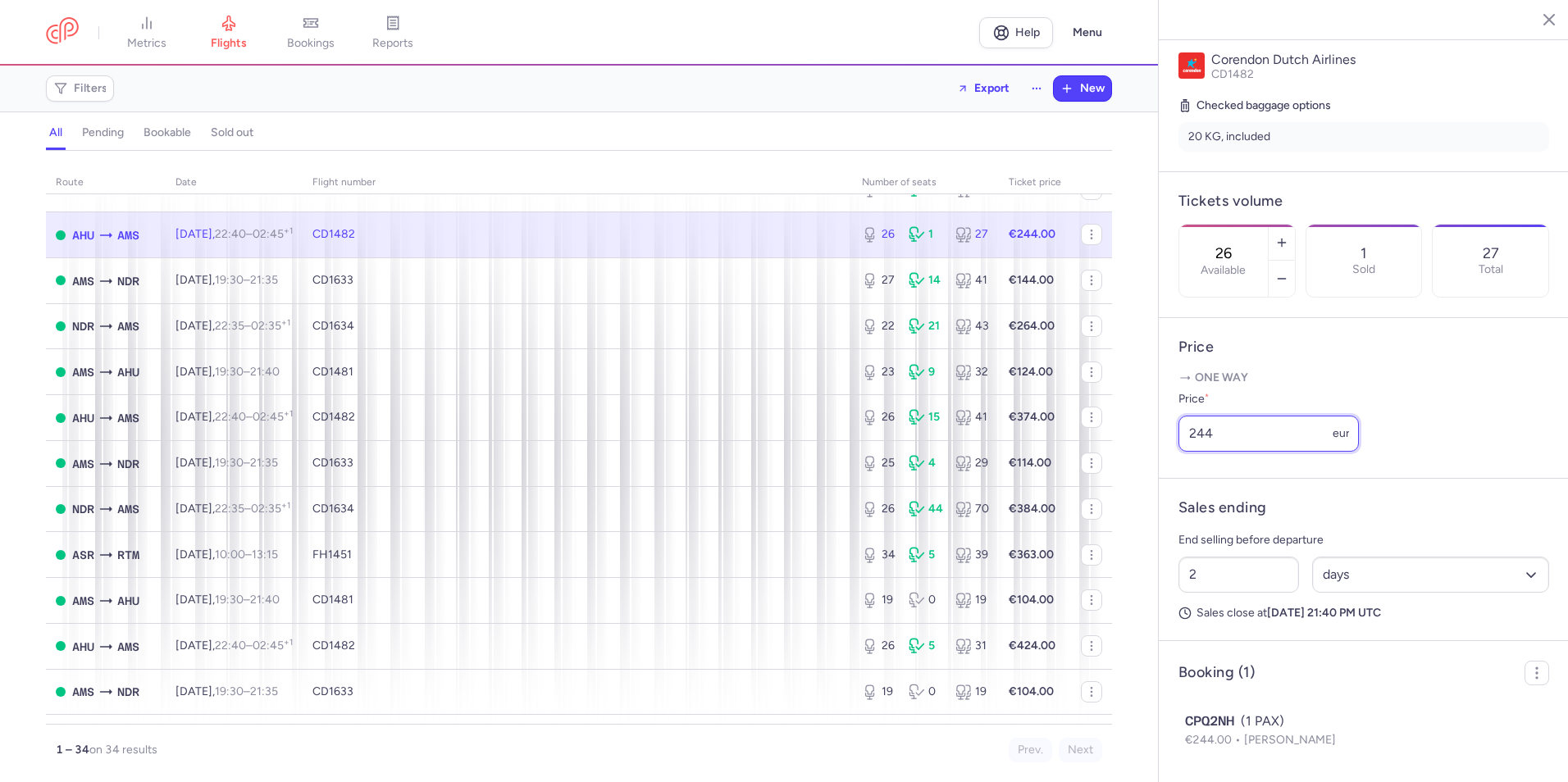 click on "244" at bounding box center [1269, 434] 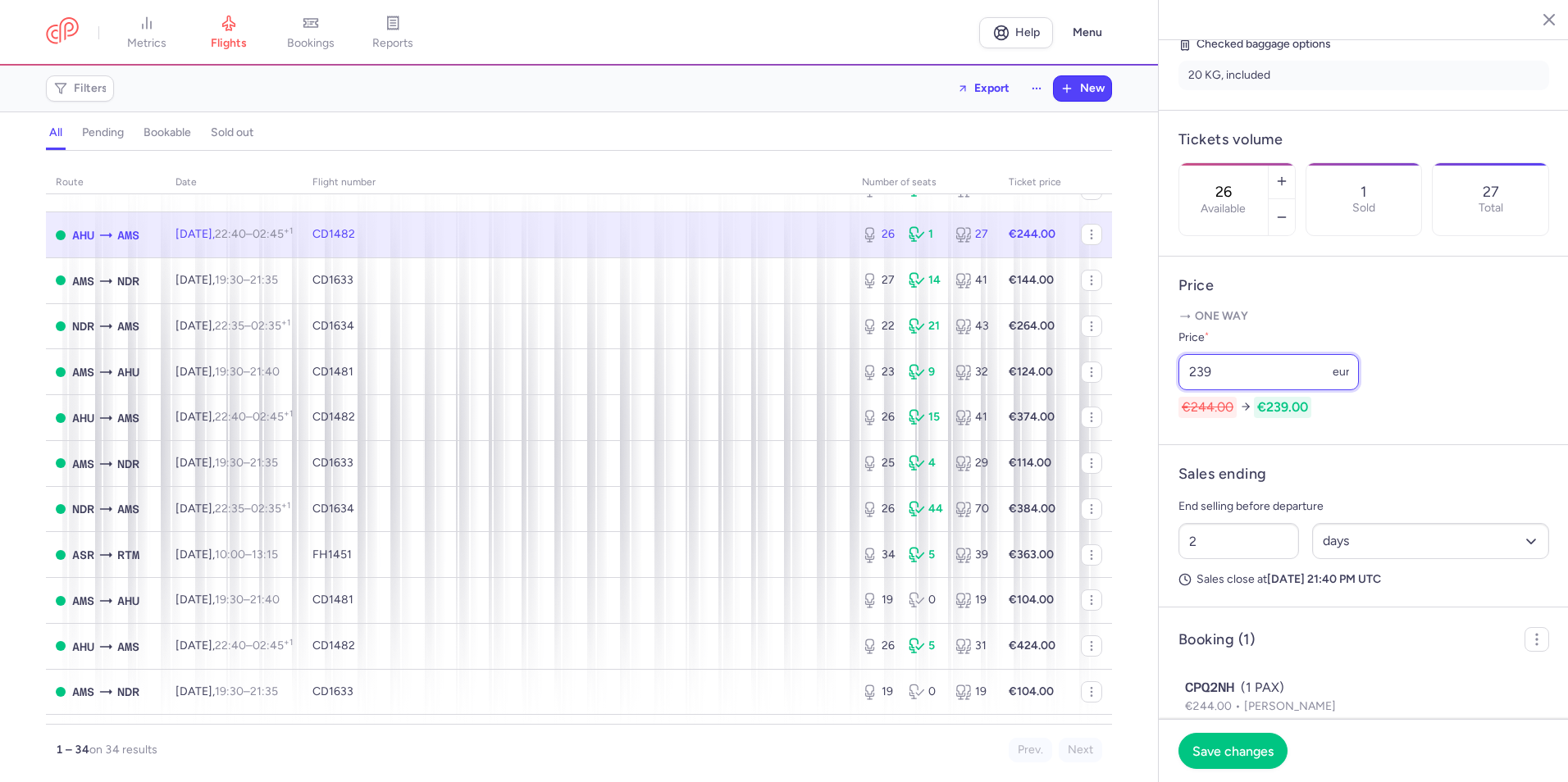 type on "239" 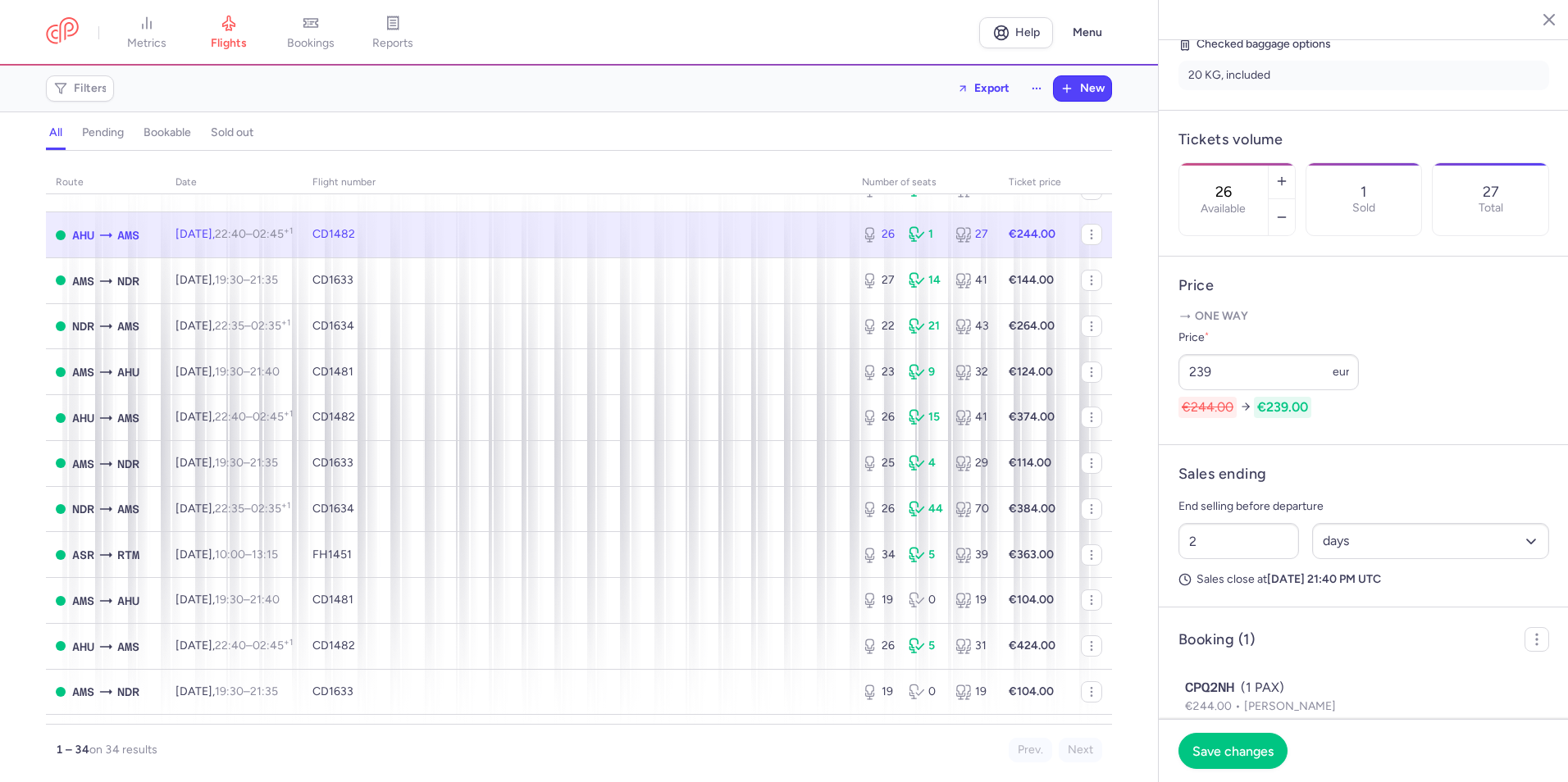 click on "Save changes" 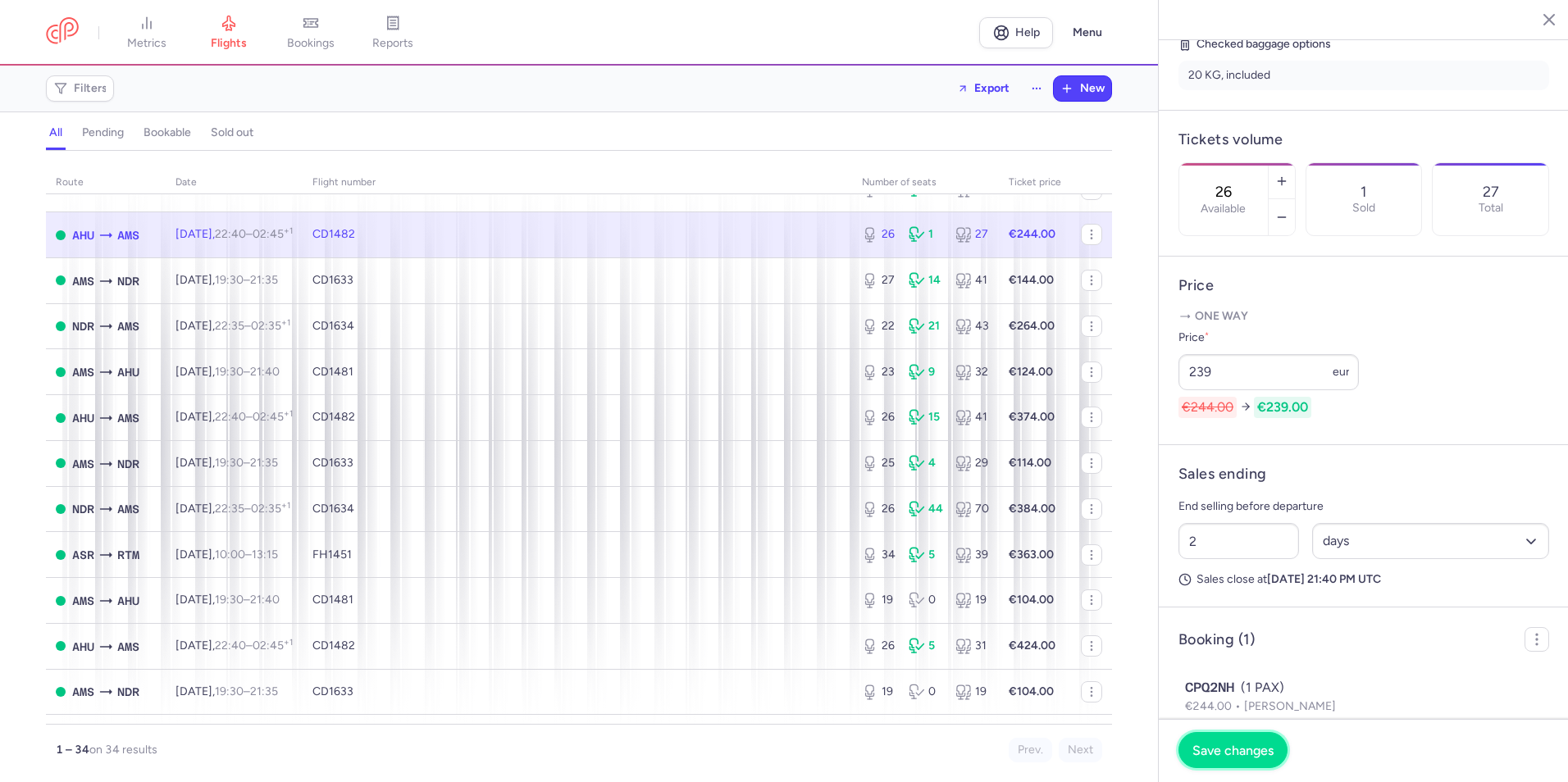 click on "Save changes" at bounding box center (1233, 750) 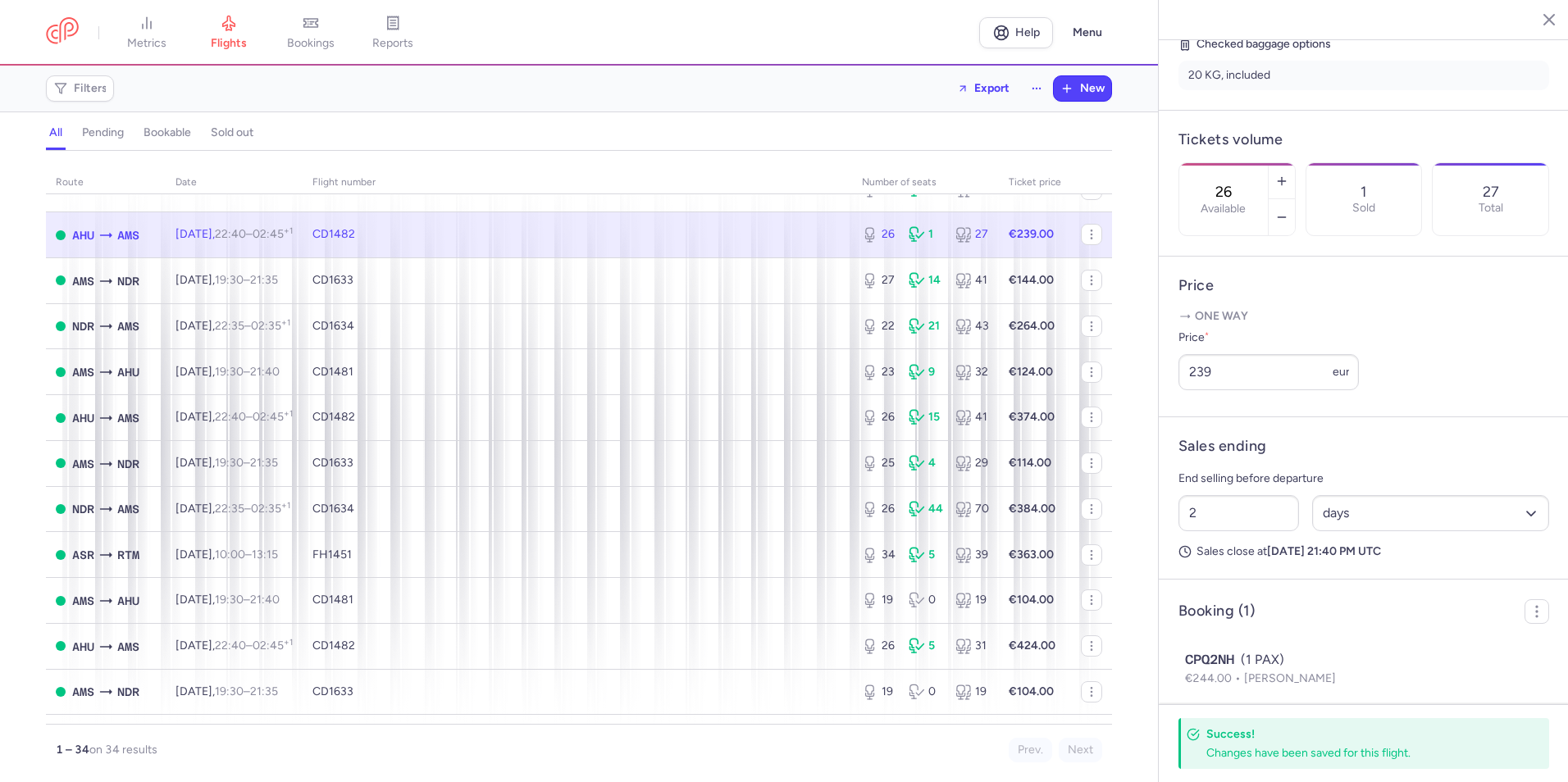 scroll, scrollTop: 0, scrollLeft: 0, axis: both 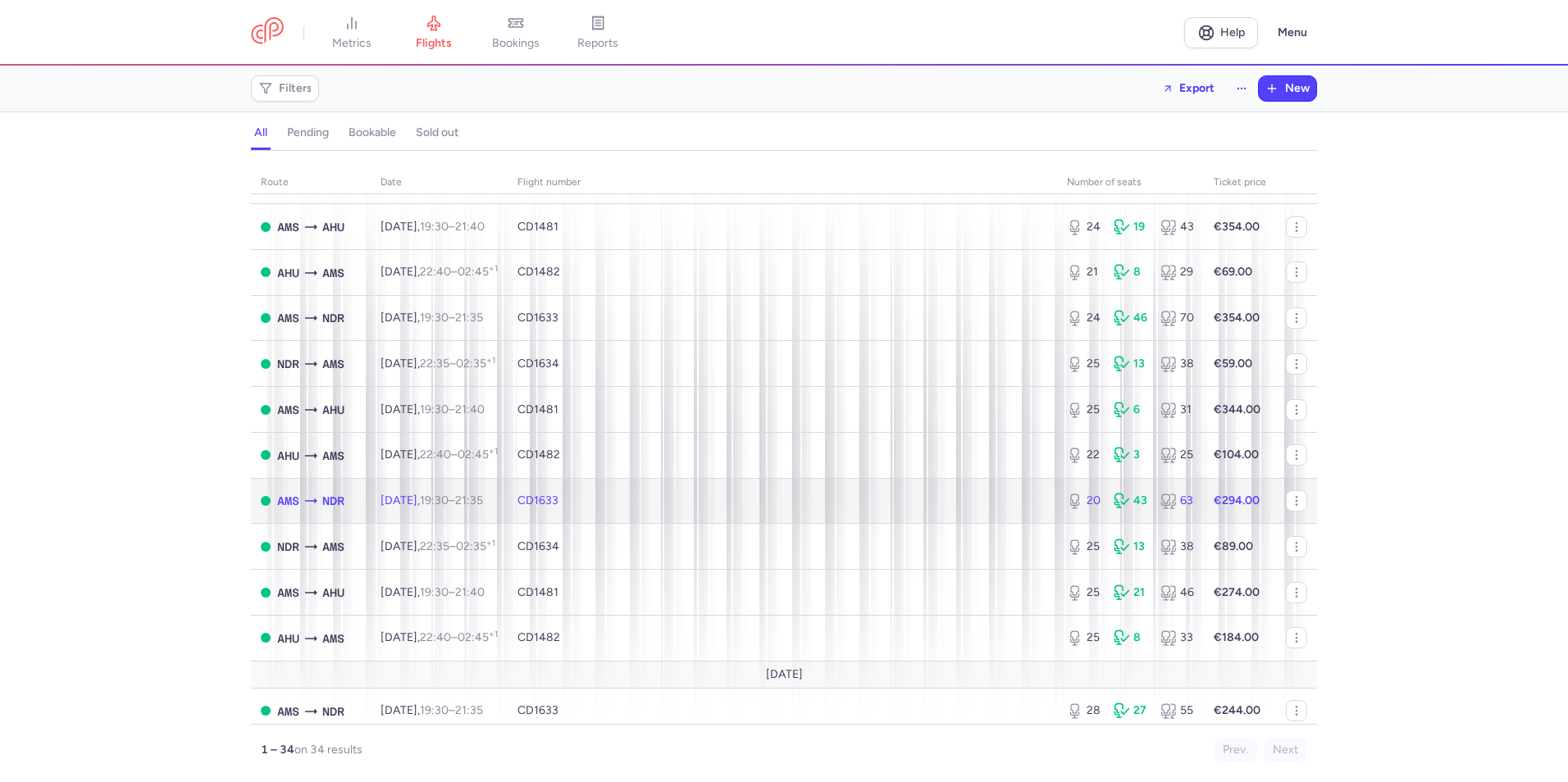 click on "CD1633" at bounding box center [782, 501] 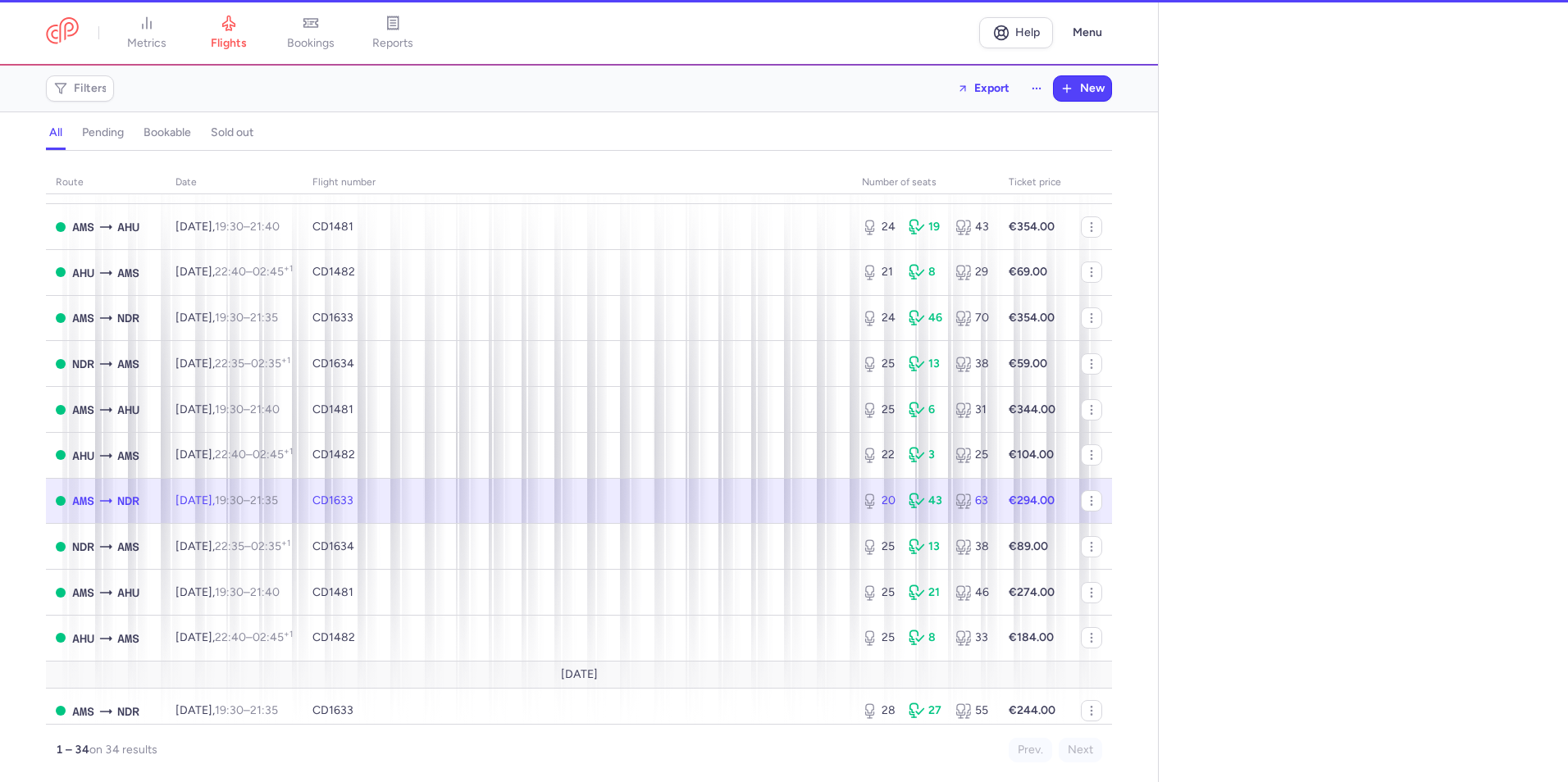 select on "days" 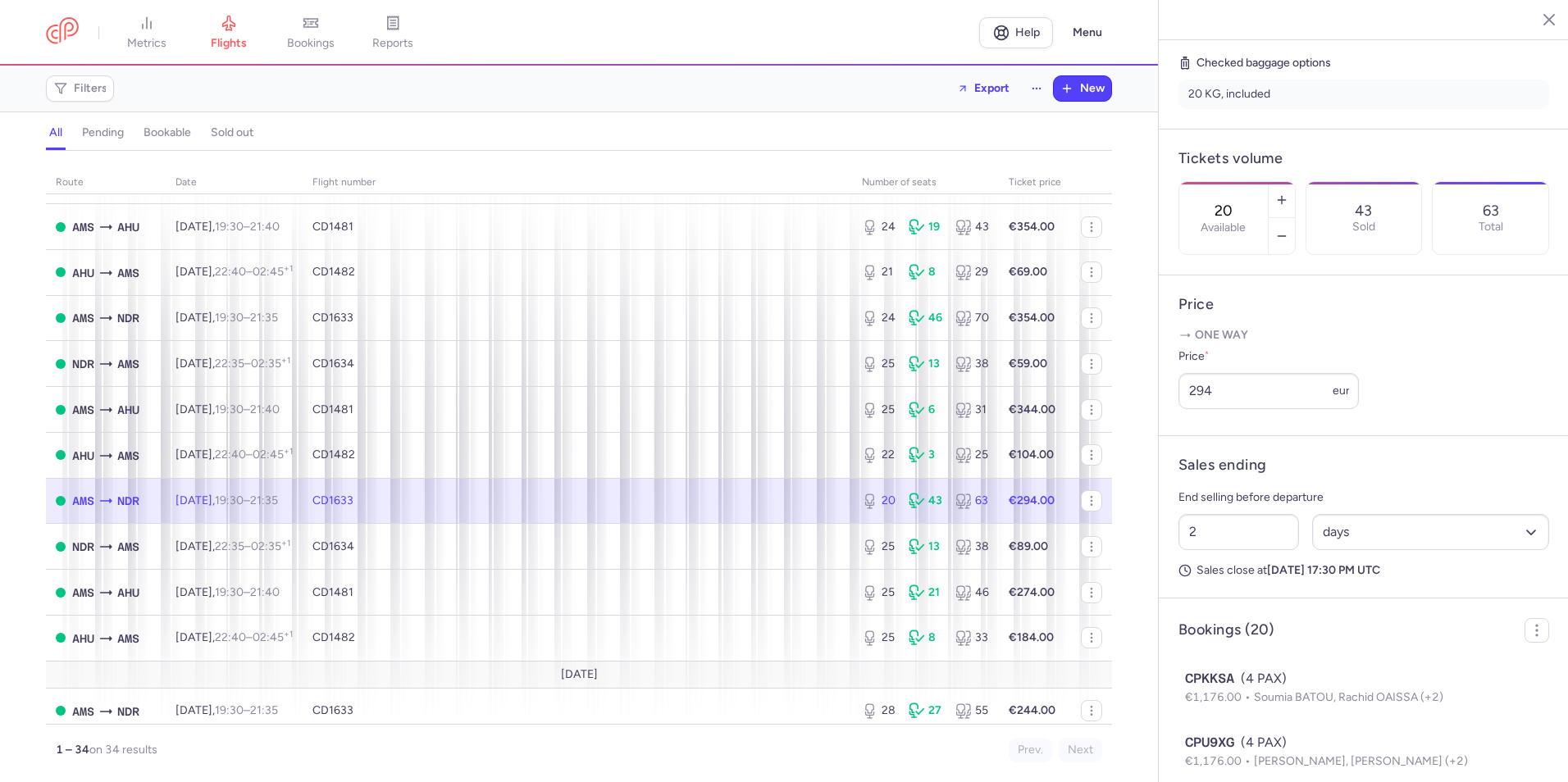 scroll, scrollTop: 492, scrollLeft: 0, axis: vertical 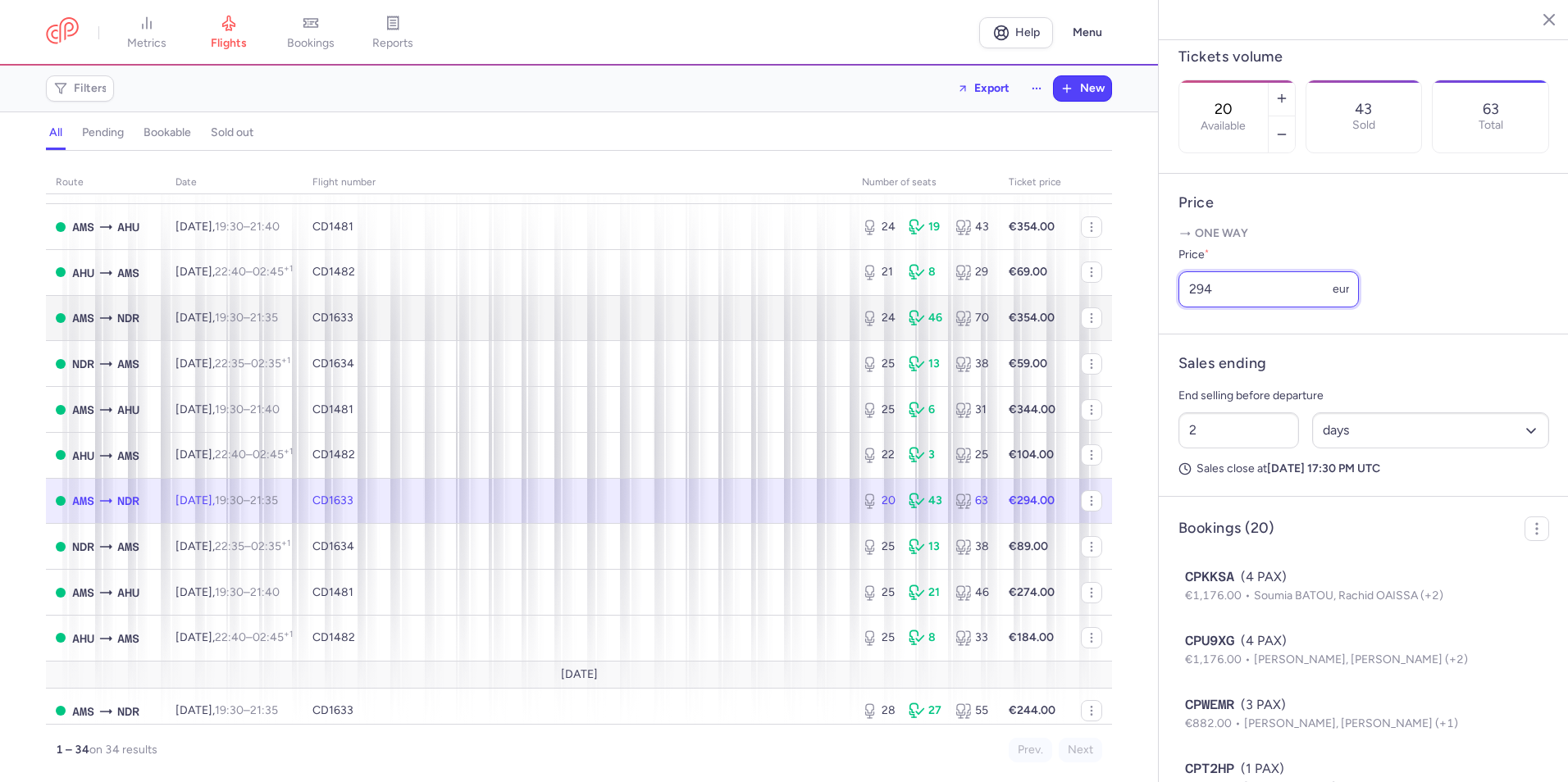 drag, startPoint x: 1249, startPoint y: 335, endPoint x: 900, endPoint y: 339, distance: 349.02292 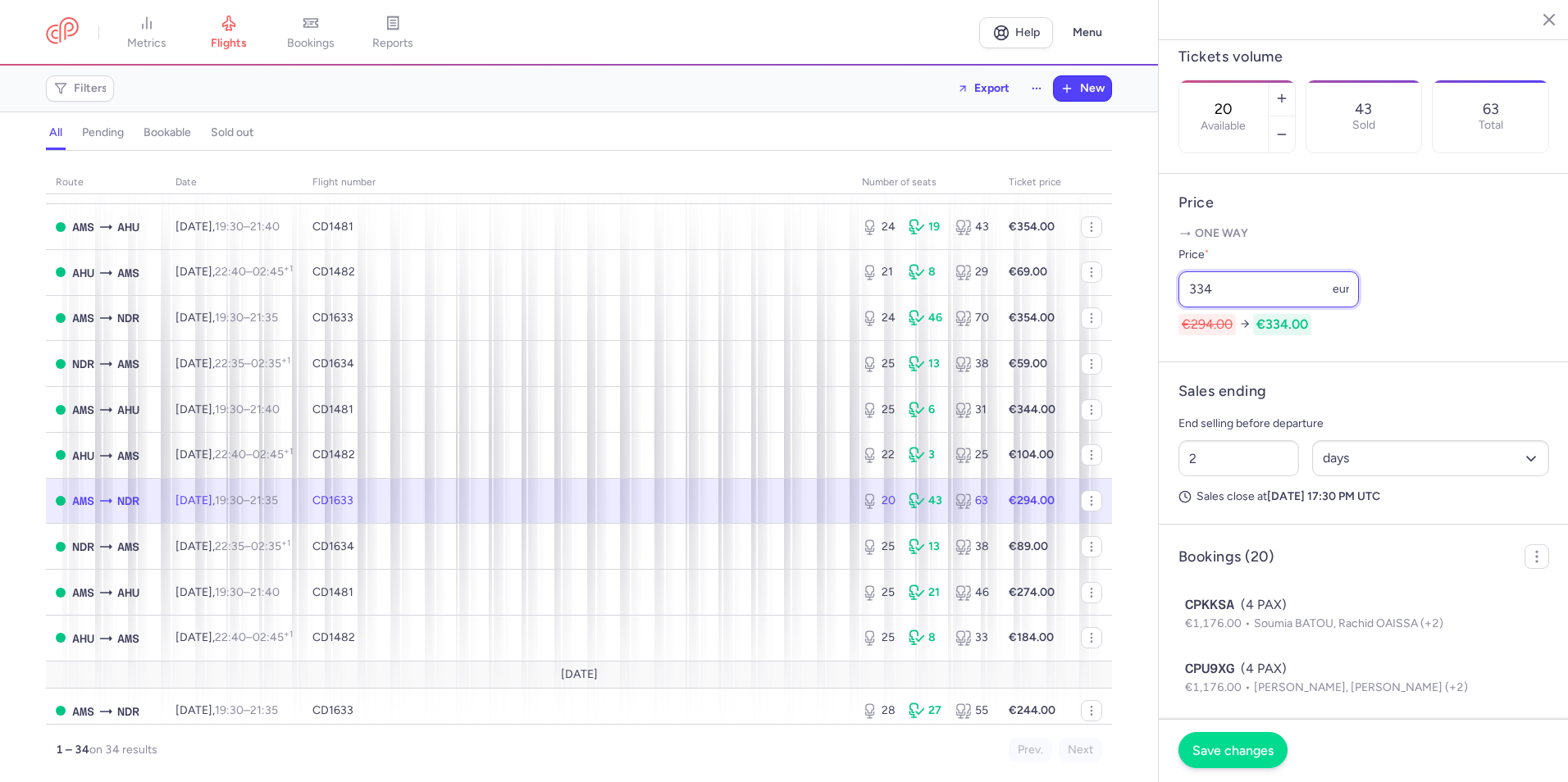 type on "334" 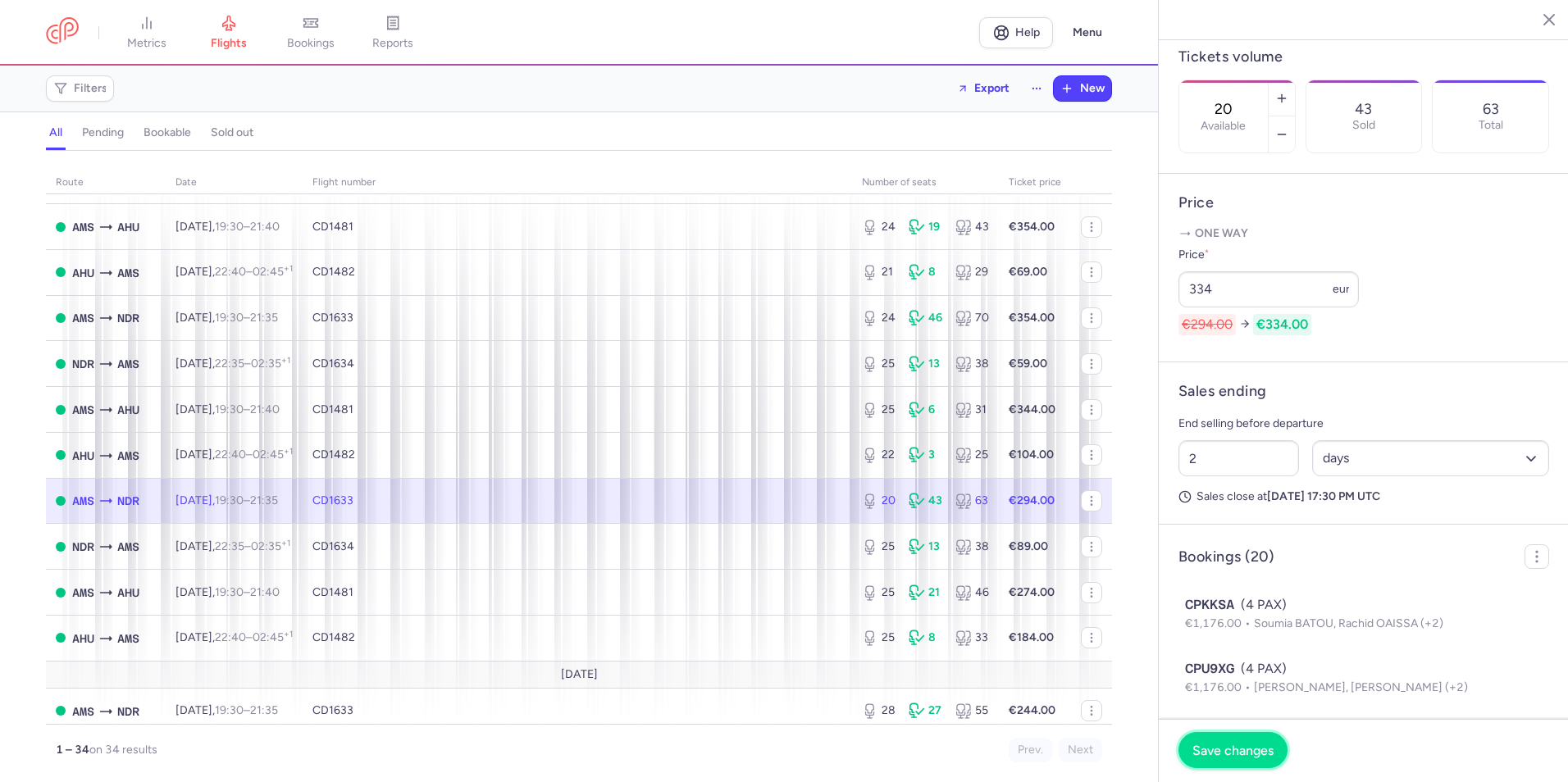 click on "Save changes" at bounding box center (1233, 750) 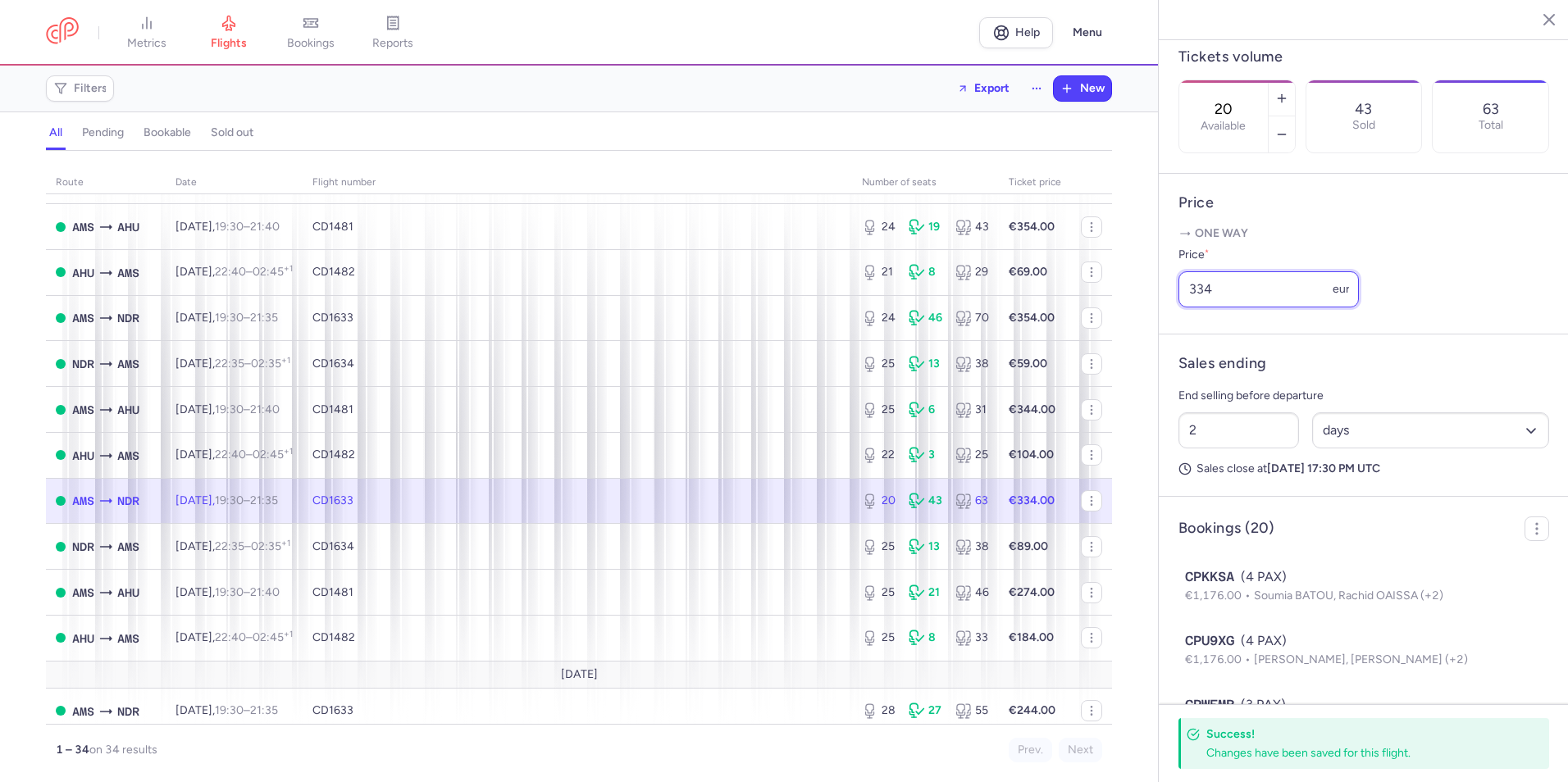 drag, startPoint x: 1266, startPoint y: 345, endPoint x: 1137, endPoint y: 345, distance: 129 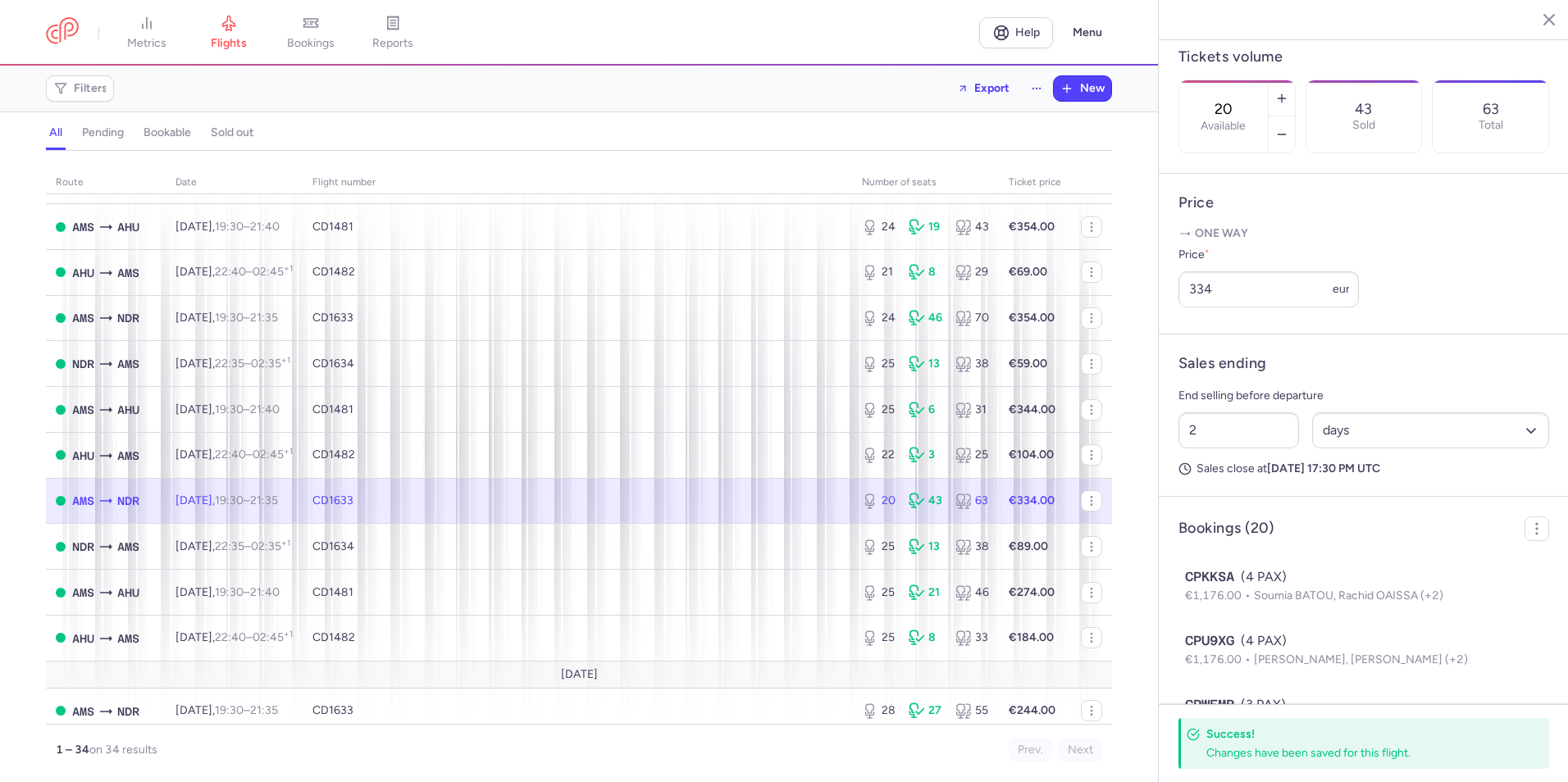 click on "Price  *" at bounding box center [1269, 255] 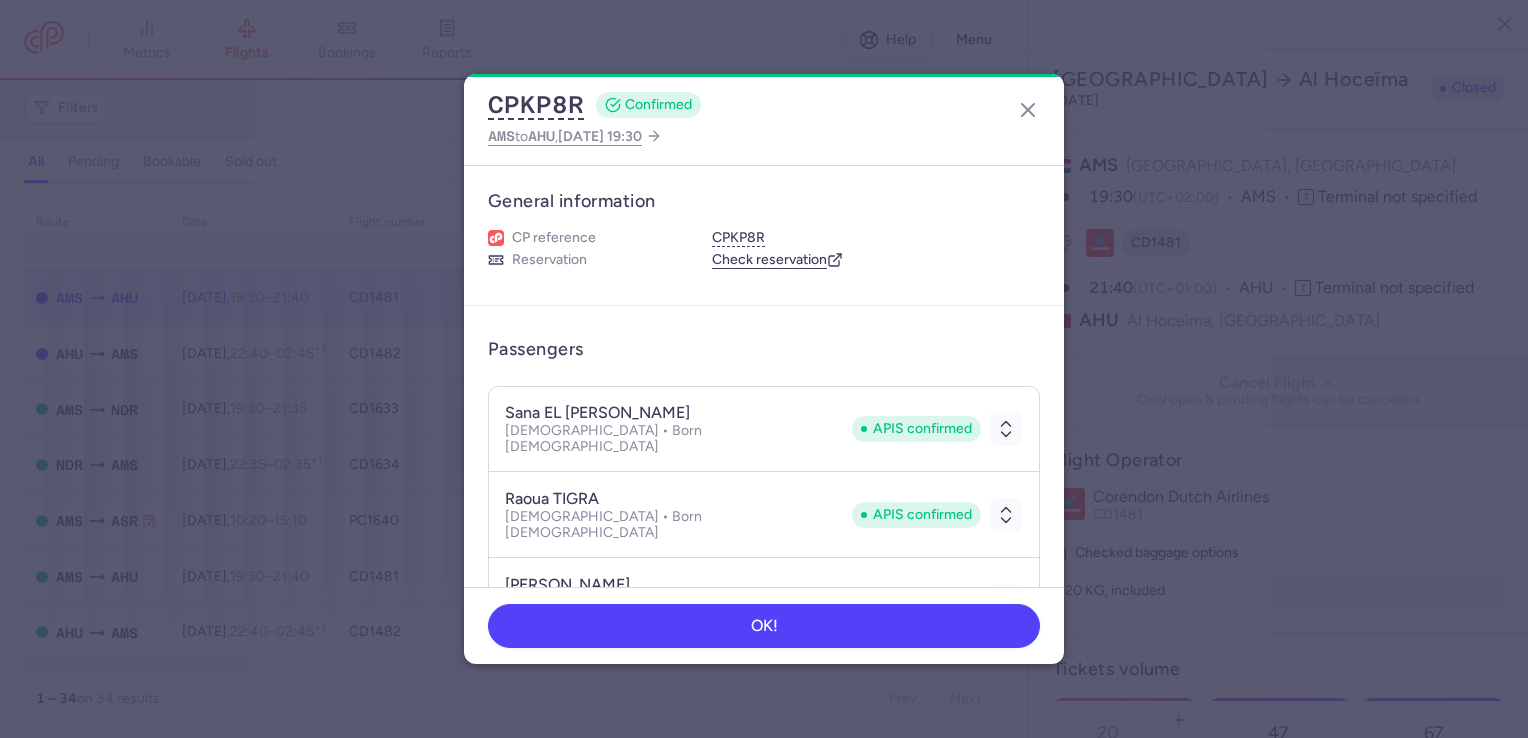 select on "hours" 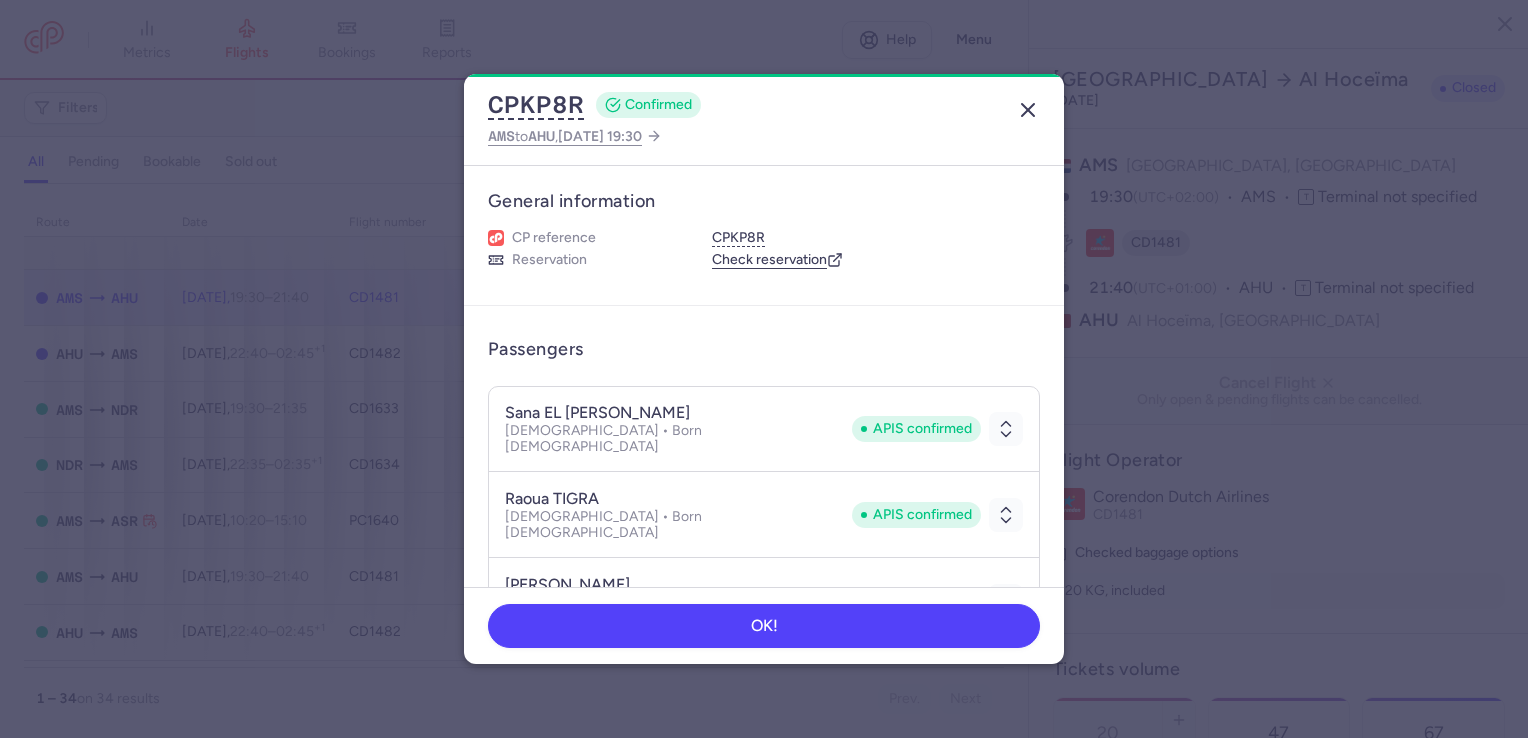 scroll, scrollTop: 0, scrollLeft: 0, axis: both 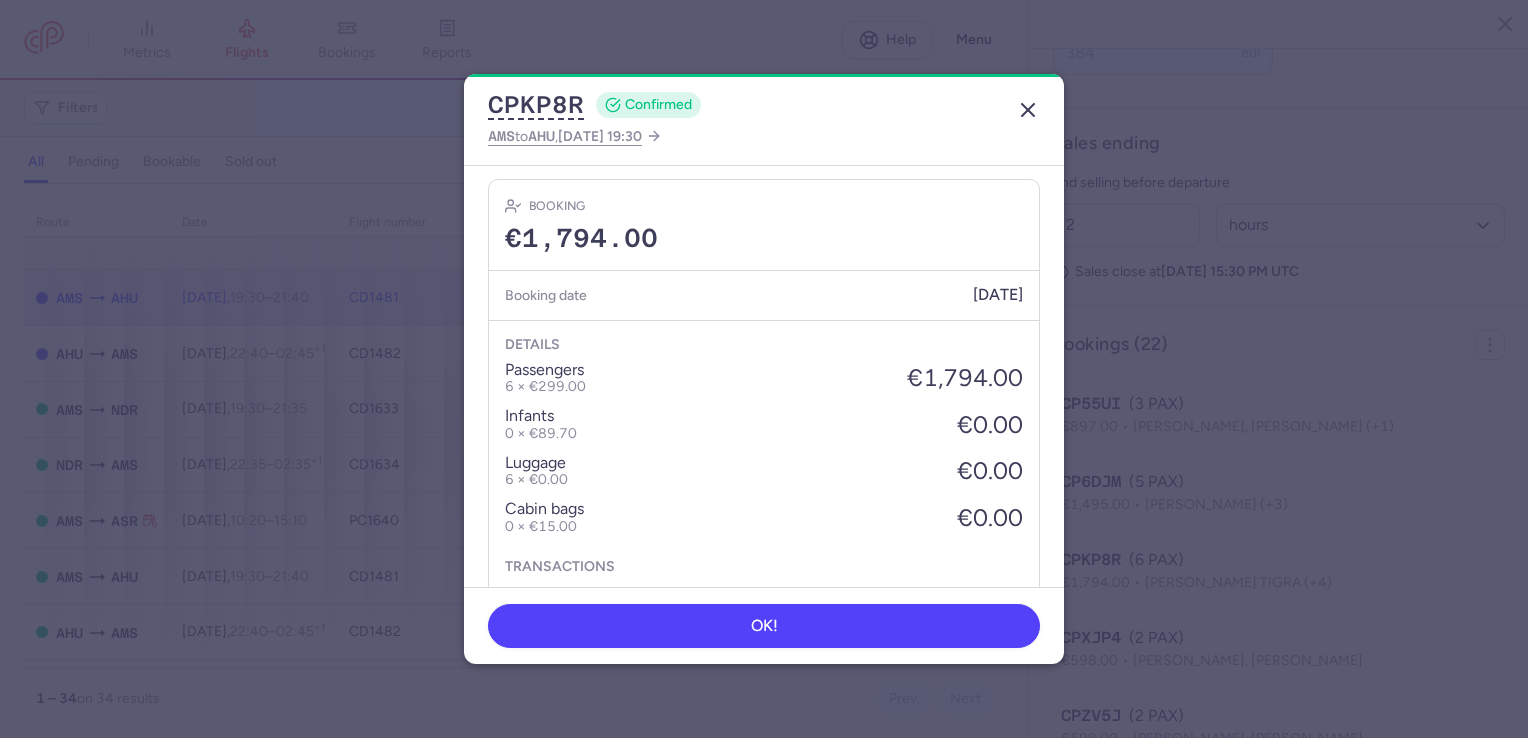 click 